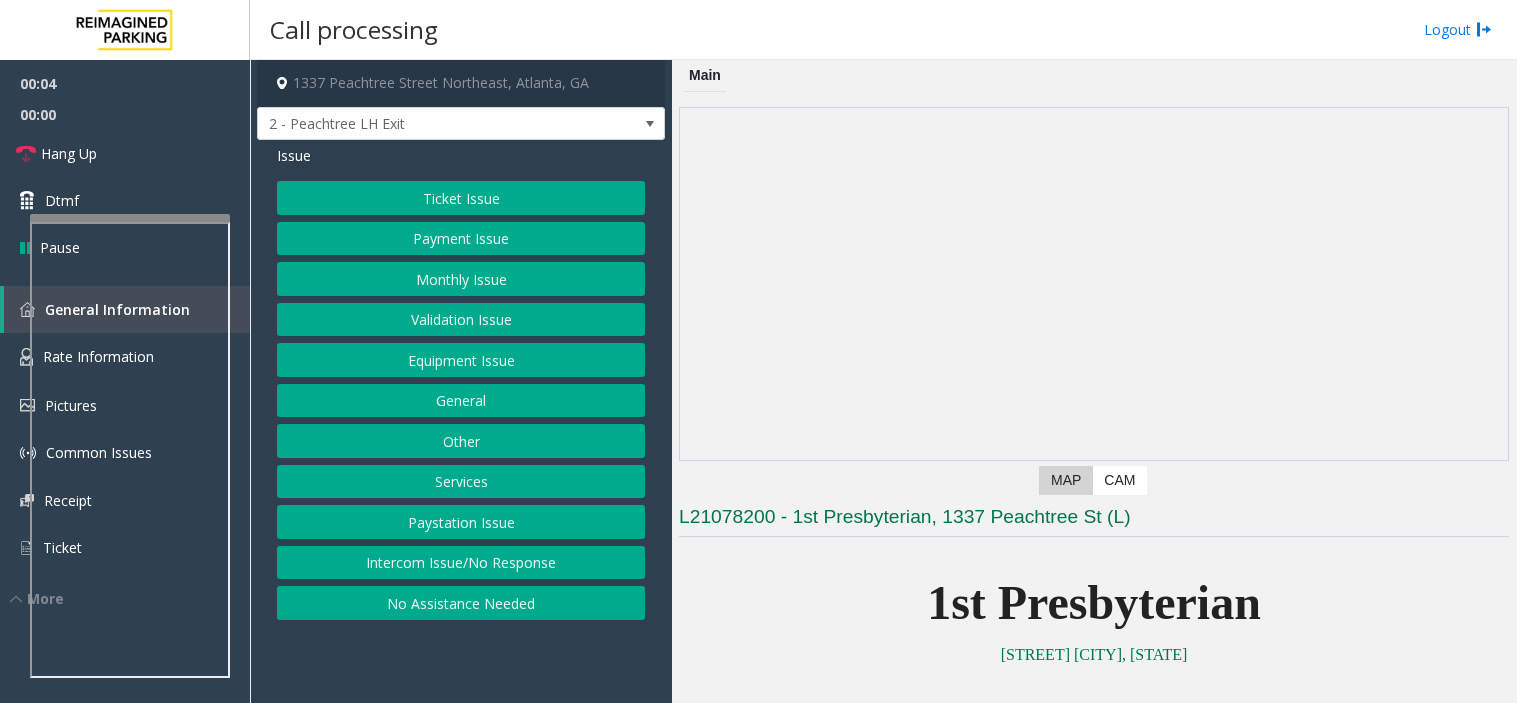 scroll, scrollTop: 0, scrollLeft: 0, axis: both 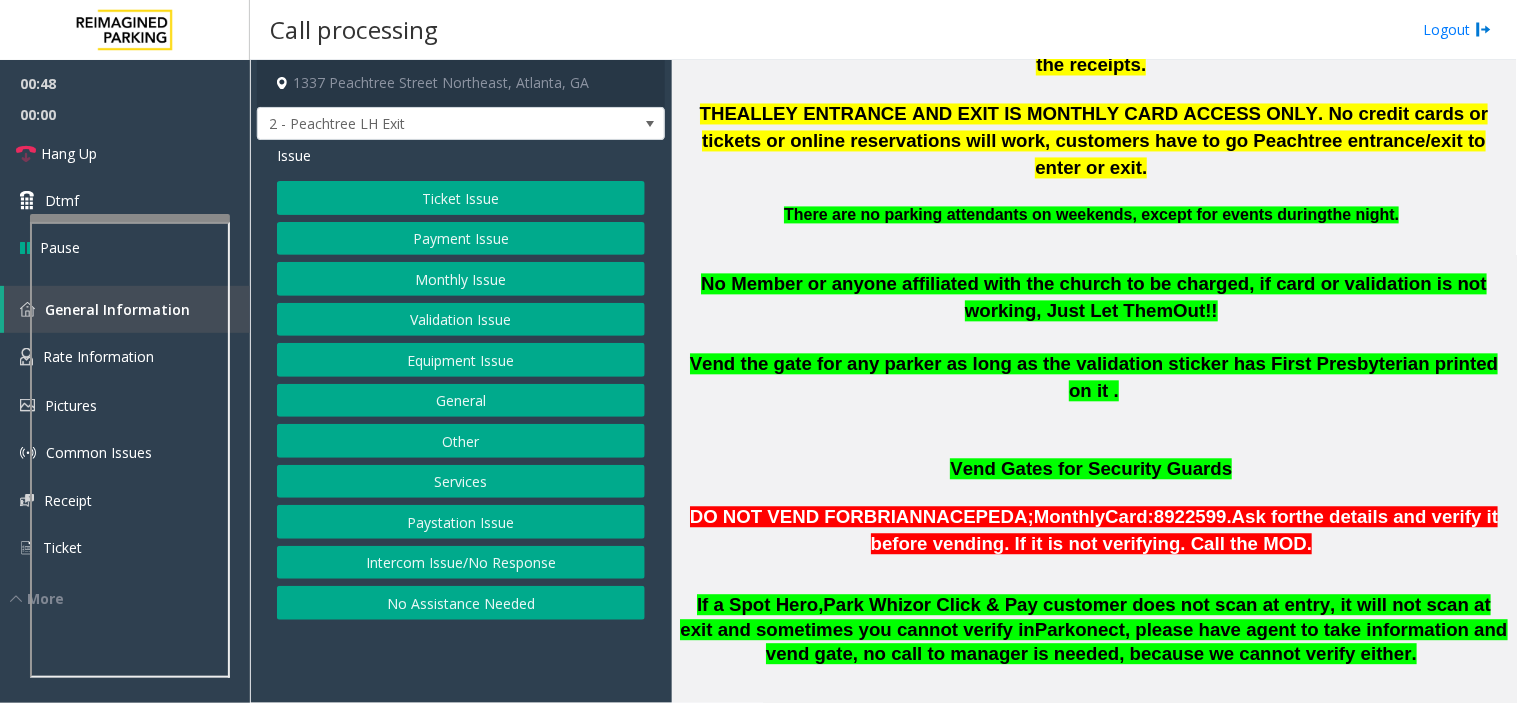 click on "Payment Issue" 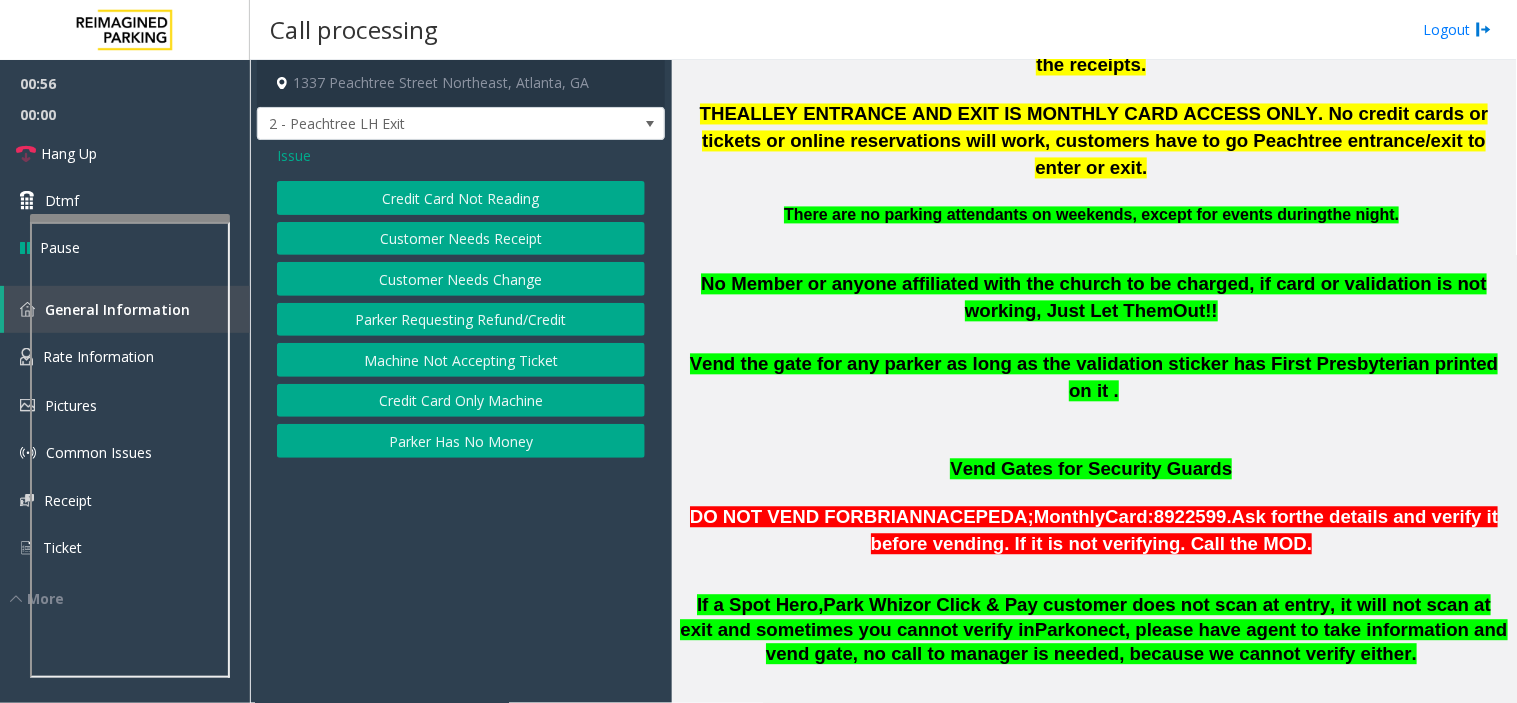 click on "Credit Card Only Machine" 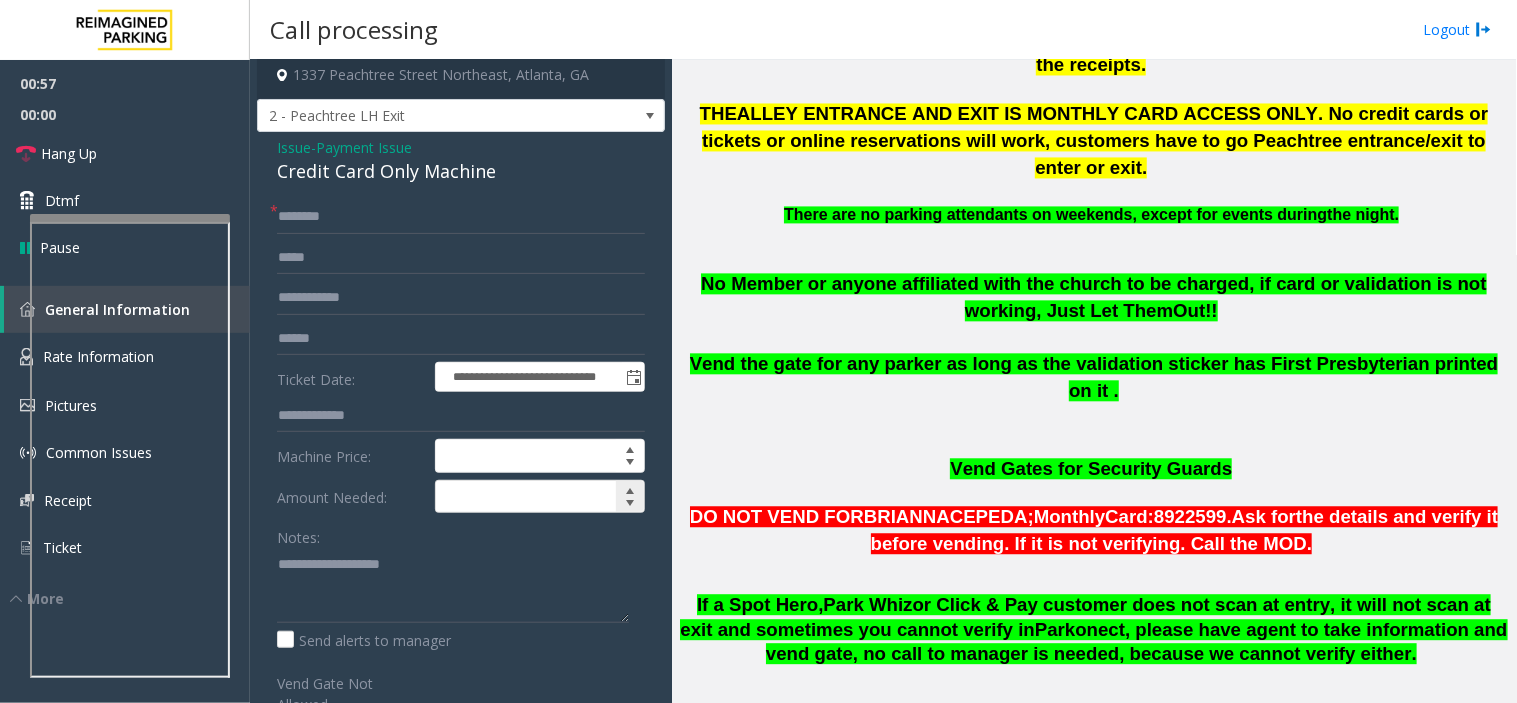 scroll, scrollTop: 0, scrollLeft: 0, axis: both 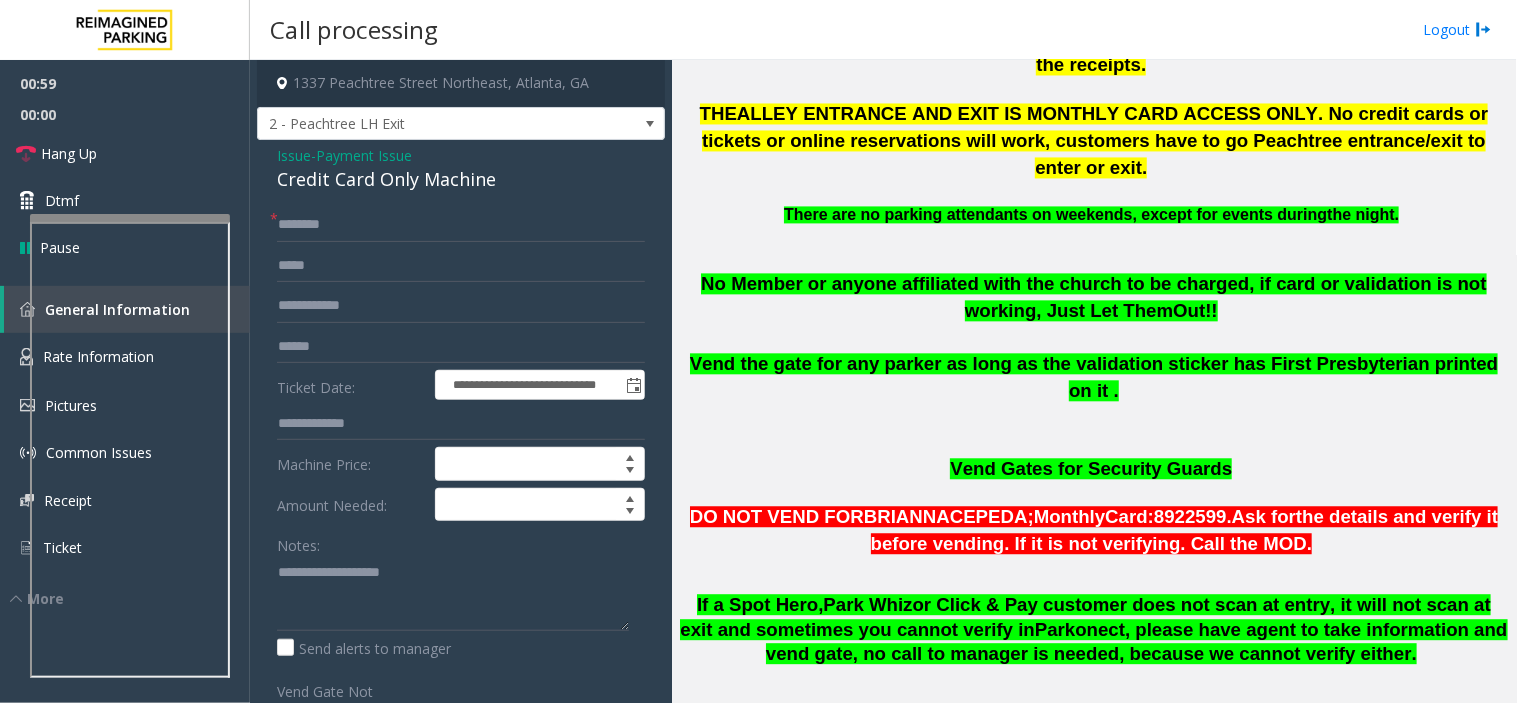 click on "Payment Issue" 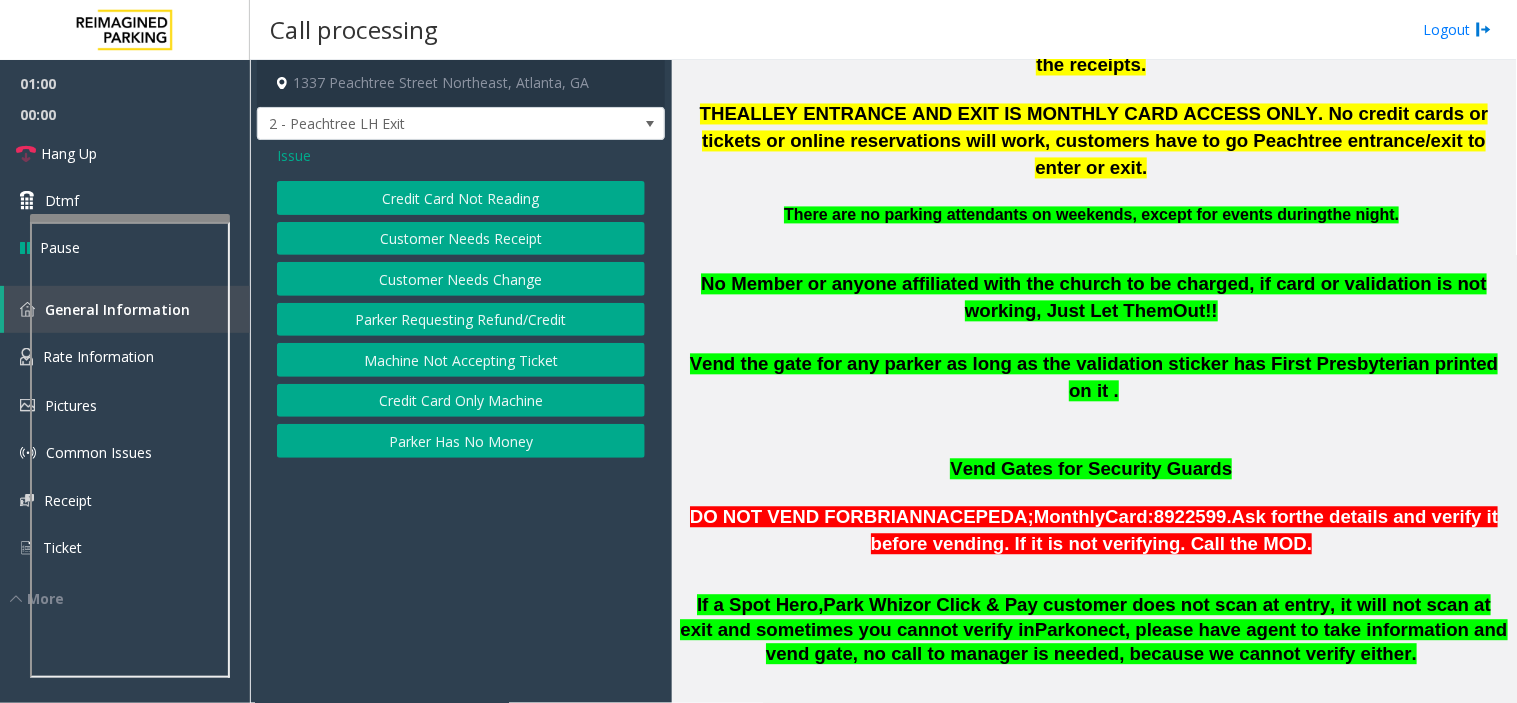 click on "Credit Card Not Reading" 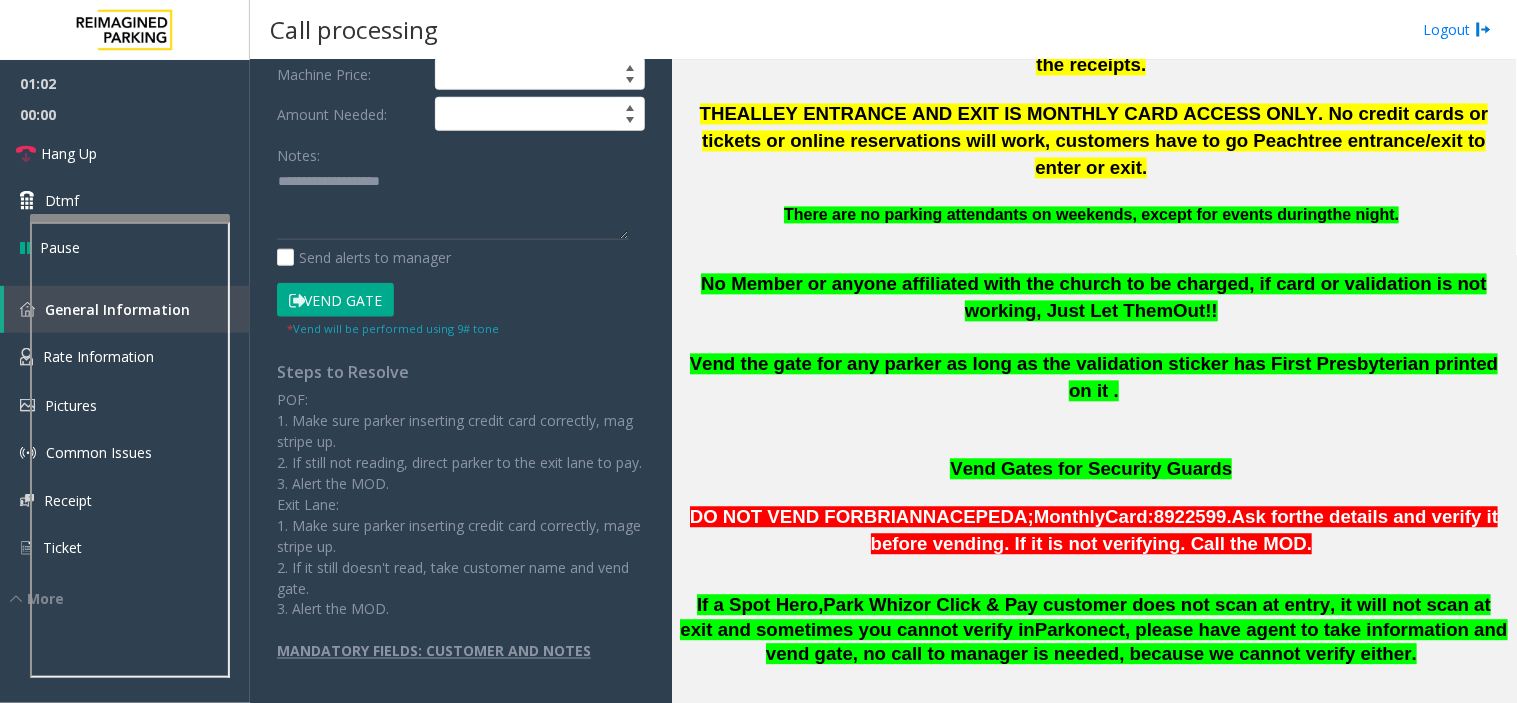 click on "Vend Gate" 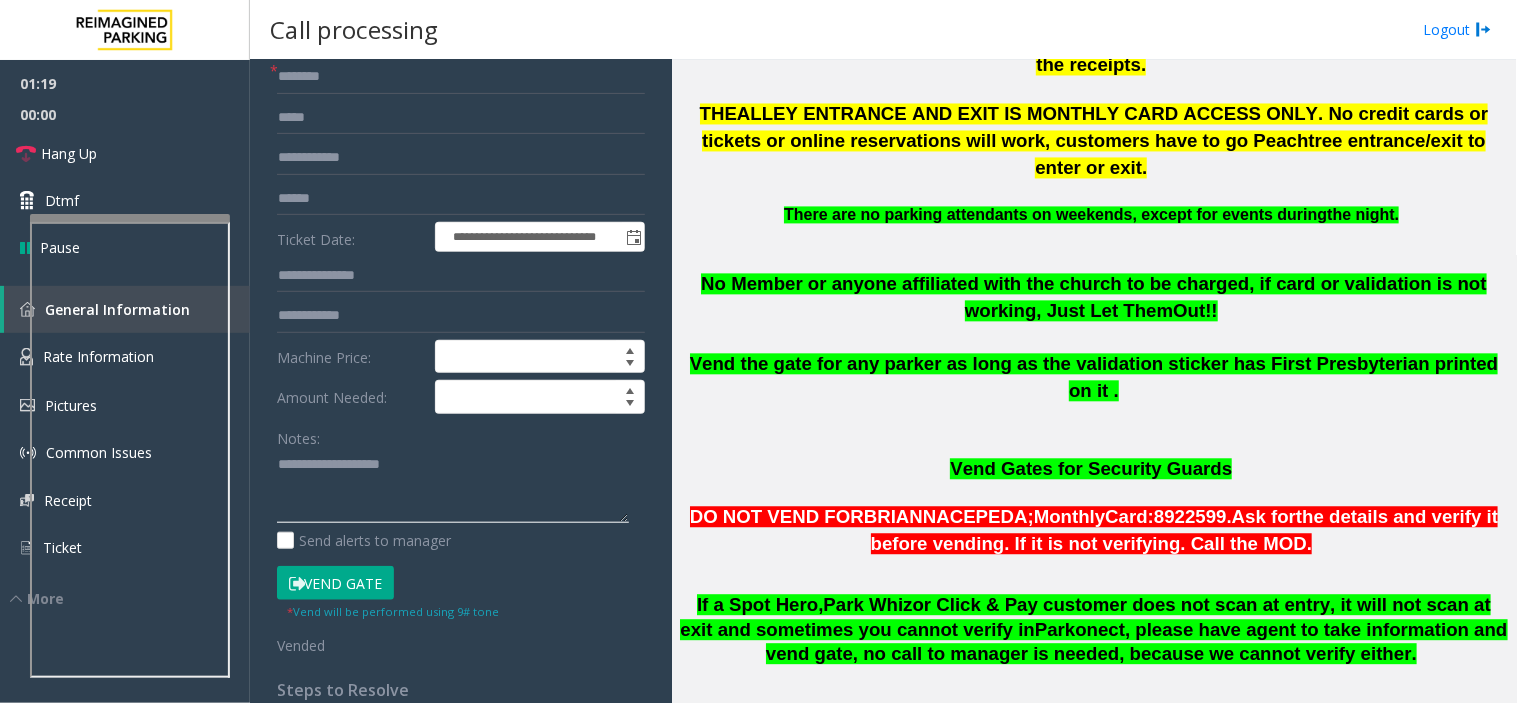 paste on "**********" 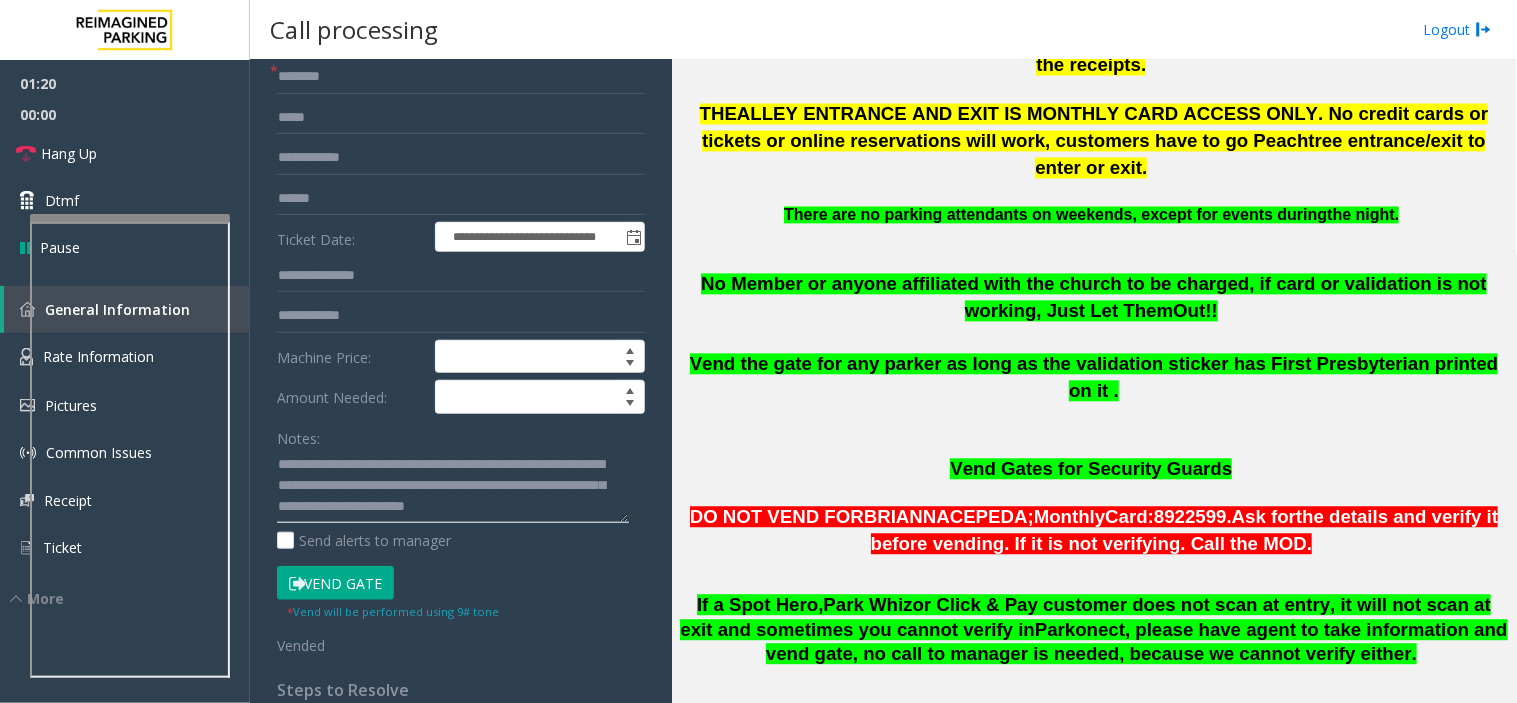 scroll, scrollTop: 0, scrollLeft: 0, axis: both 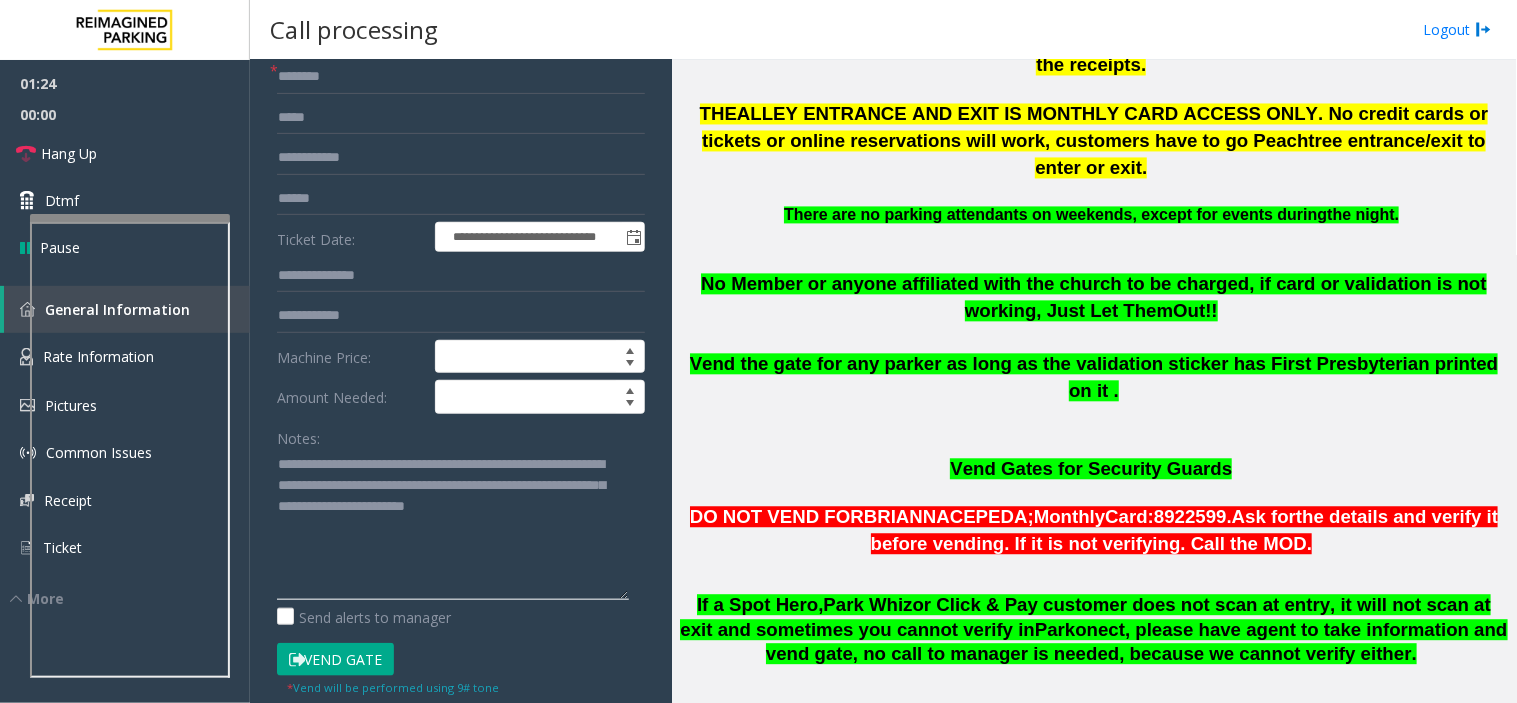 drag, startPoint x: 615, startPoint y: 520, endPoint x: 627, endPoint y: 586, distance: 67.08204 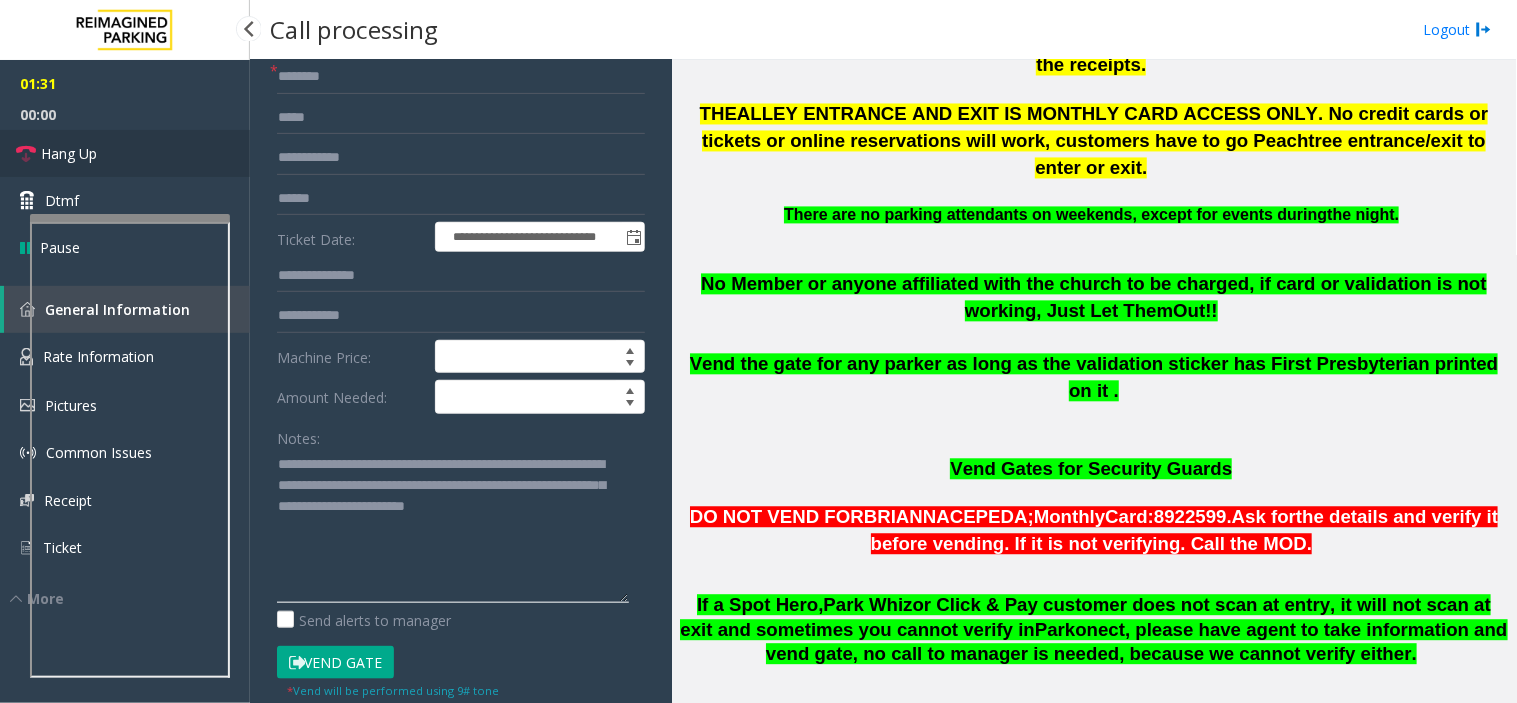 type on "**********" 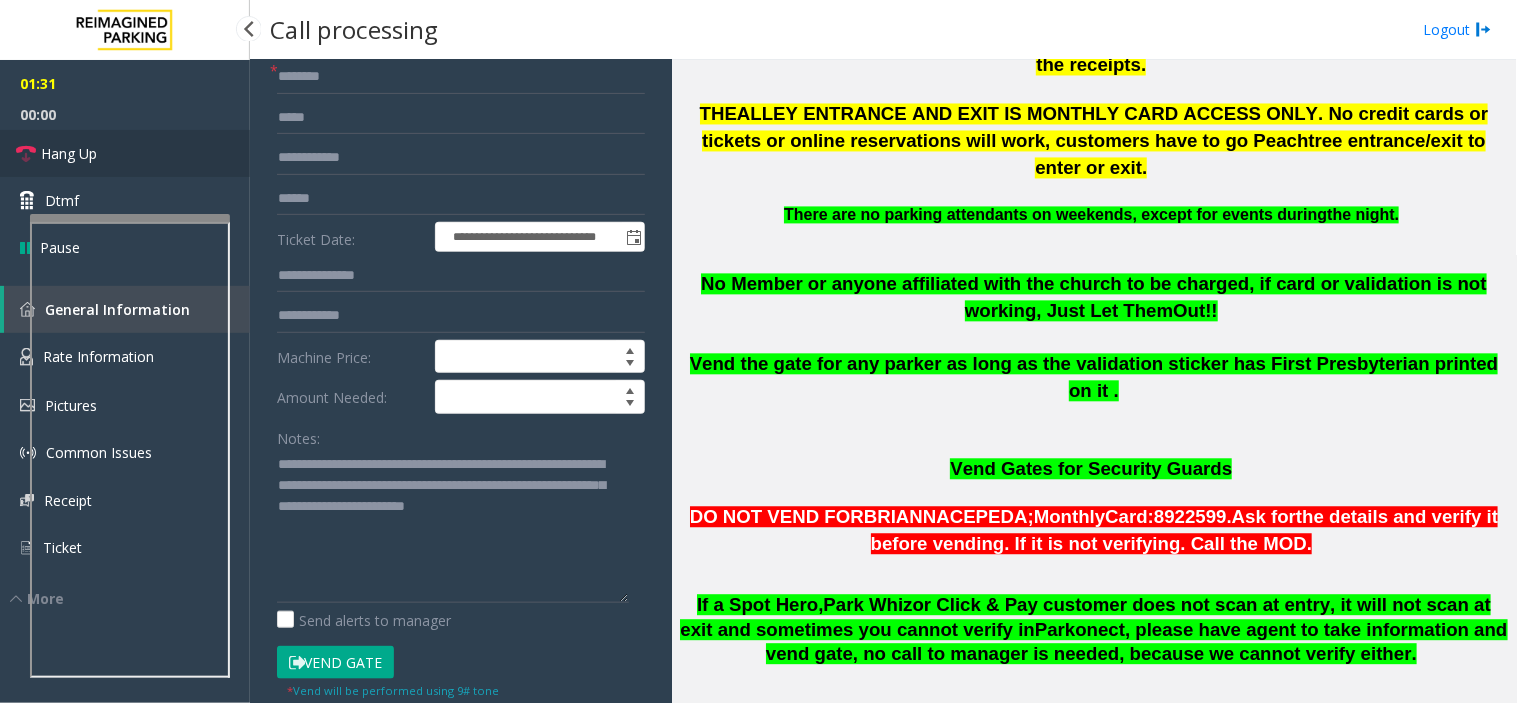 click on "Hang Up" at bounding box center [69, 153] 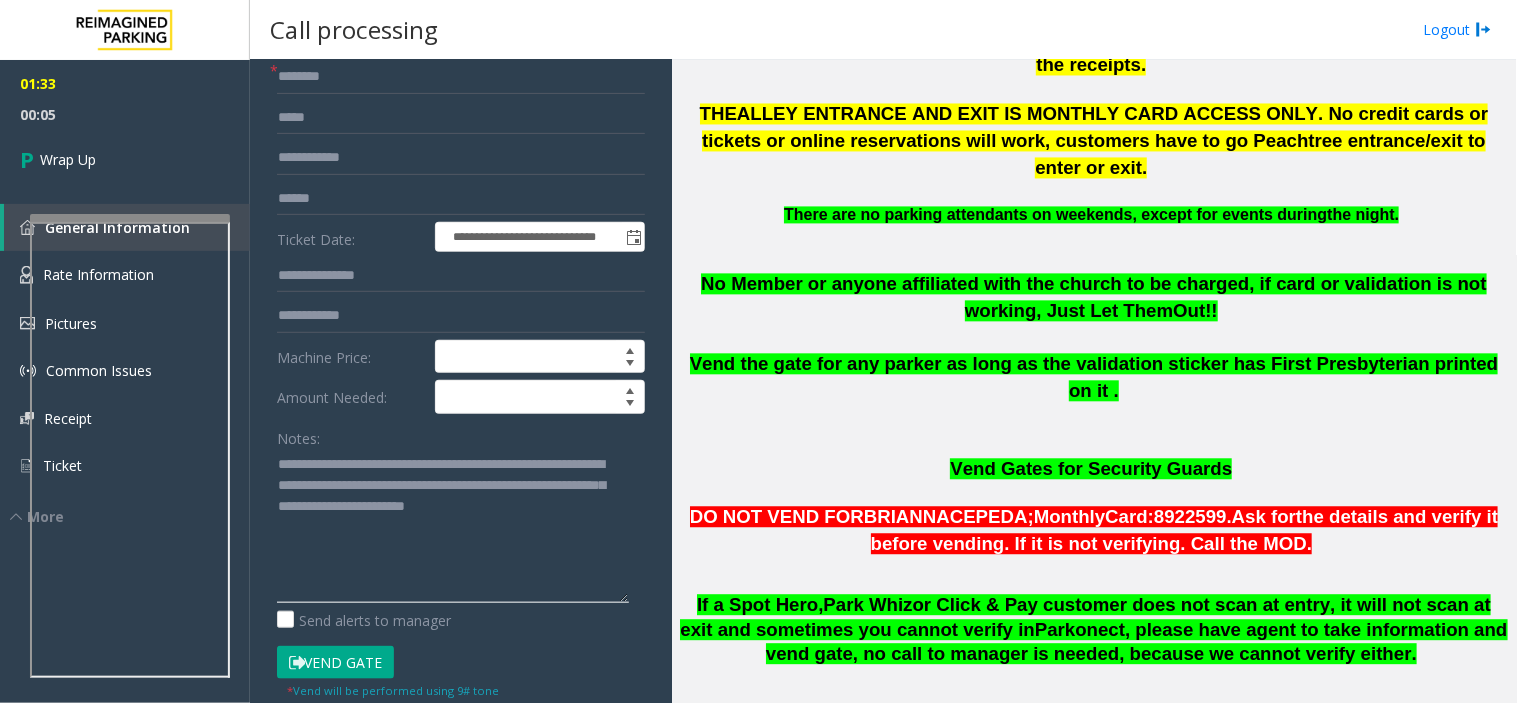 drag, startPoint x: 491, startPoint y: 502, endPoint x: 521, endPoint y: 501, distance: 30.016663 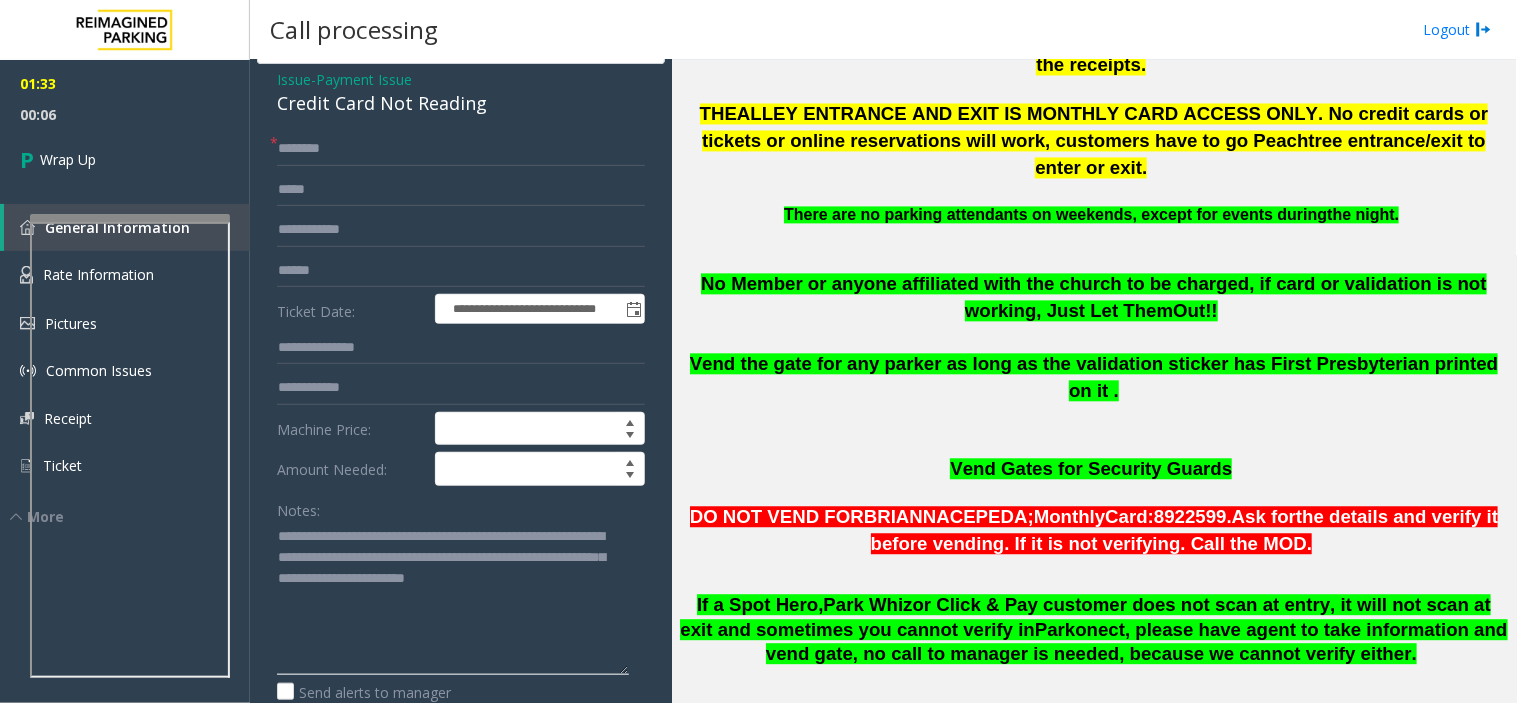scroll, scrollTop: 0, scrollLeft: 0, axis: both 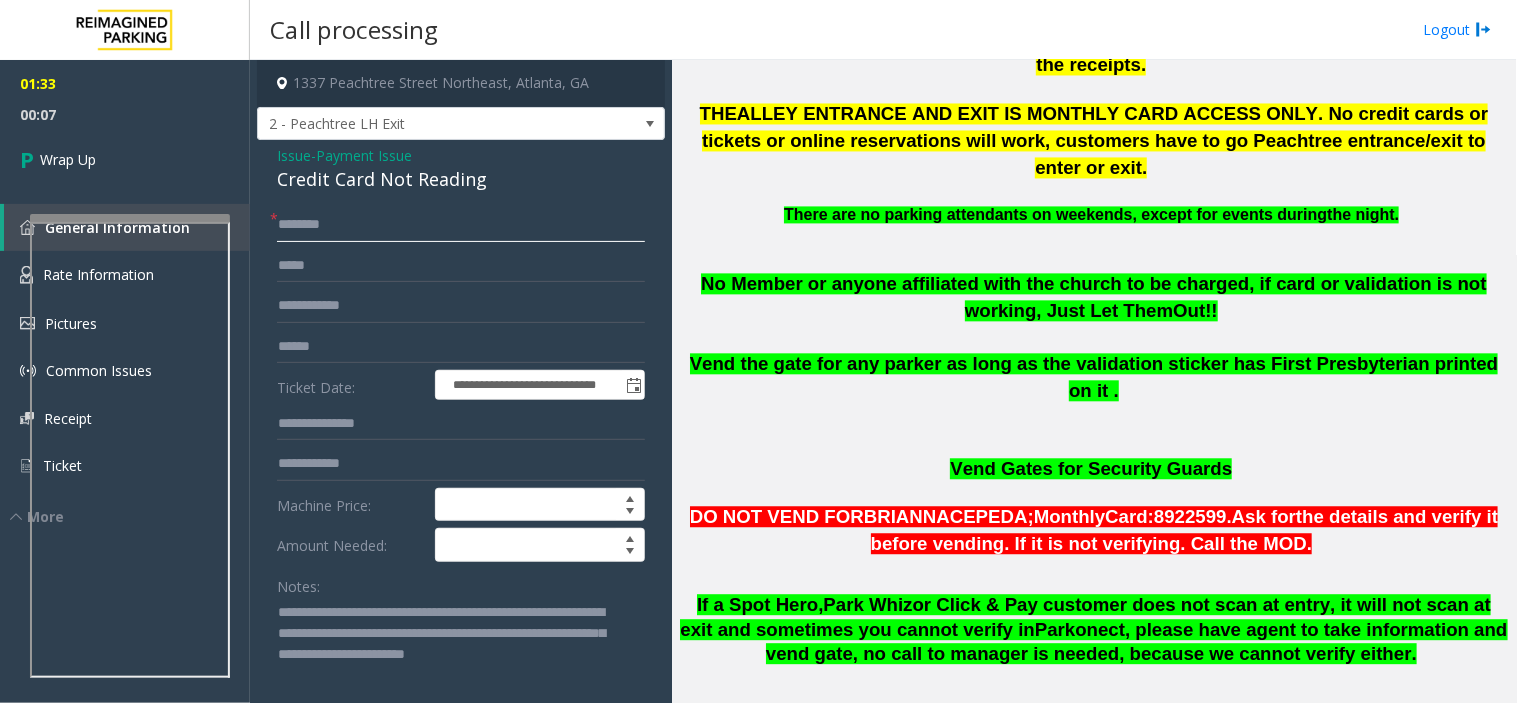 click 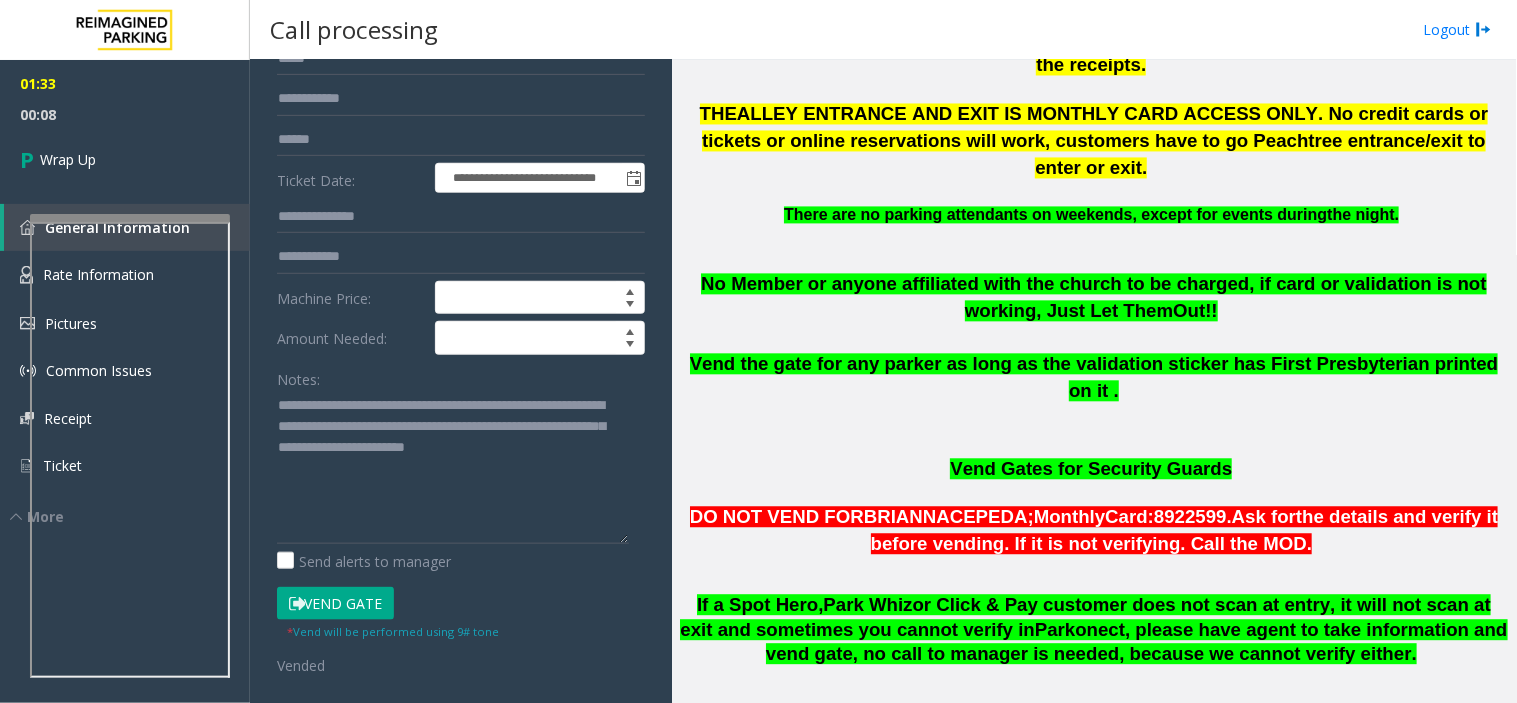 scroll, scrollTop: 222, scrollLeft: 0, axis: vertical 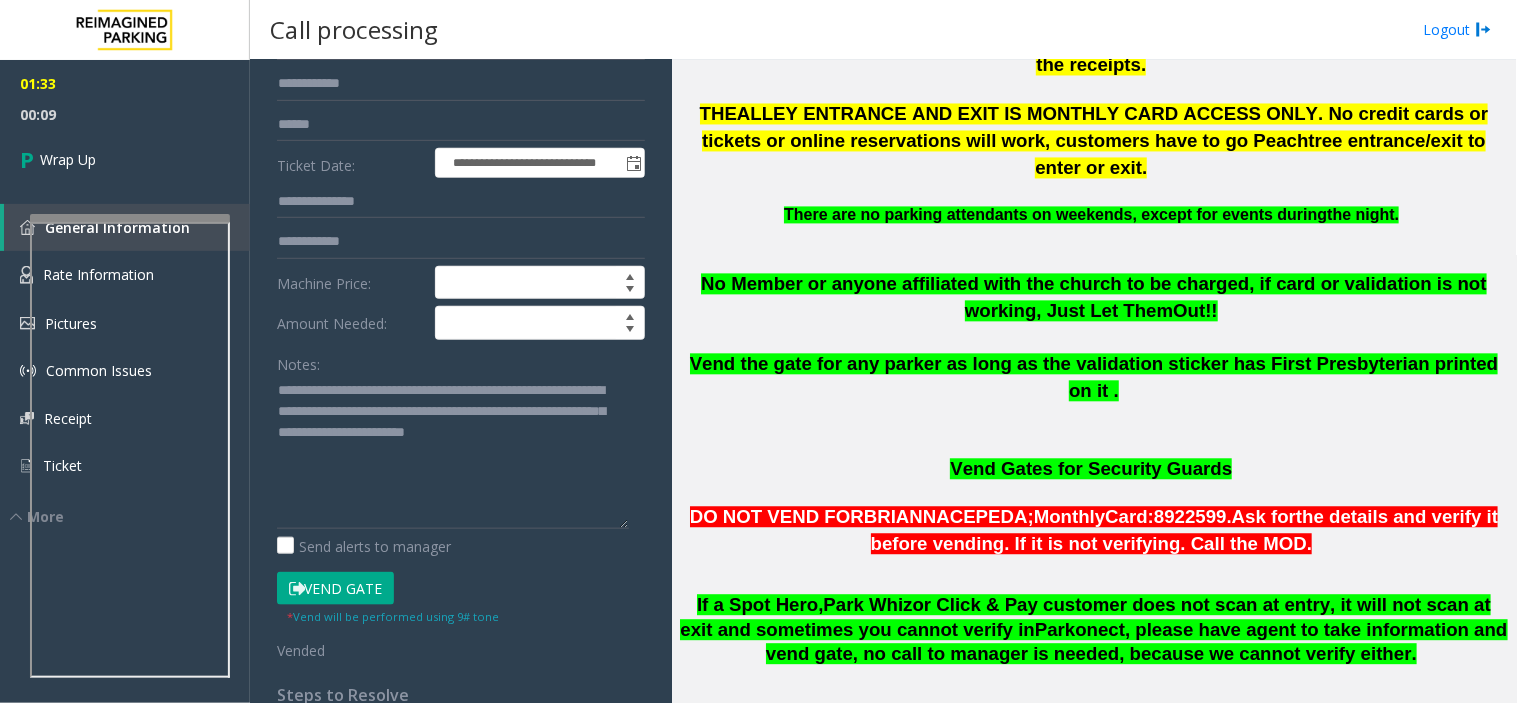 type on "****" 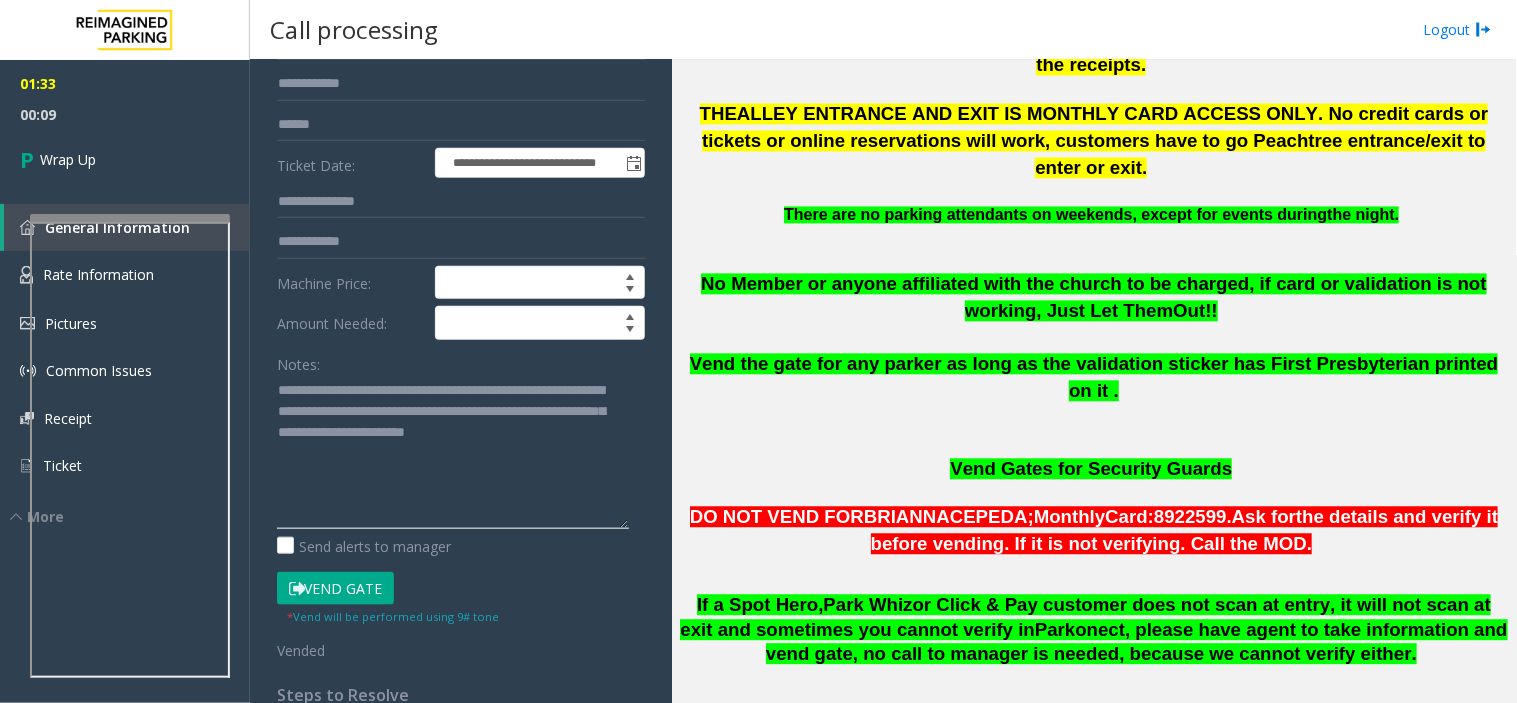 click 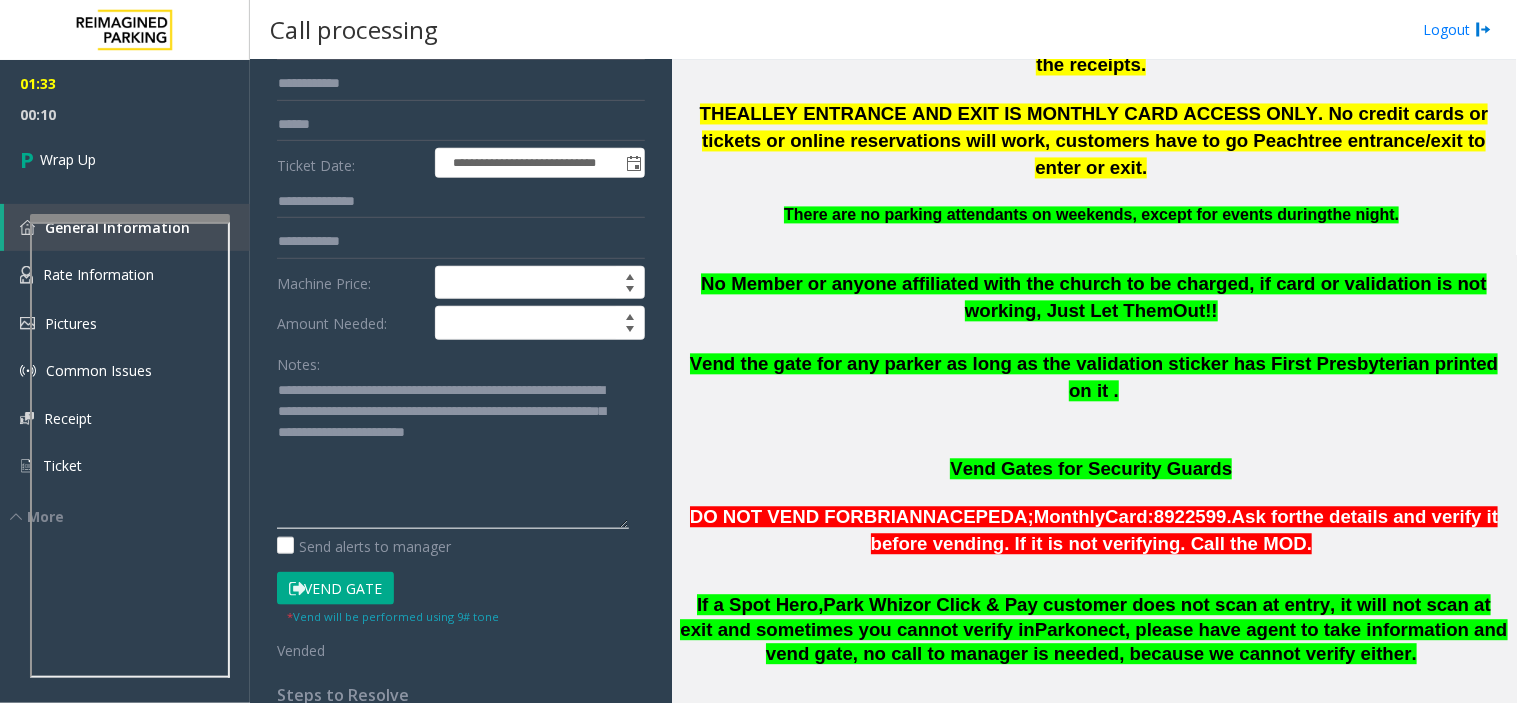 click 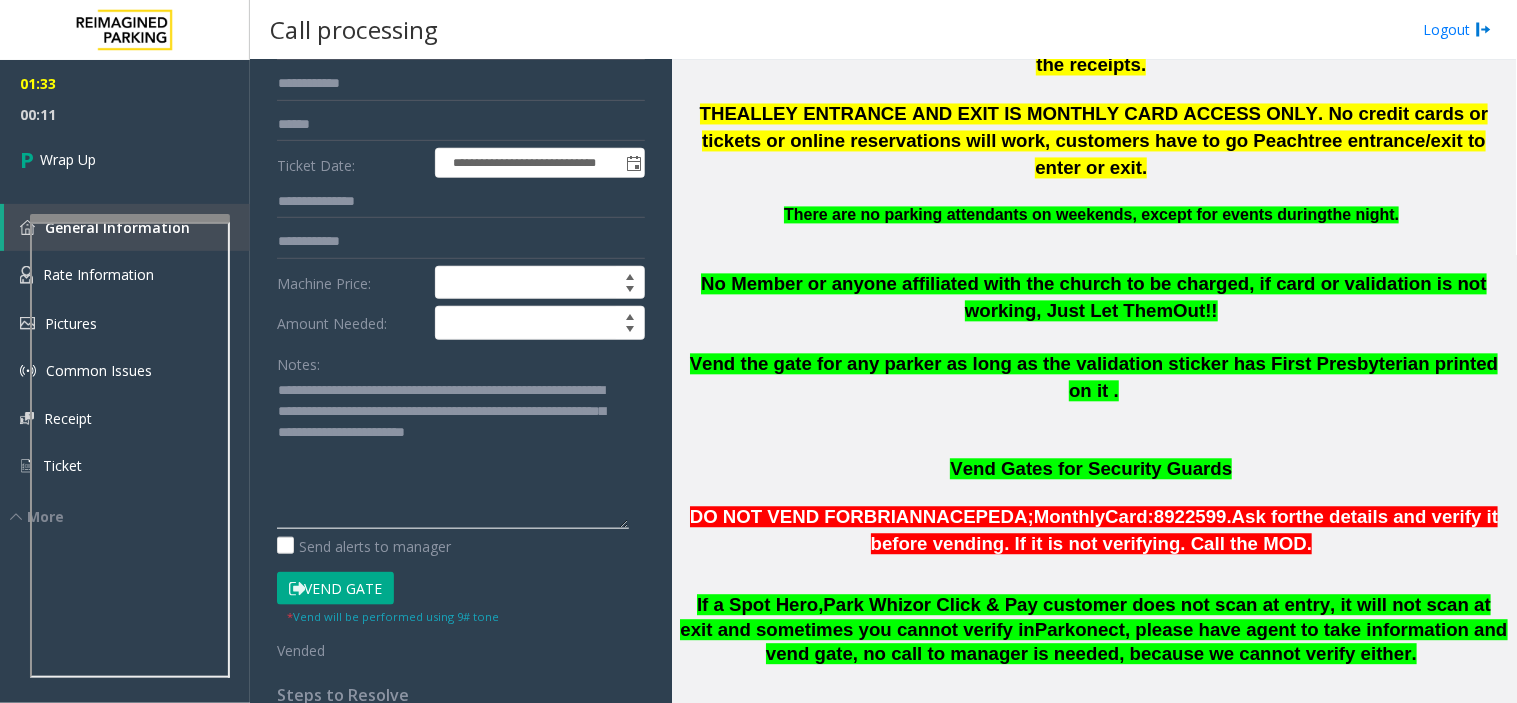 click 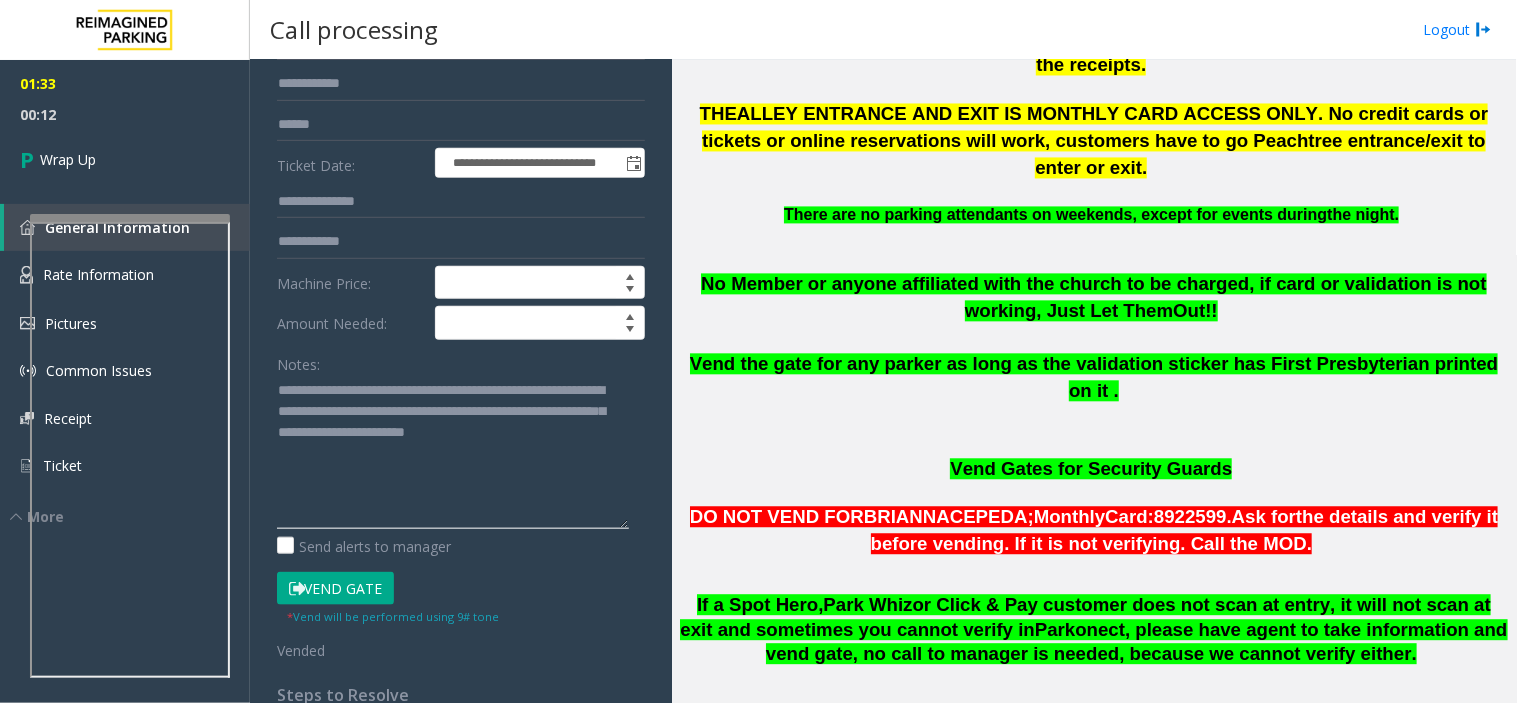 scroll, scrollTop: 111, scrollLeft: 0, axis: vertical 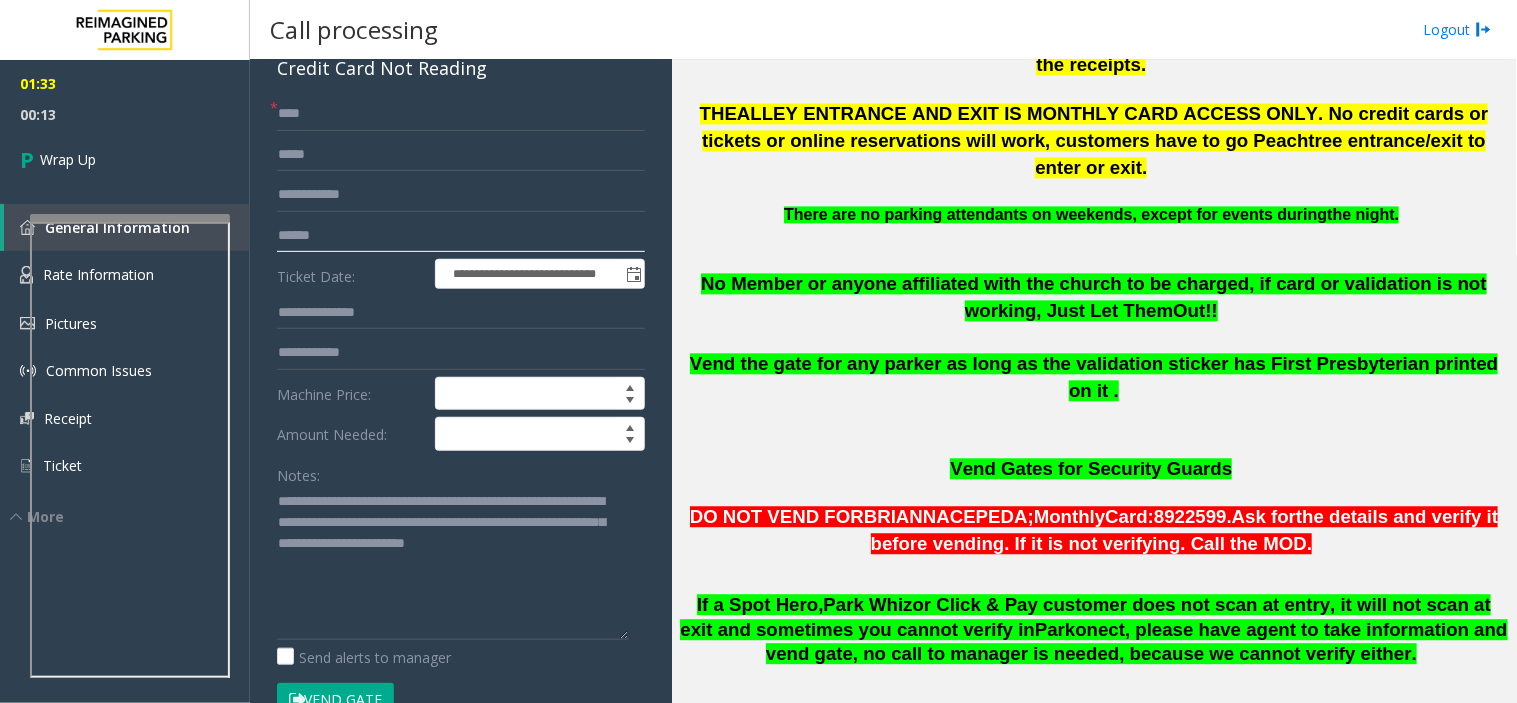 click 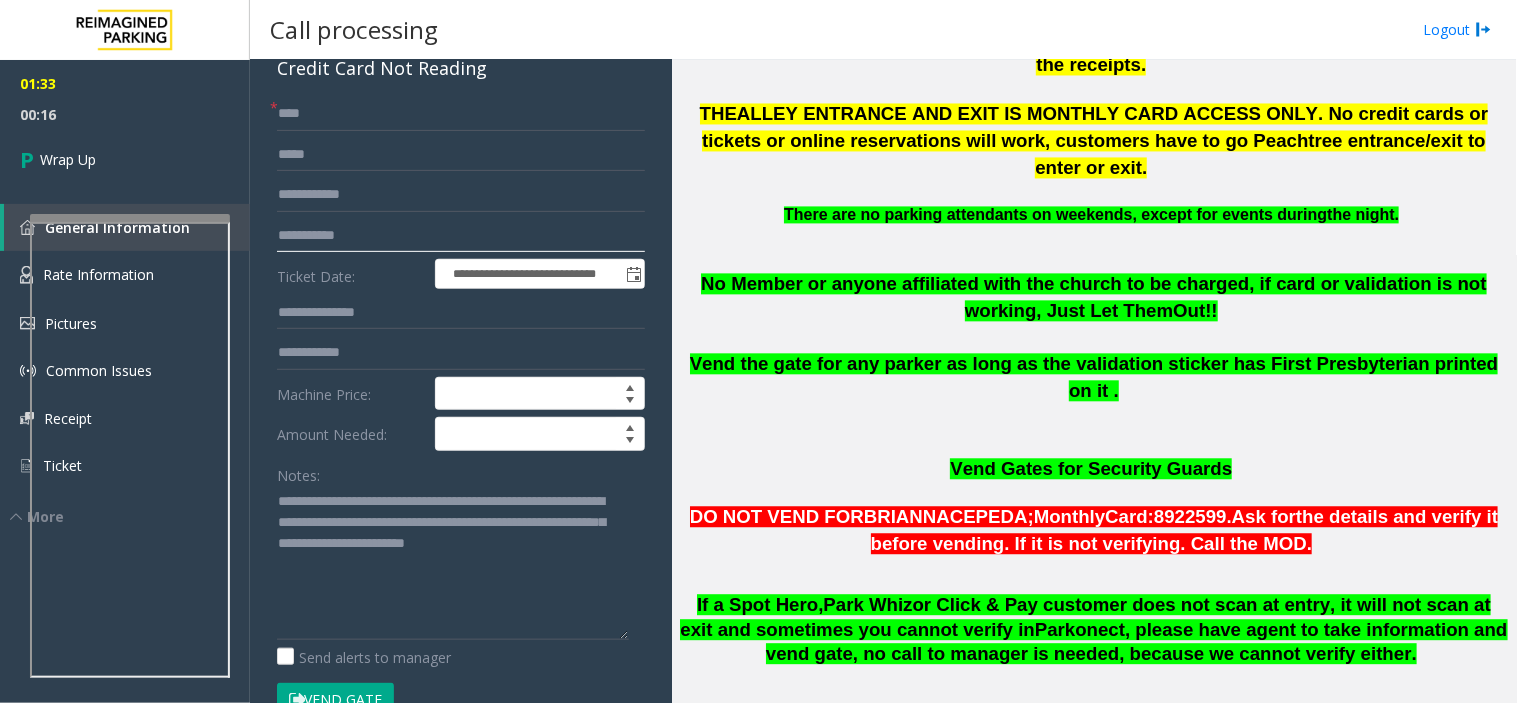 type on "**********" 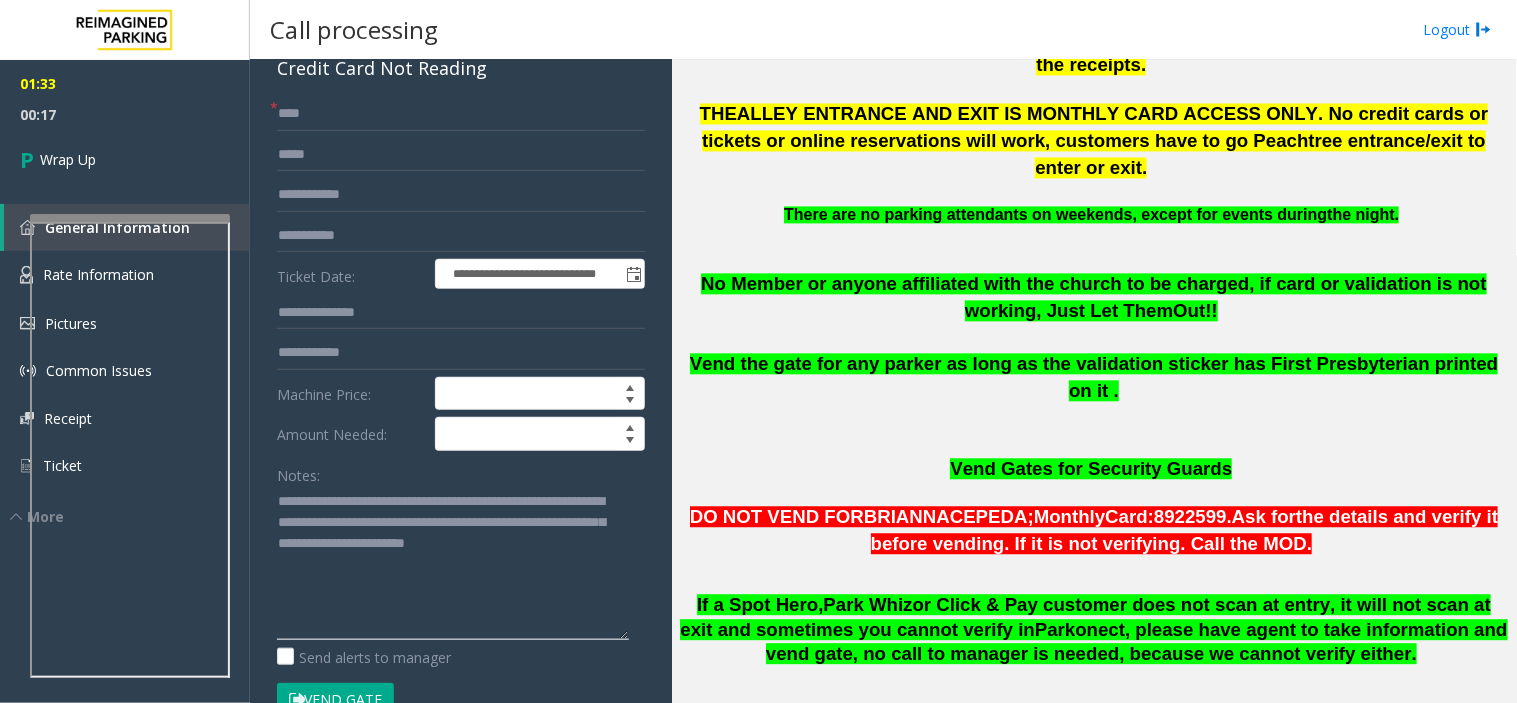 click 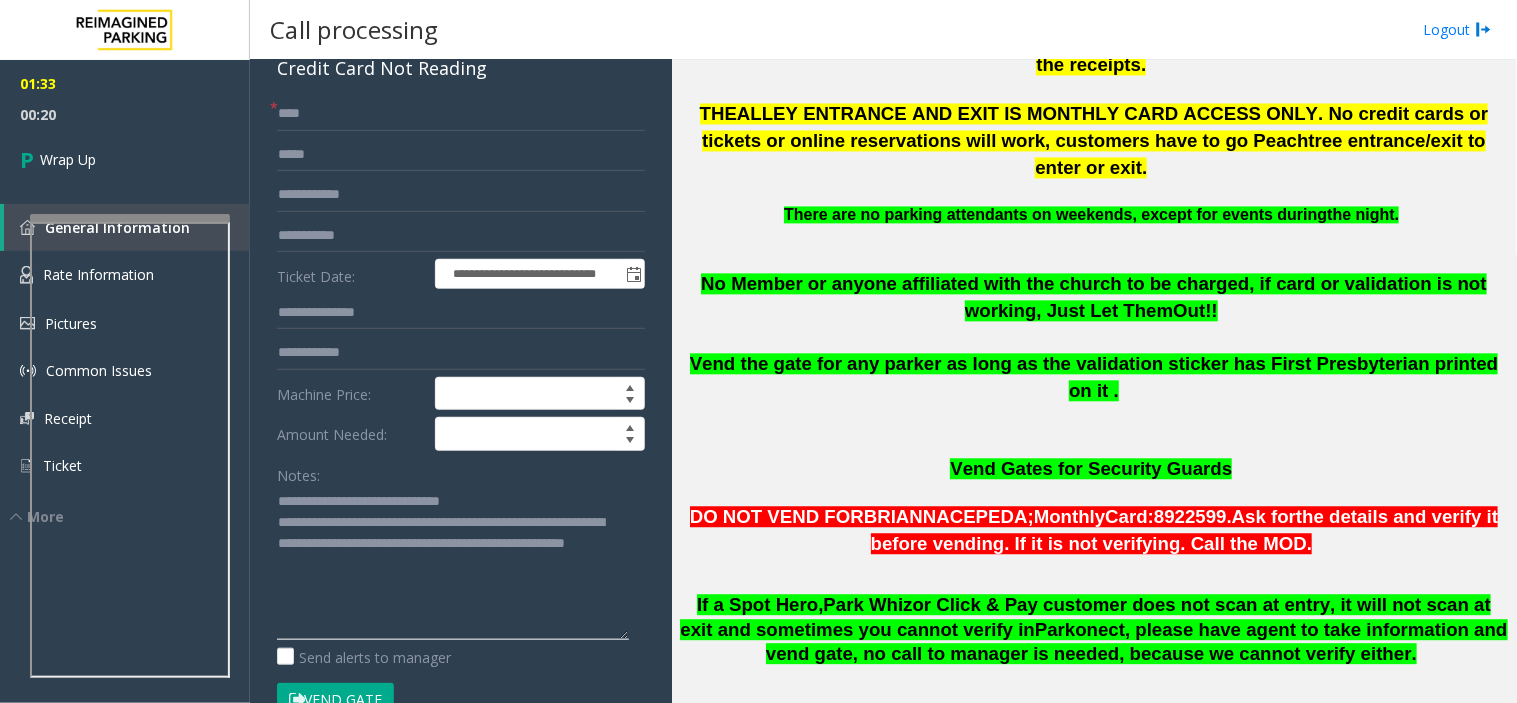 drag, startPoint x: 356, startPoint y: 524, endPoint x: 462, endPoint y: 574, distance: 117.20068 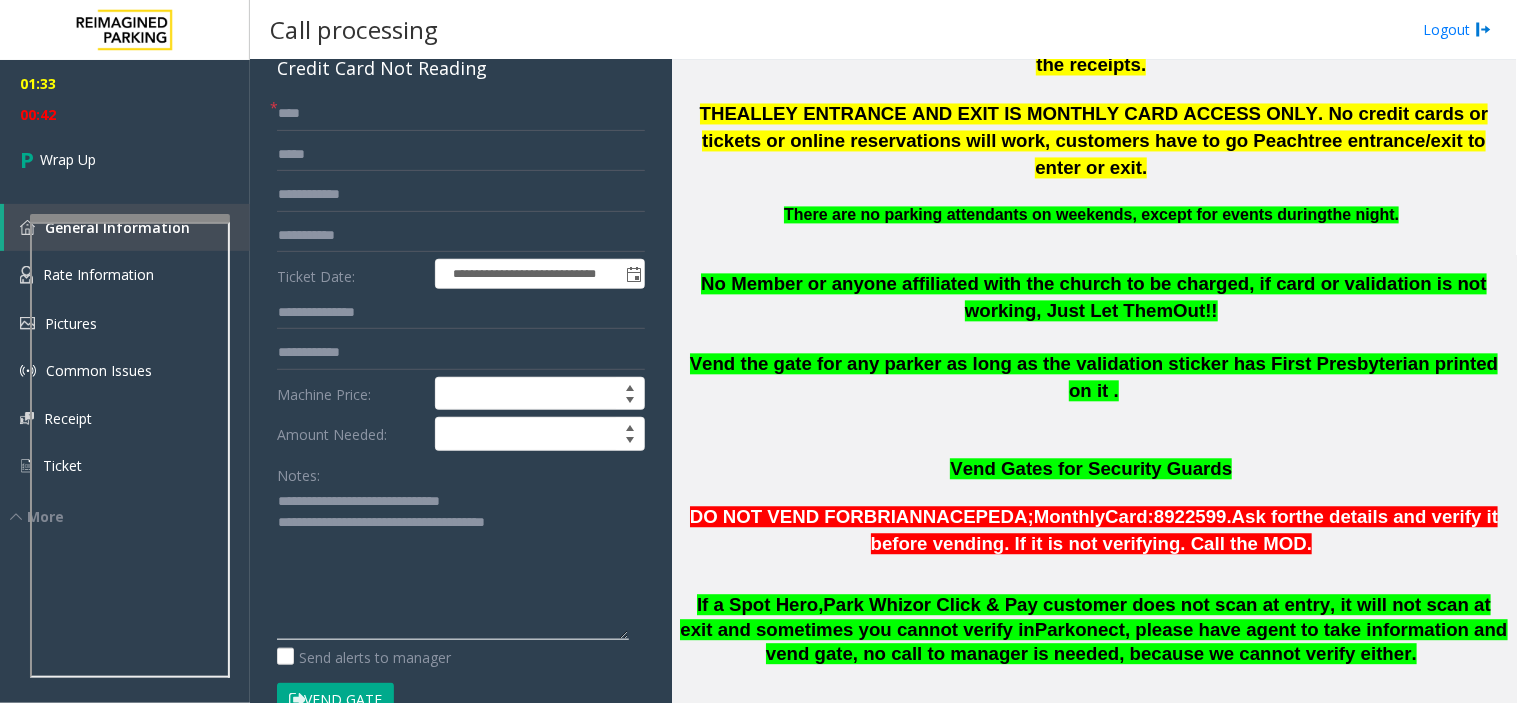 click 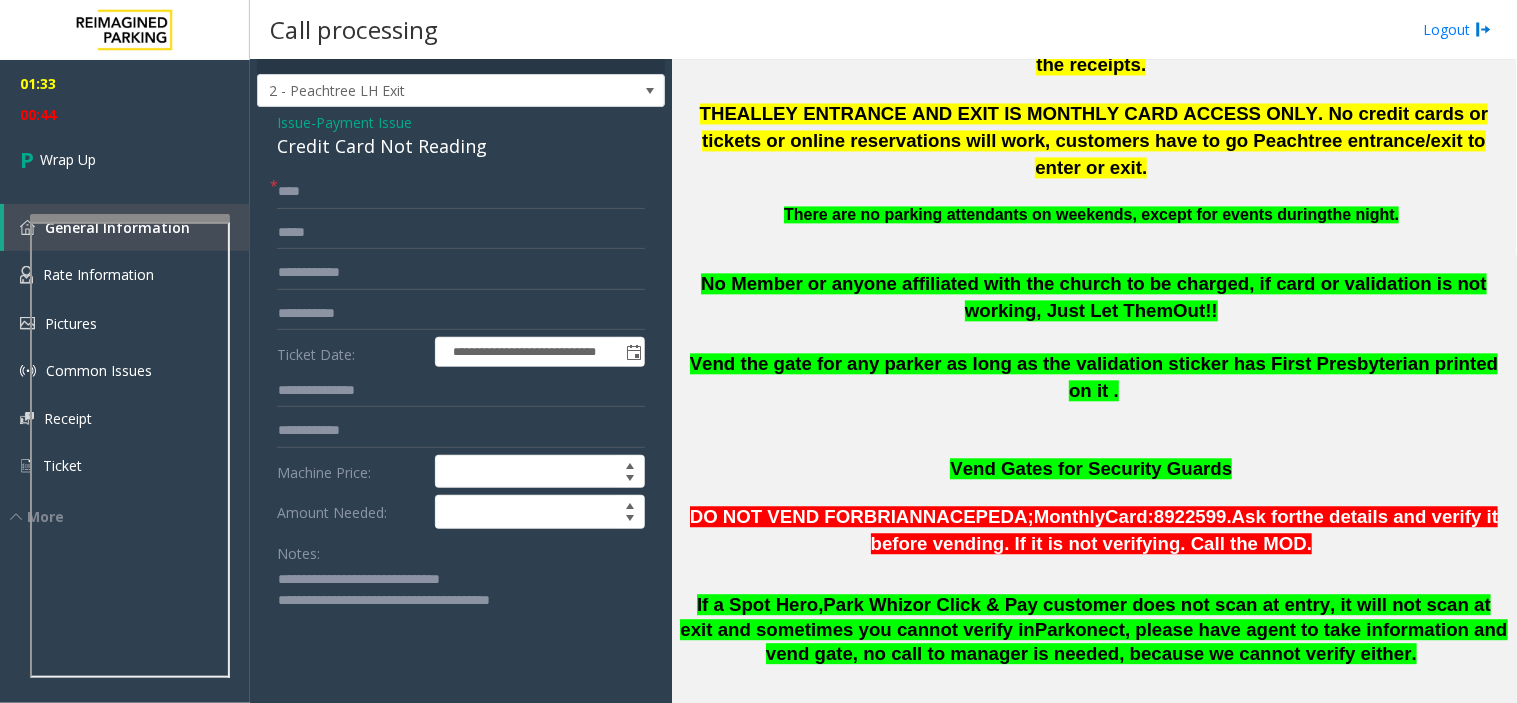 scroll, scrollTop: 0, scrollLeft: 0, axis: both 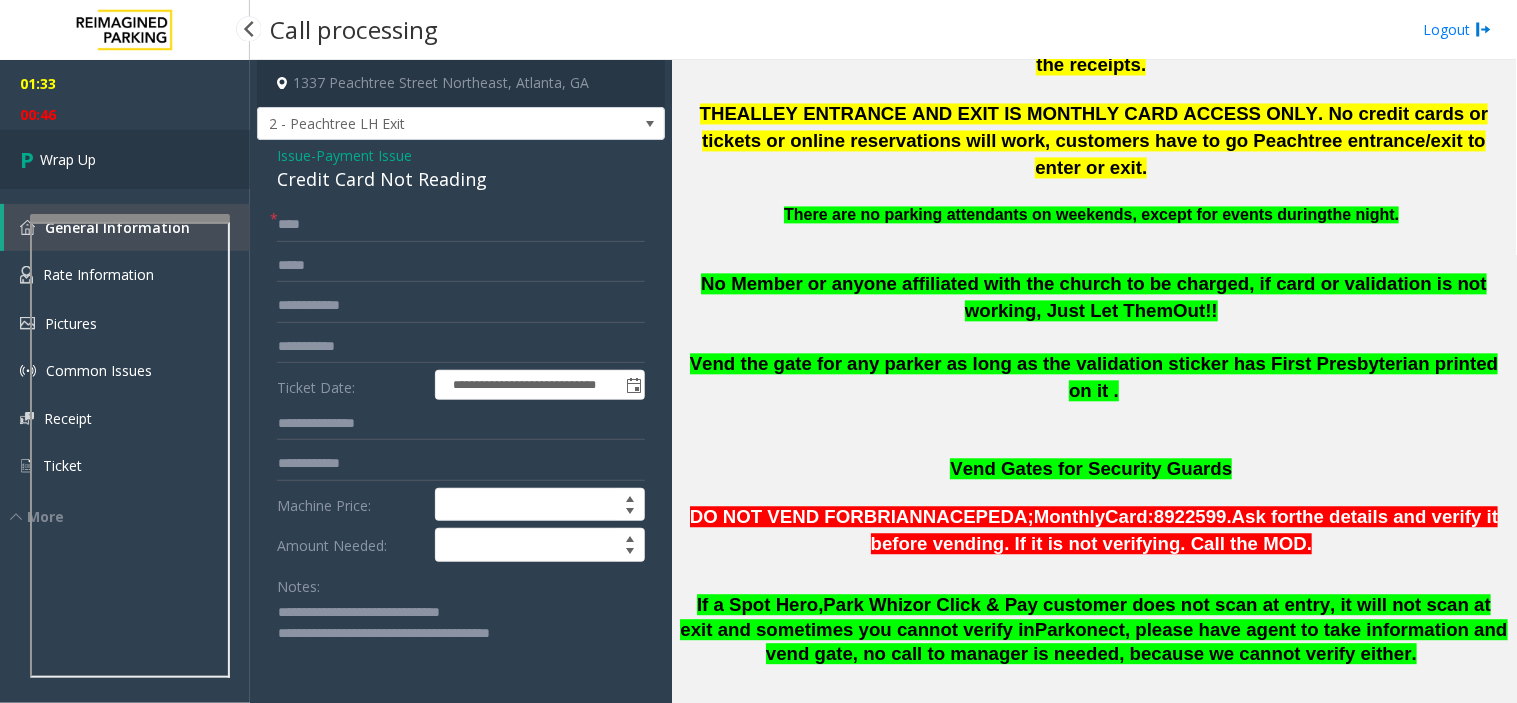 type on "**********" 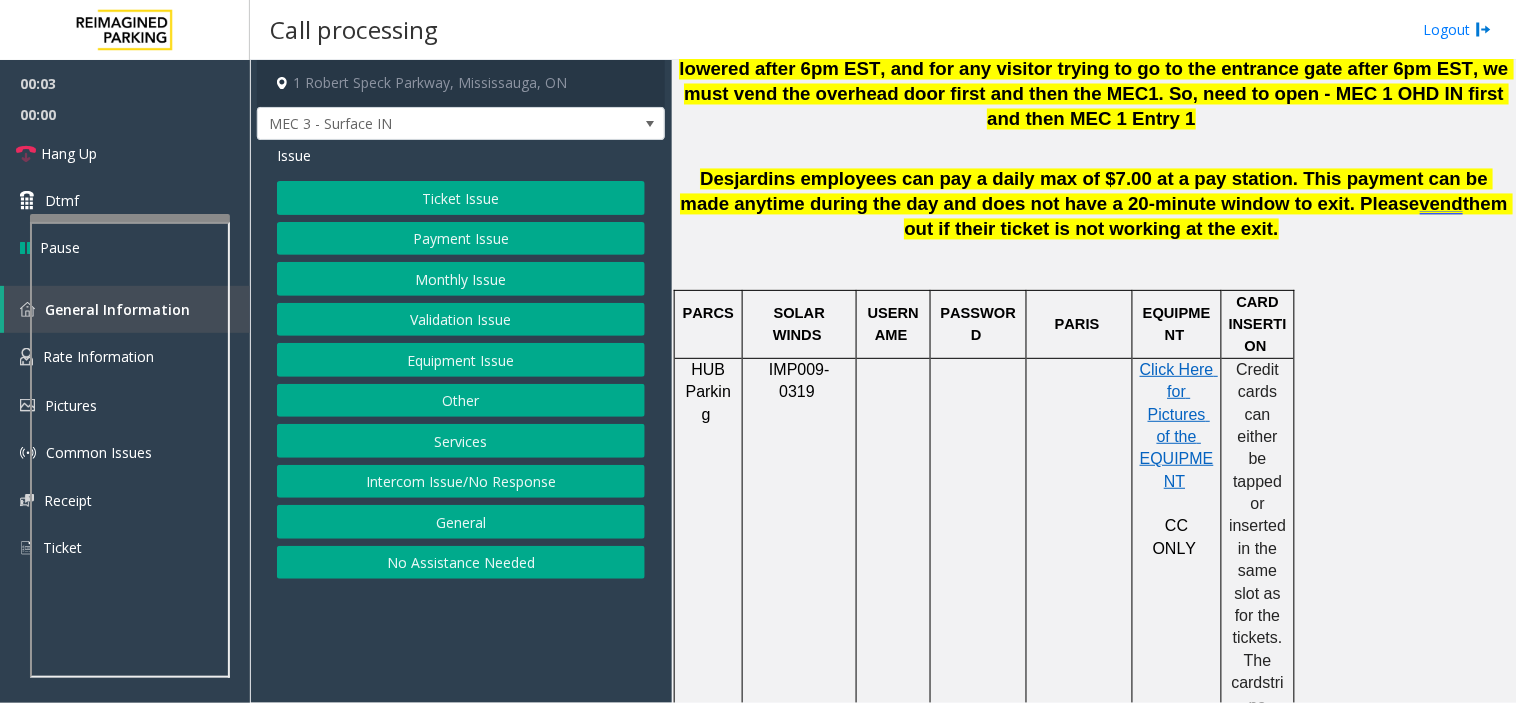 scroll, scrollTop: 1000, scrollLeft: 0, axis: vertical 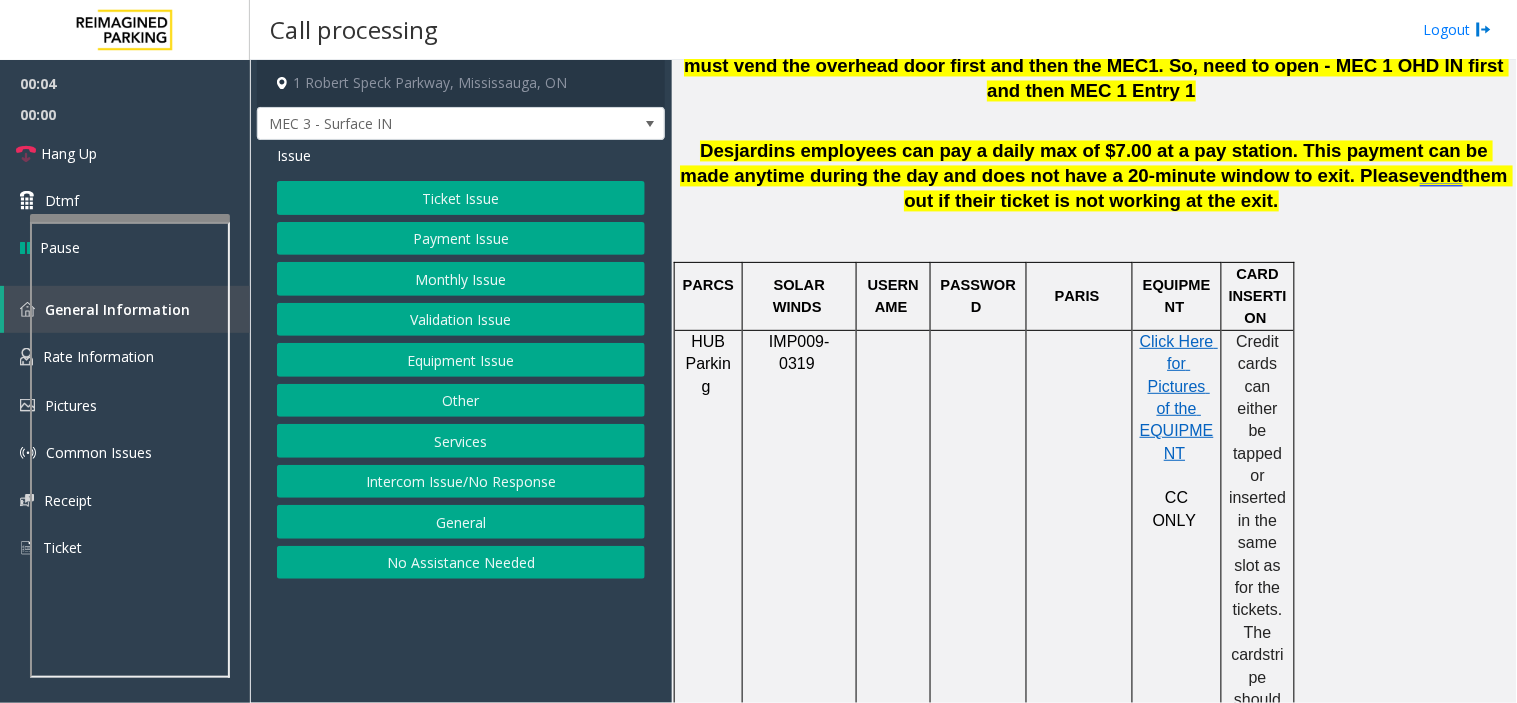 click on "Intercom Issue/No Response" 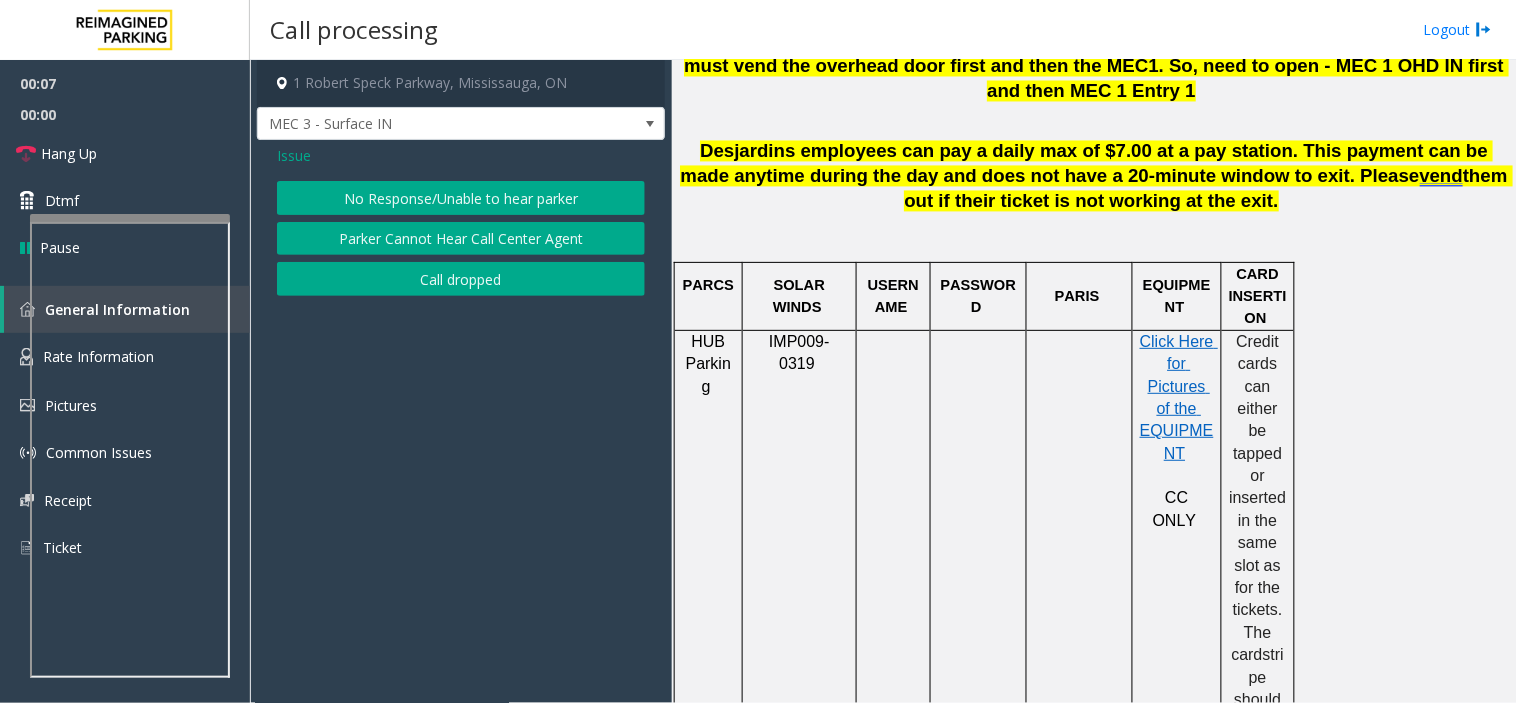 click on "No Response/Unable to hear parker" 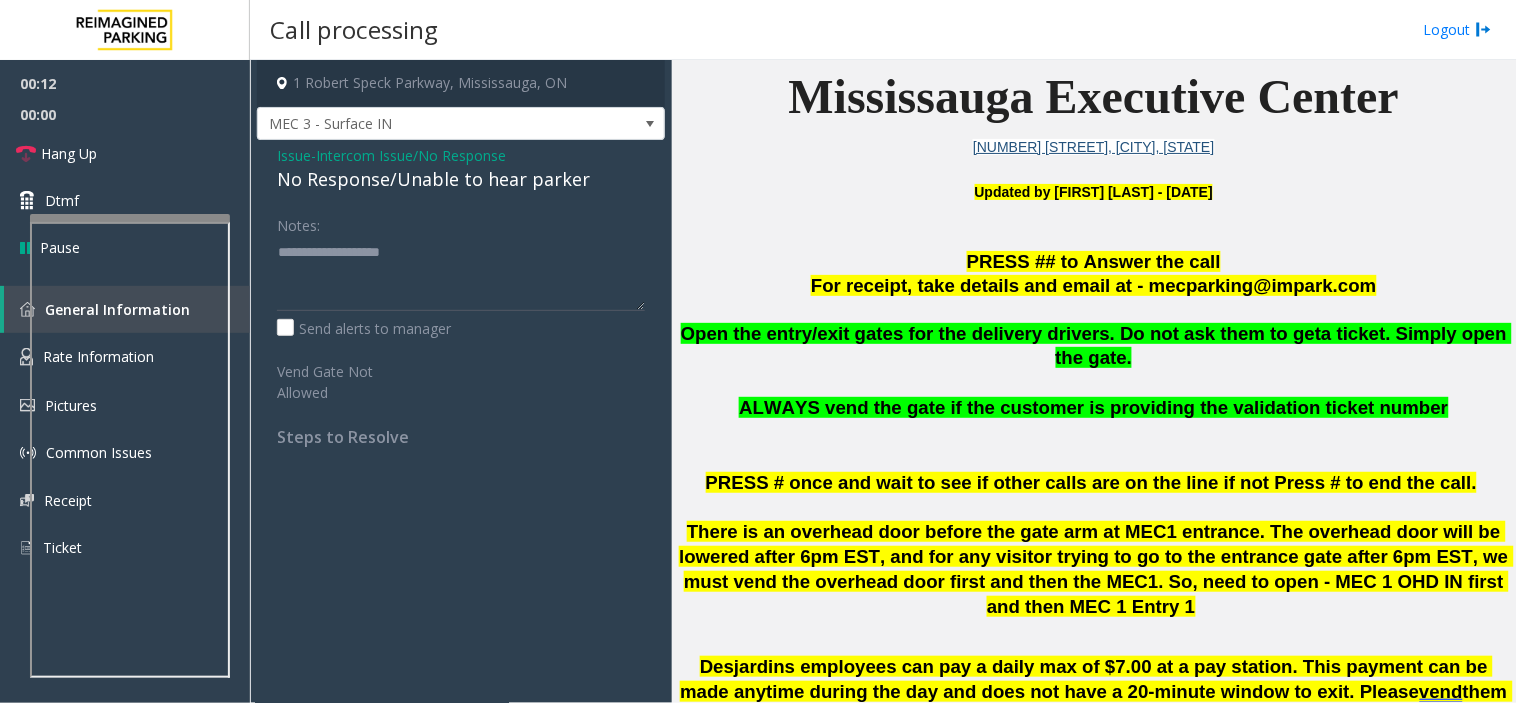 scroll, scrollTop: 444, scrollLeft: 0, axis: vertical 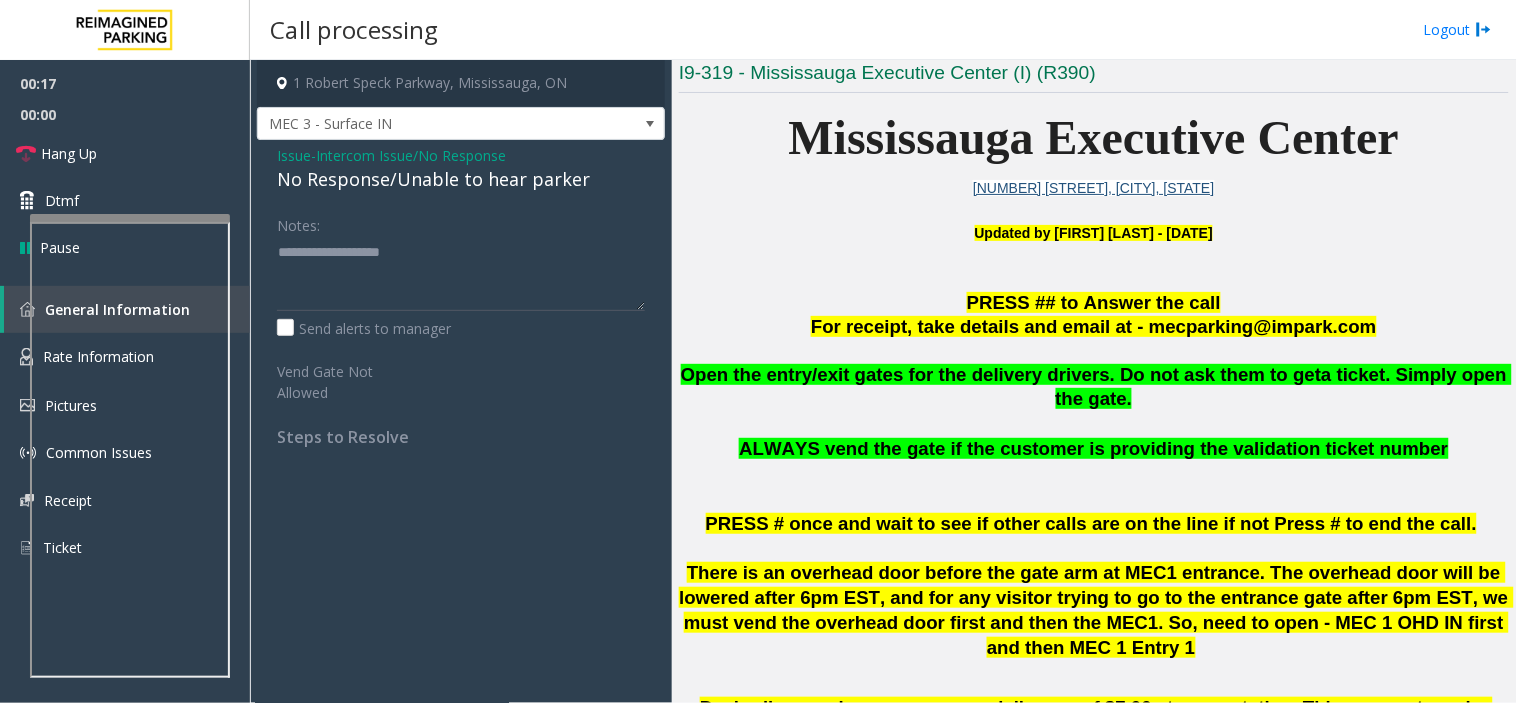 click on "No Response/Unable to hear parker" 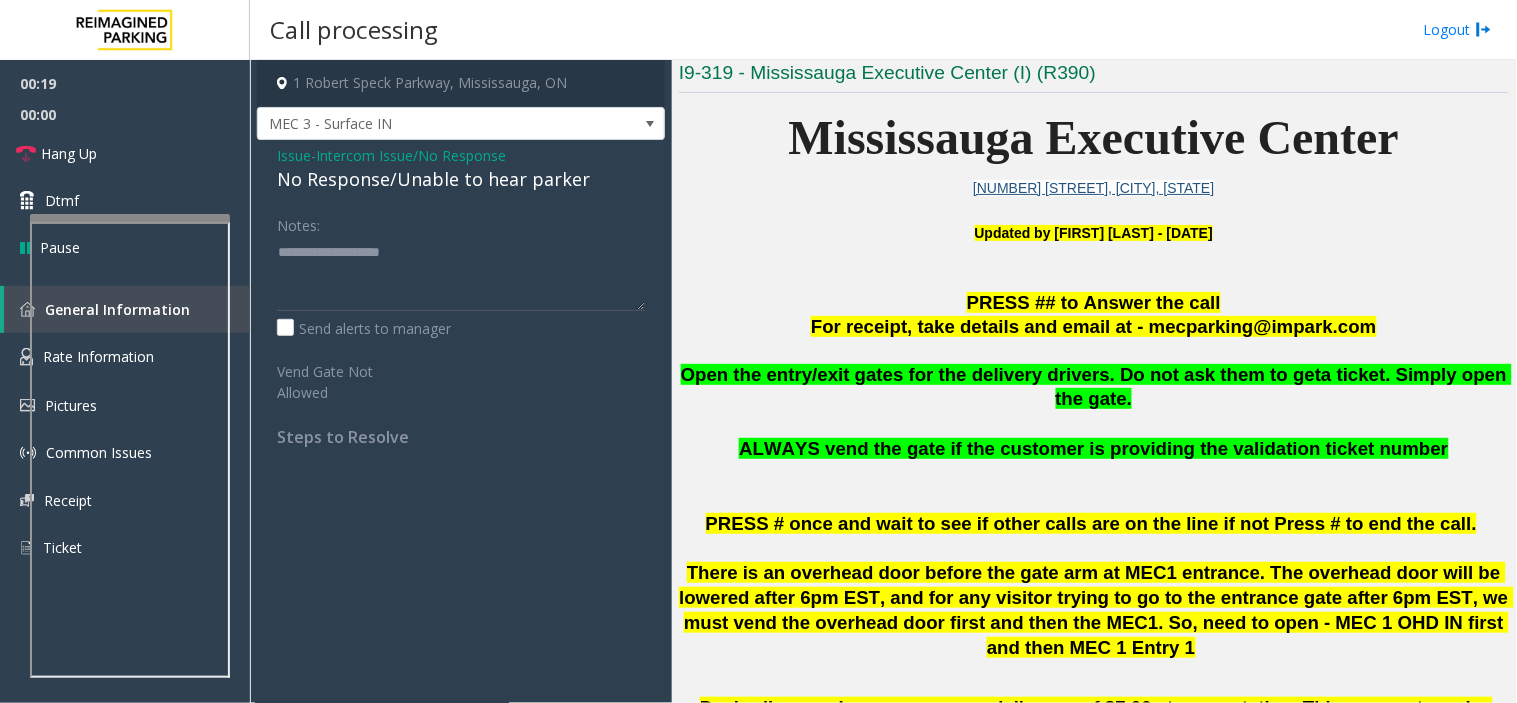 click on "Intercom Issue/No Response" 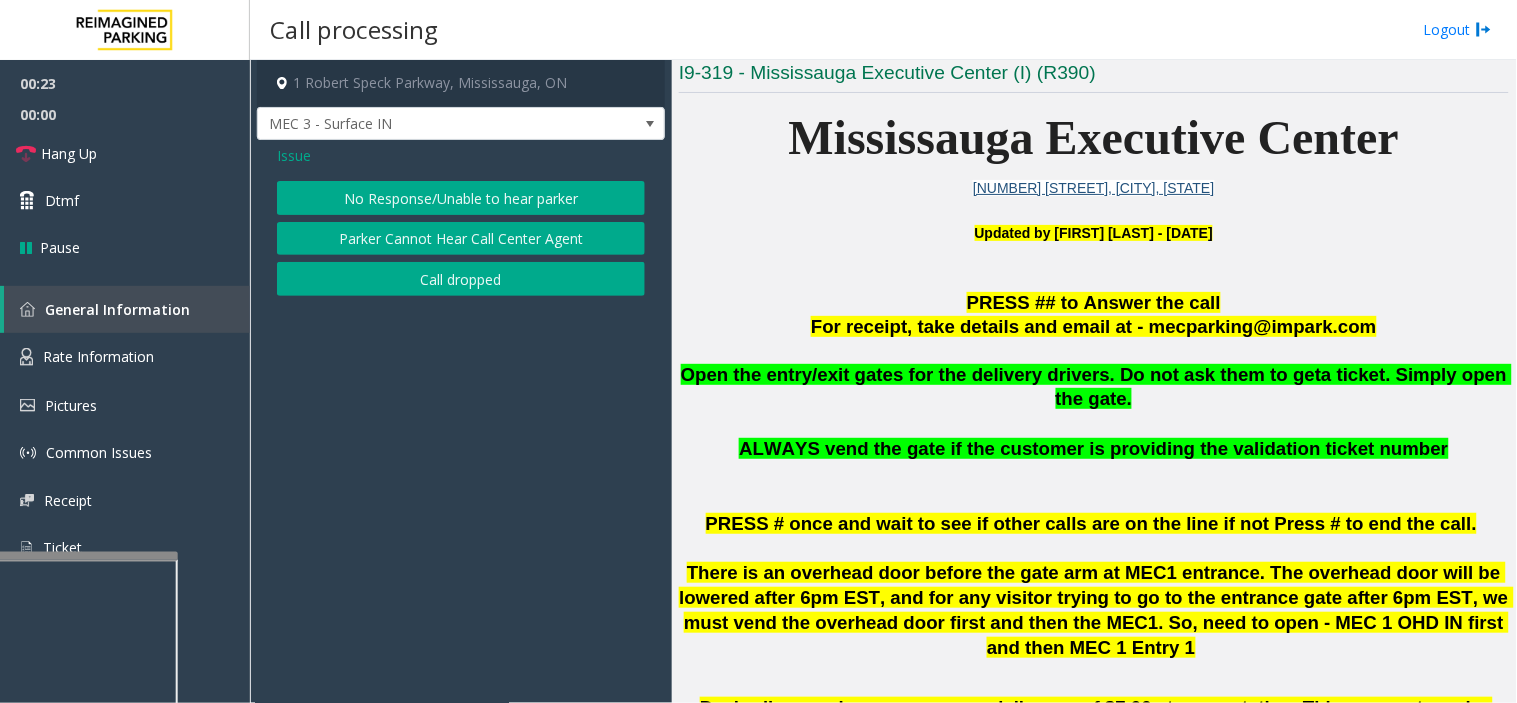 click at bounding box center (78, 556) 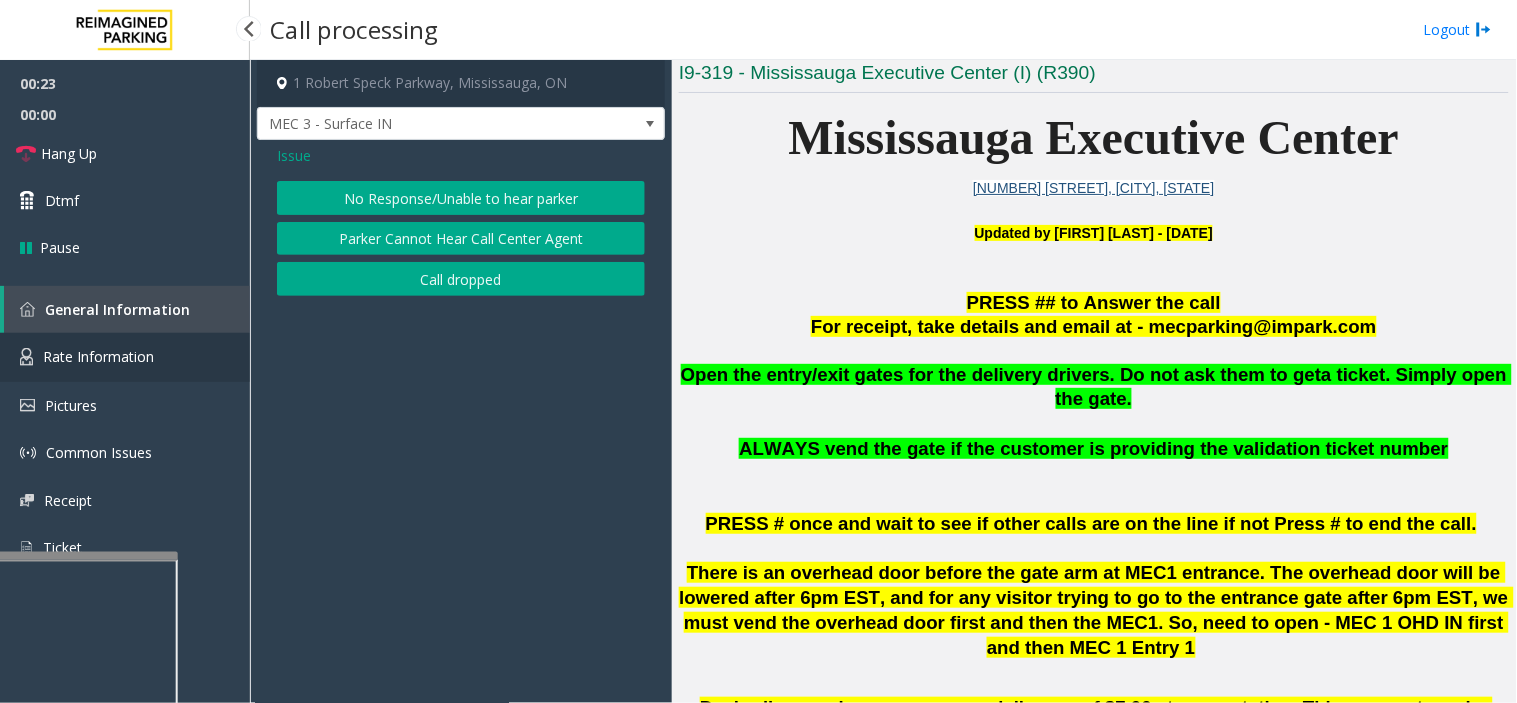 click on "Rate Information" at bounding box center [125, 357] 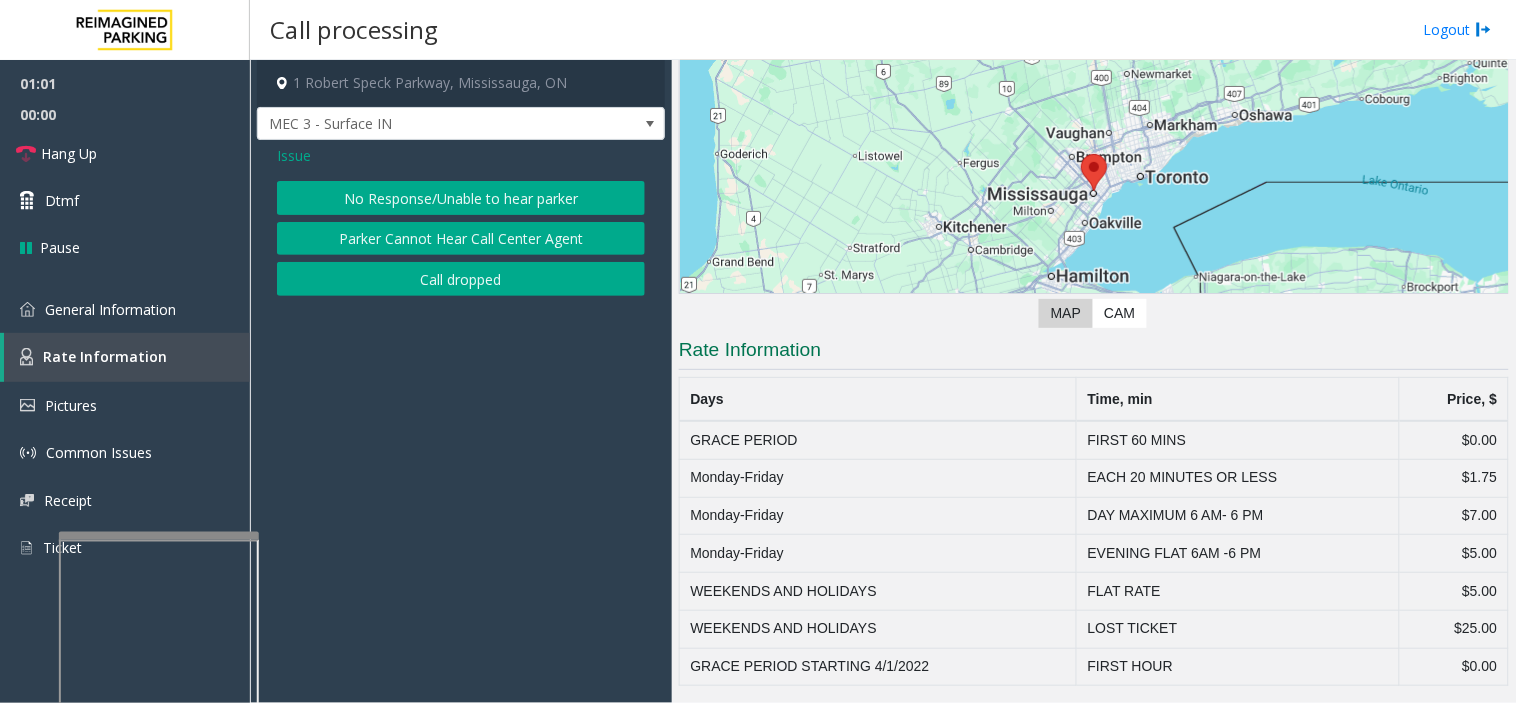 click at bounding box center [159, 536] 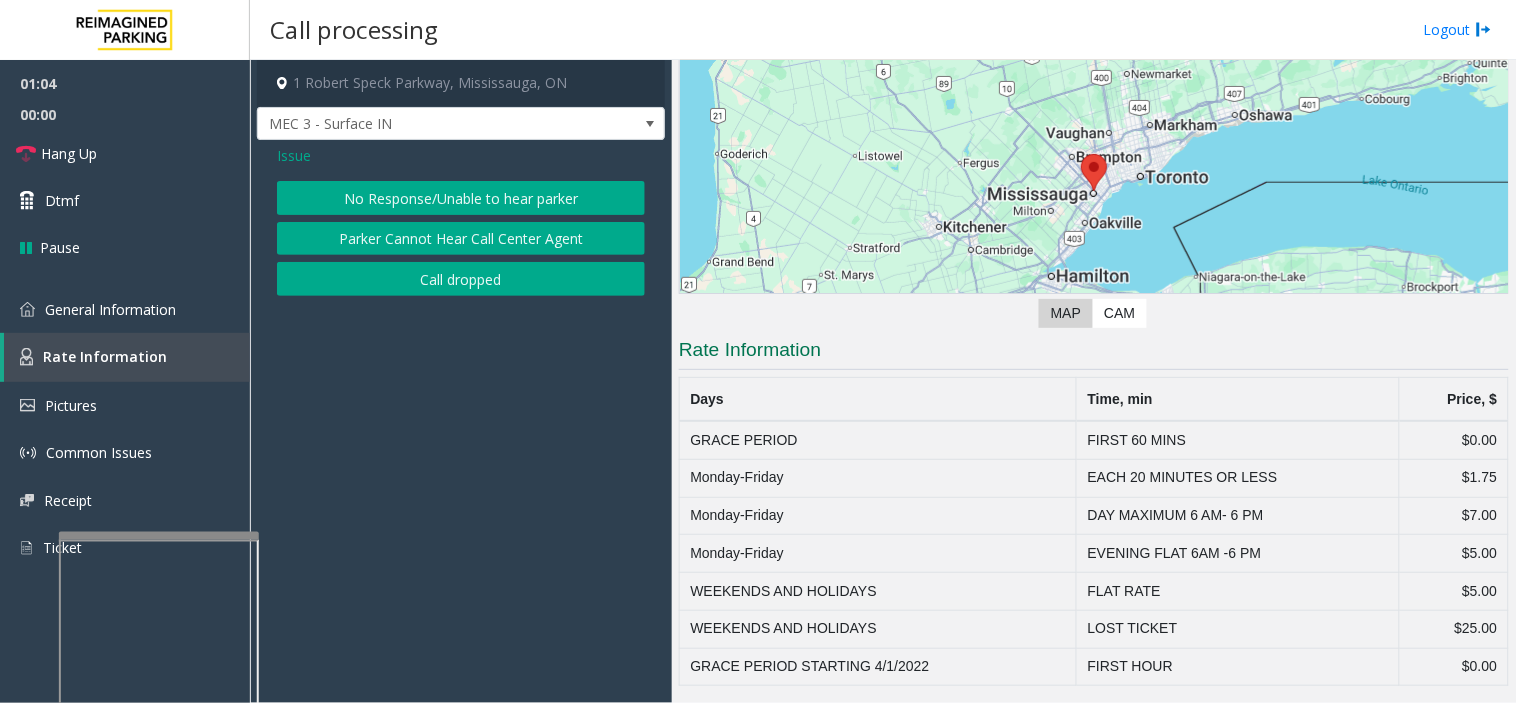 click on "Issue  No Response/Unable to hear parker   Parker Cannot Hear Call Center Agent   Call dropped" 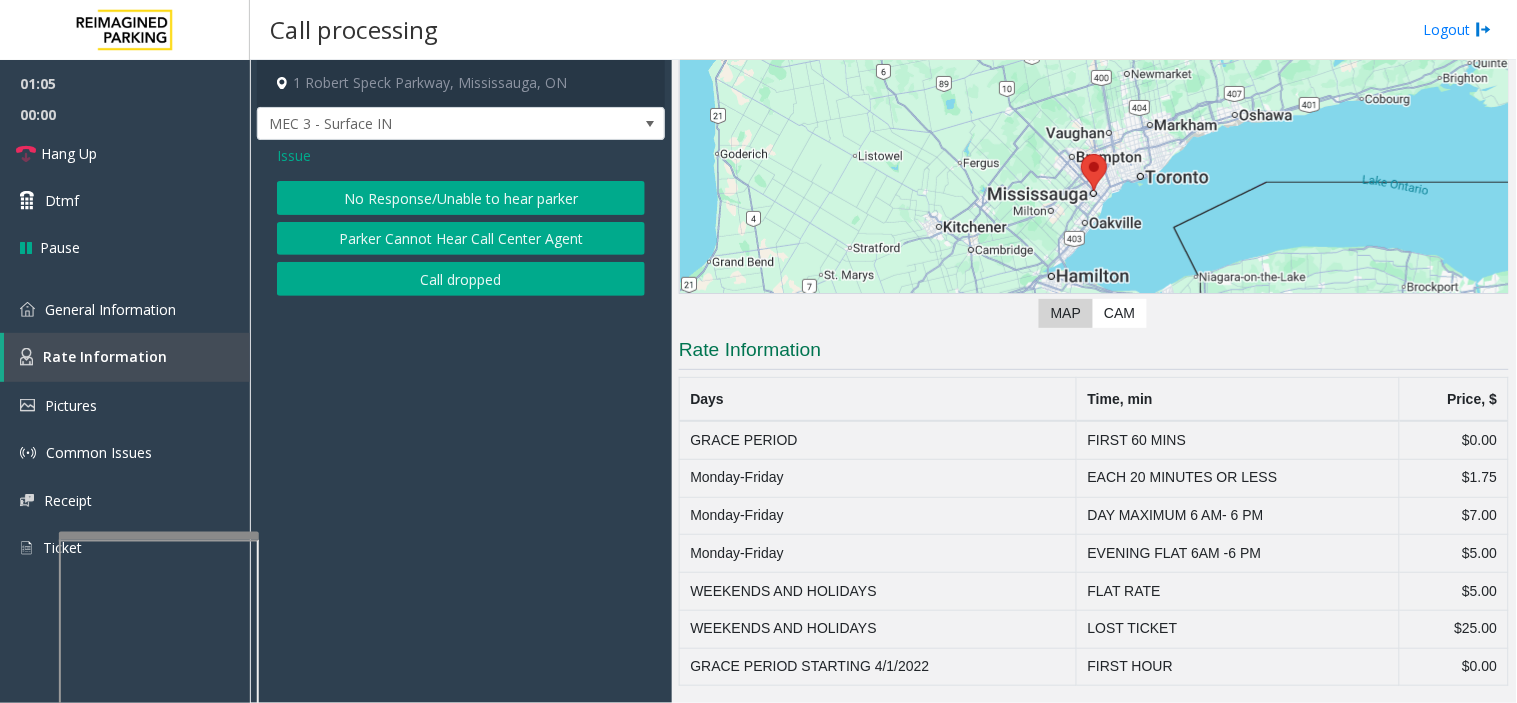 click on "Issue" 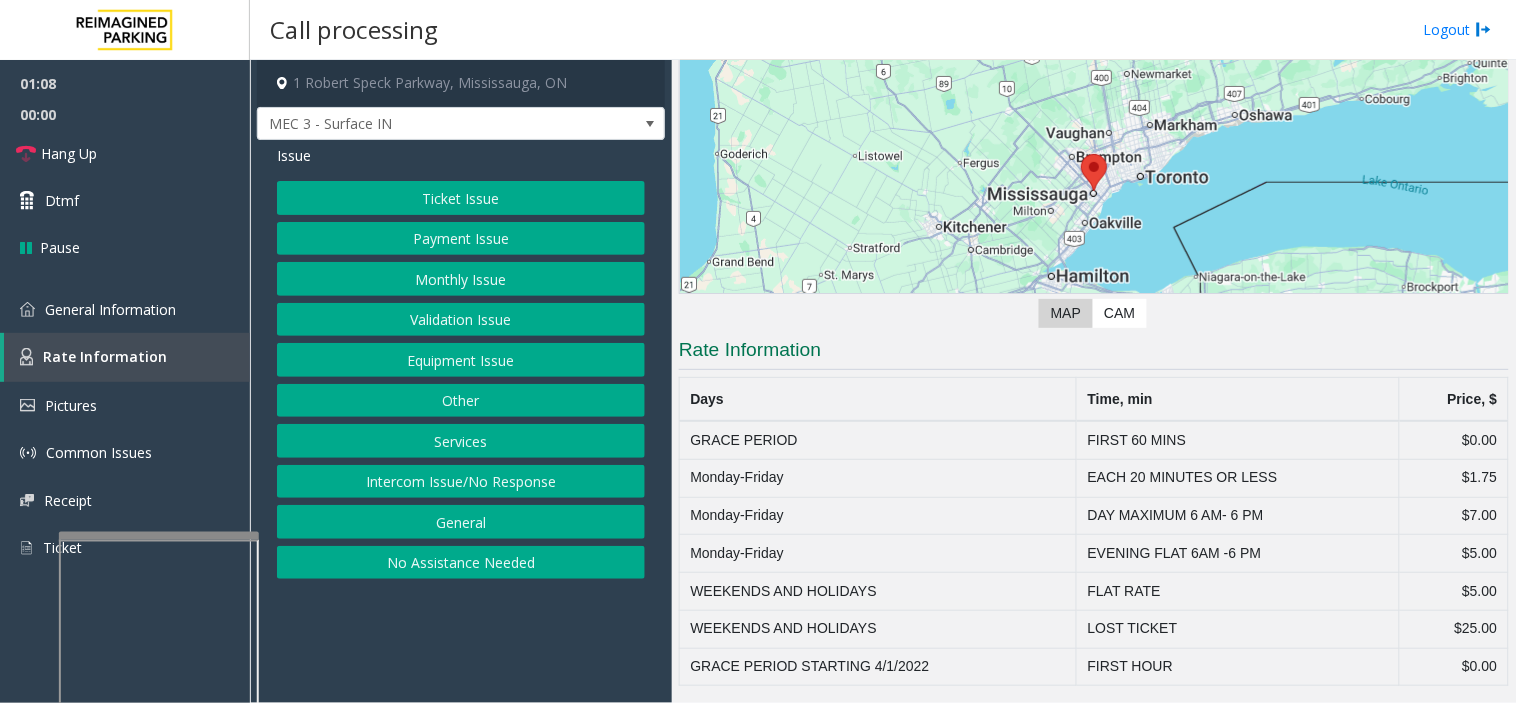 click on "Services" 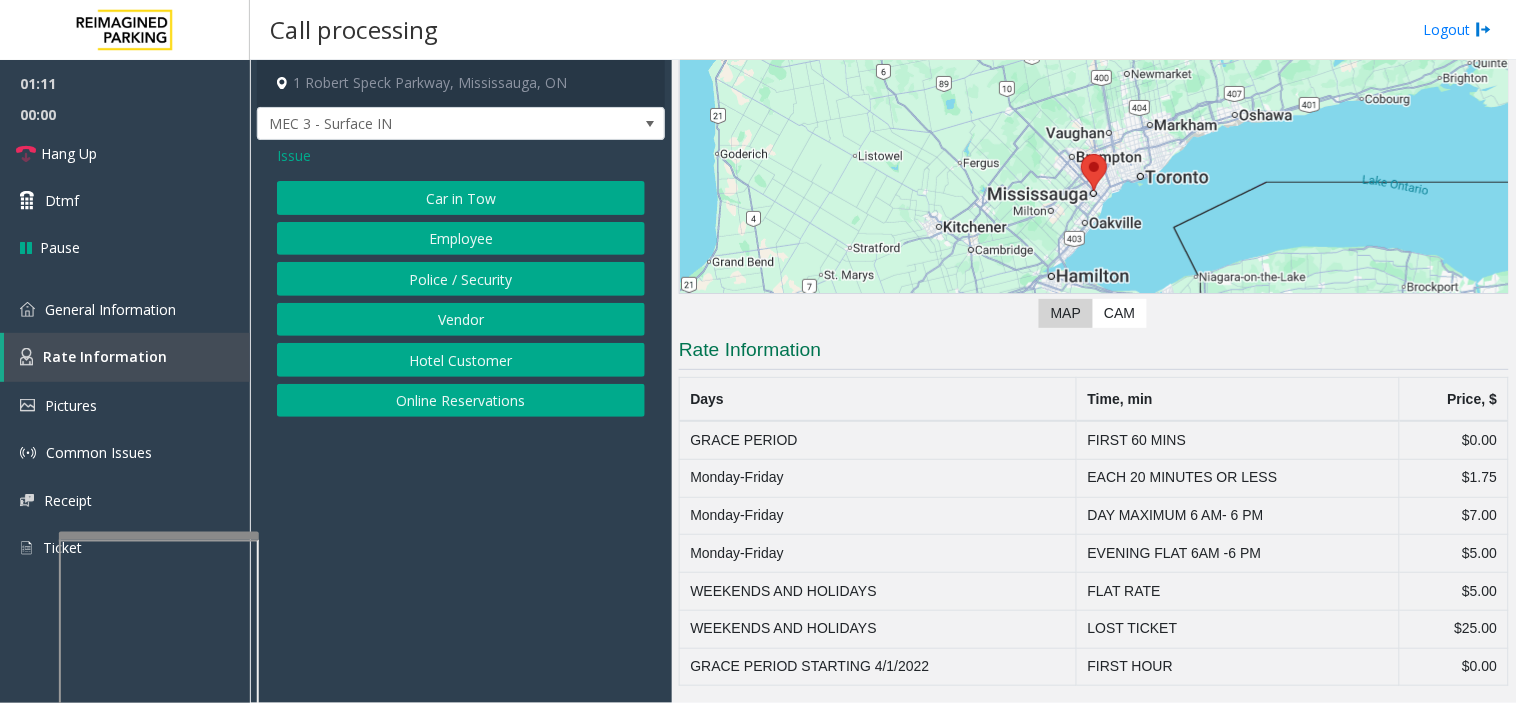click on "Issue" 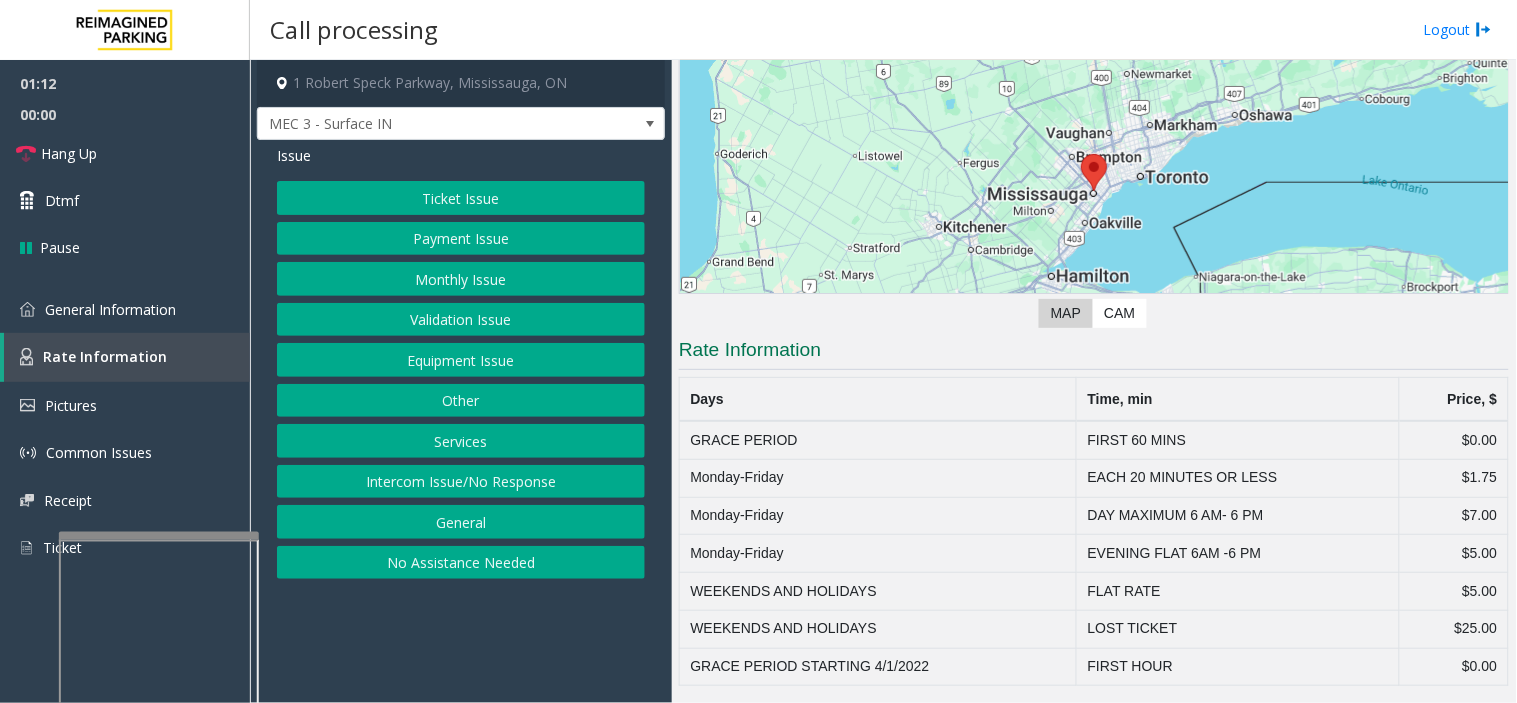 click on "General" 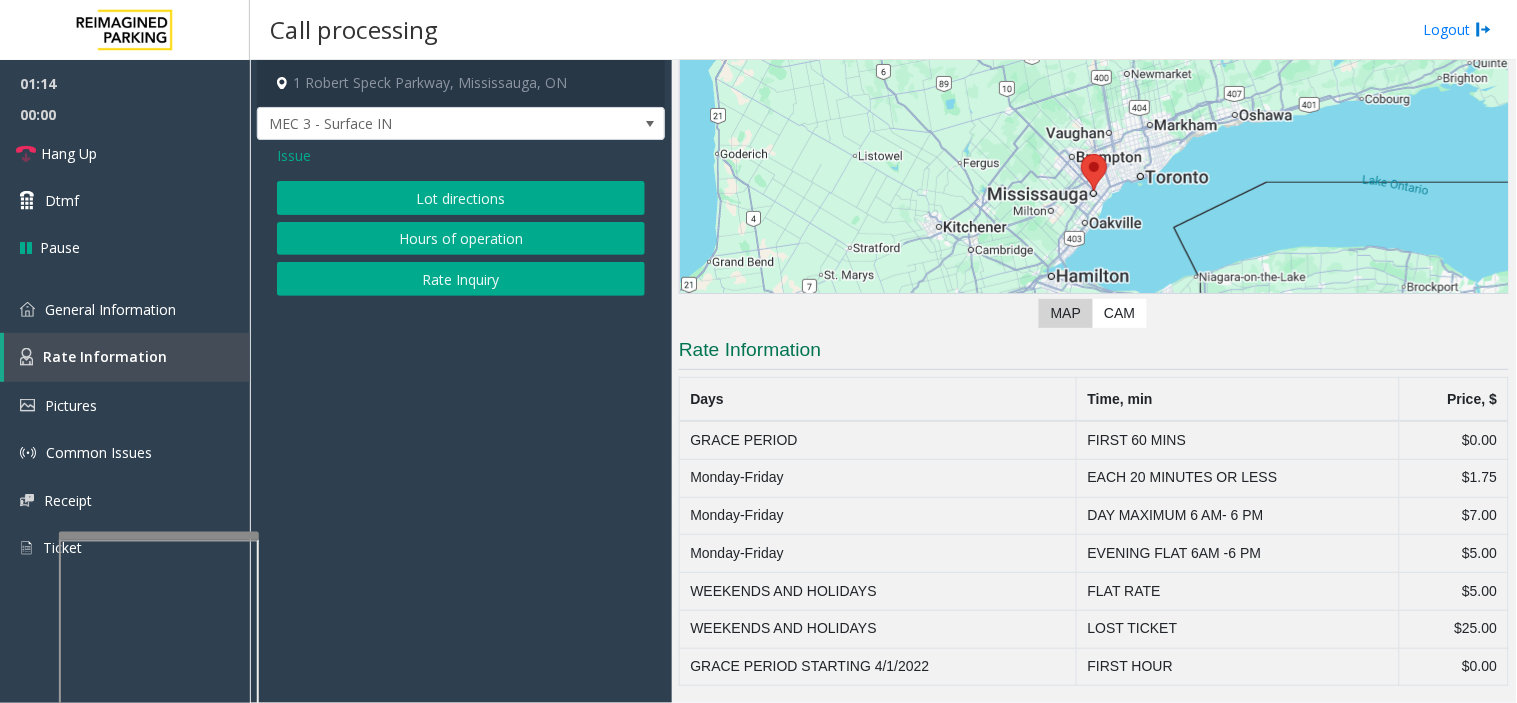 click on "Rate Inquiry" 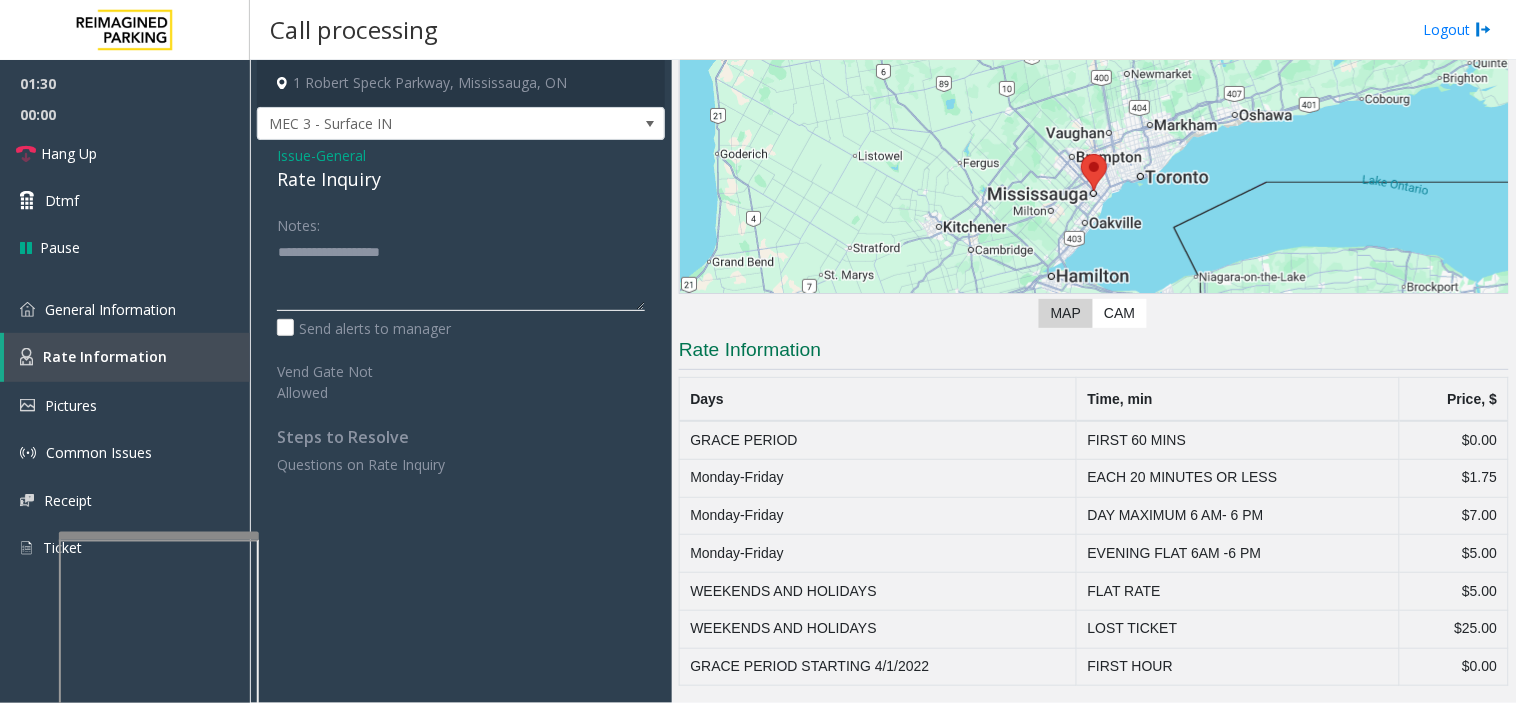 click 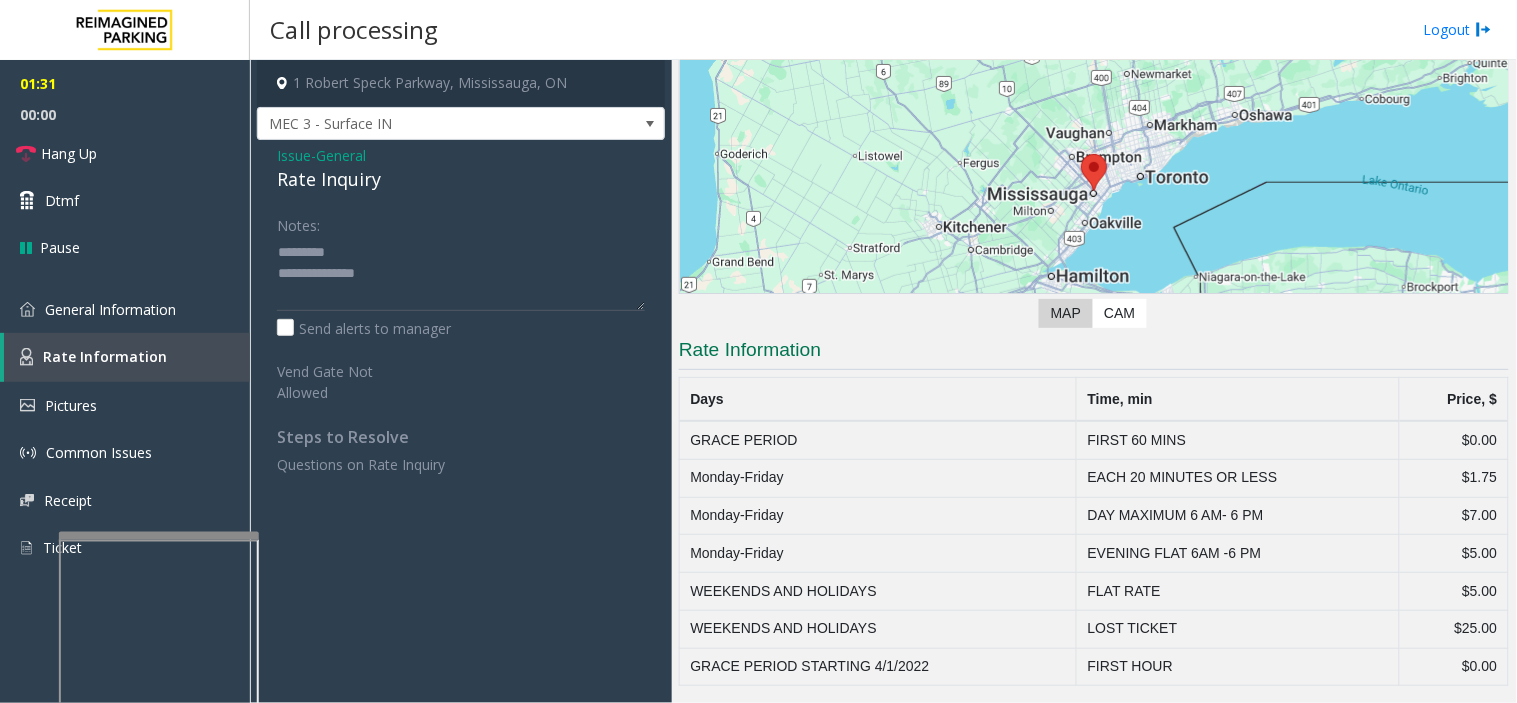 click on "Rate Inquiry" 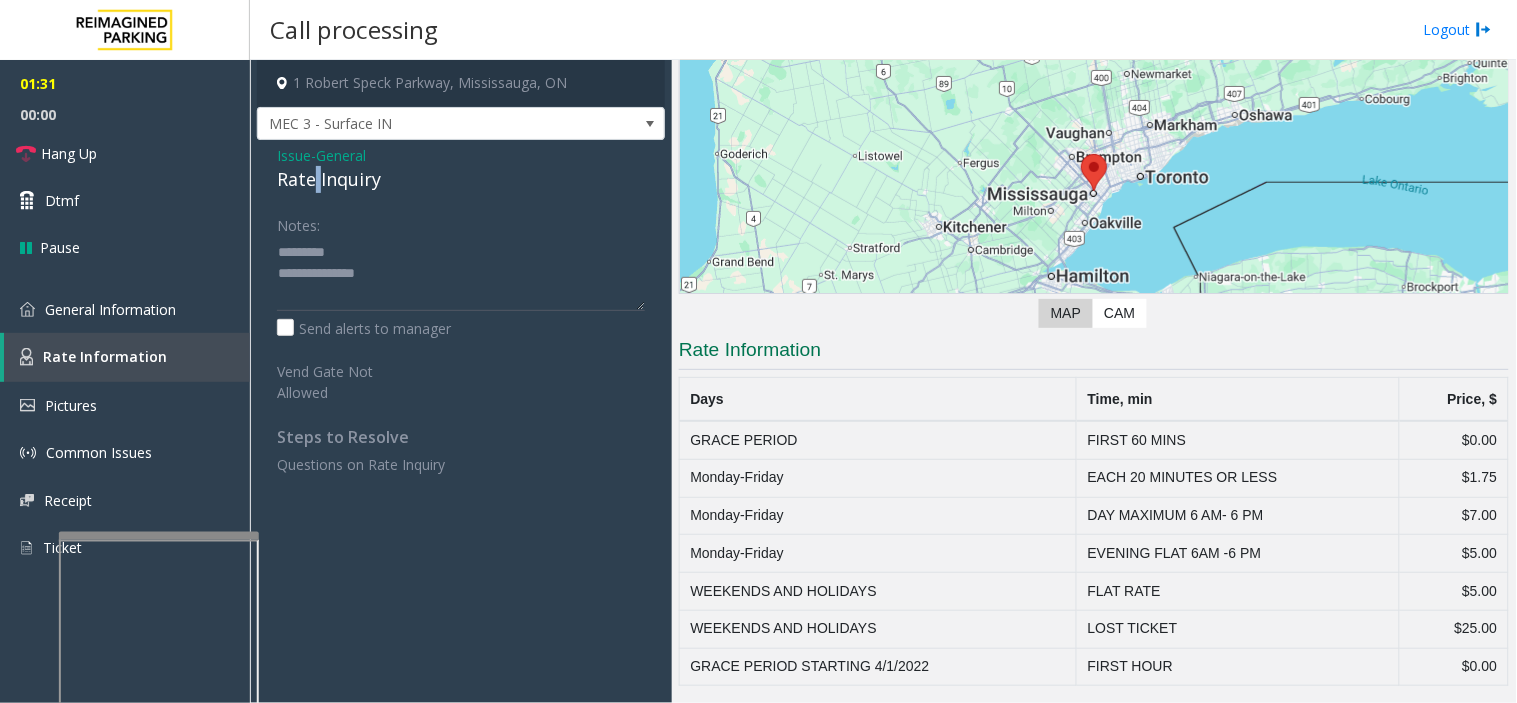 click on "Rate Inquiry" 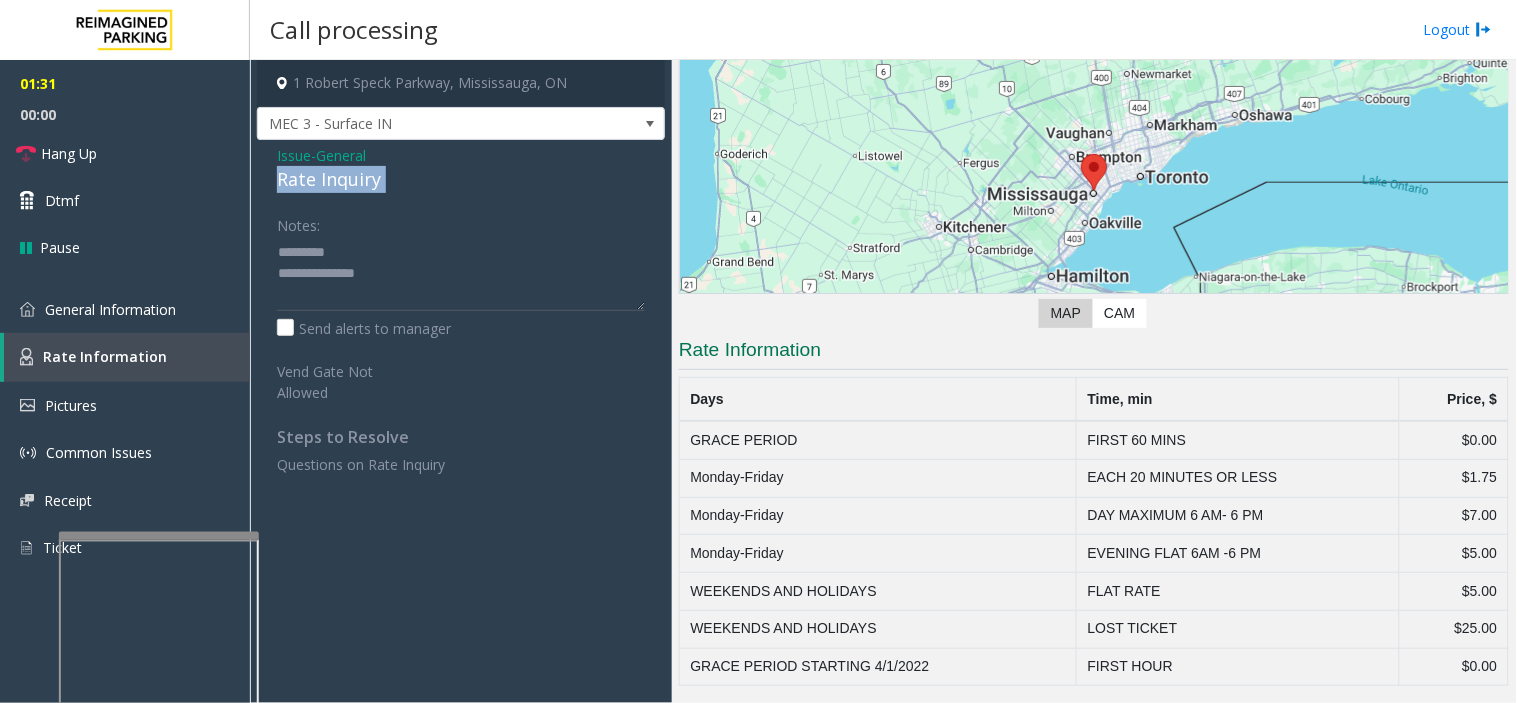 click on "Rate Inquiry" 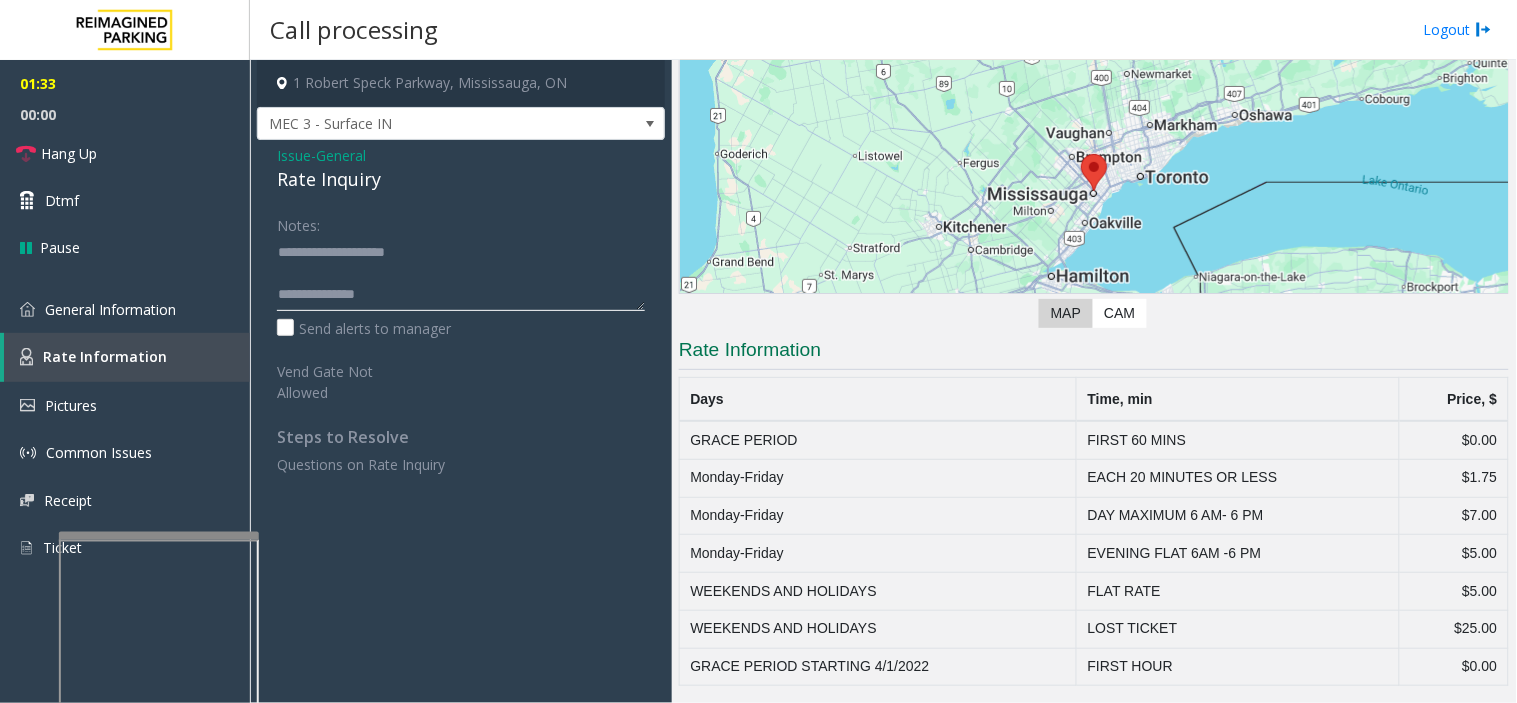 click 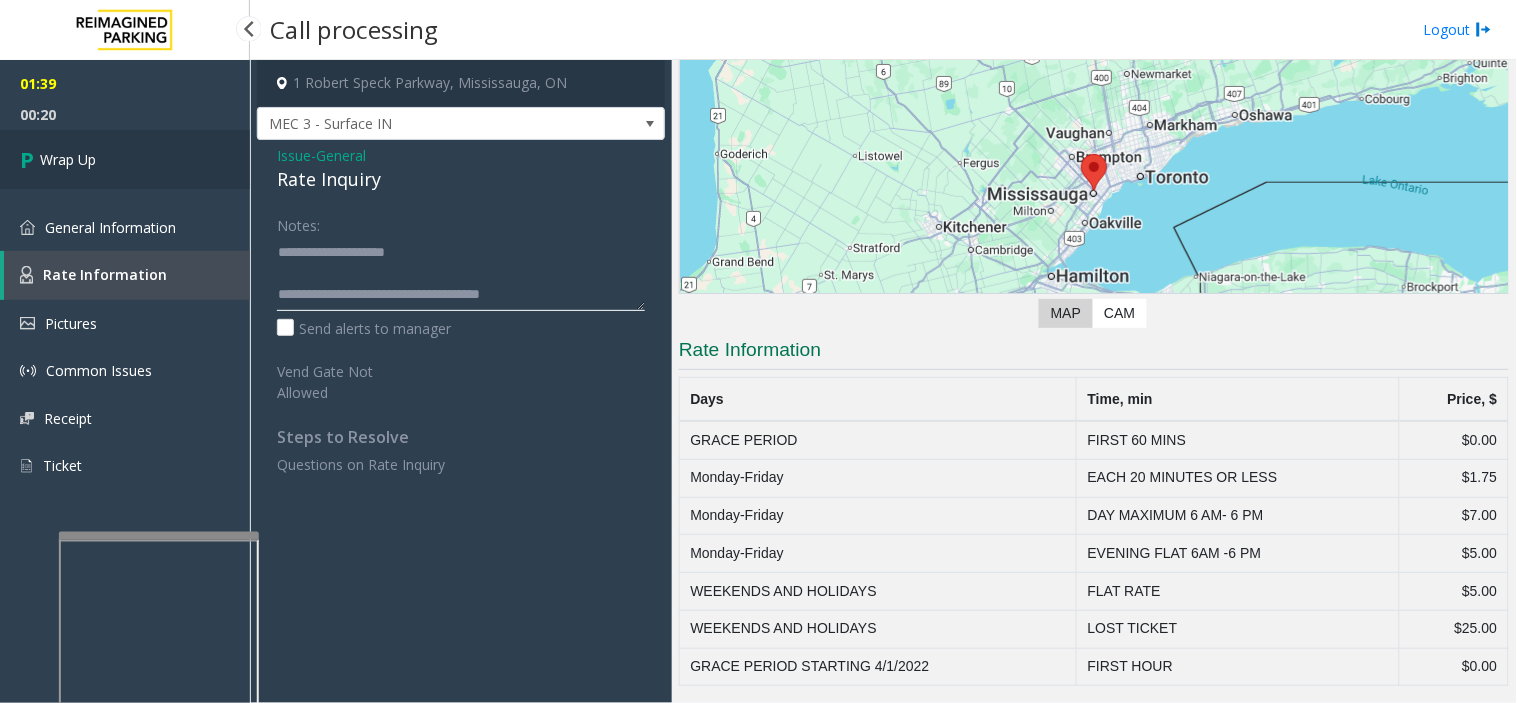 type on "**********" 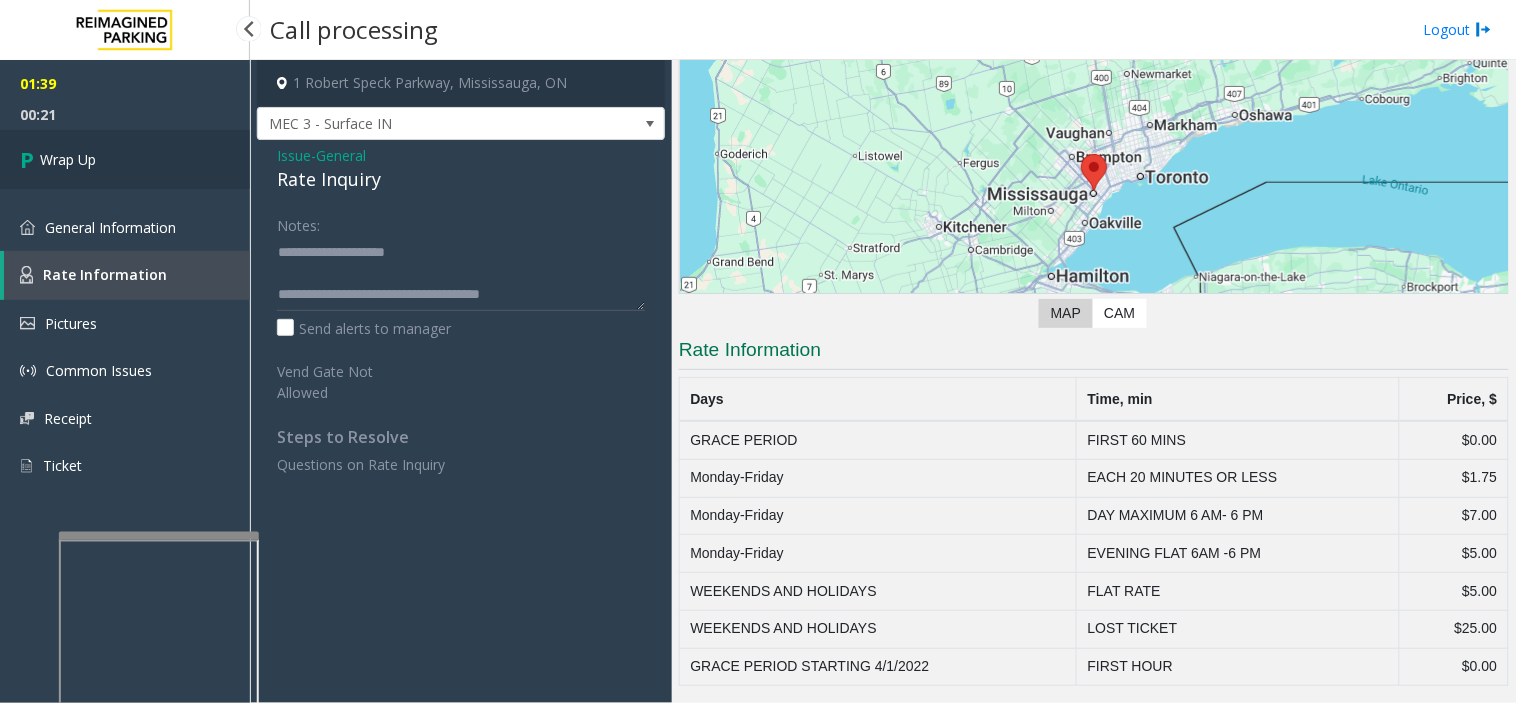 click on "Wrap Up" at bounding box center [125, 159] 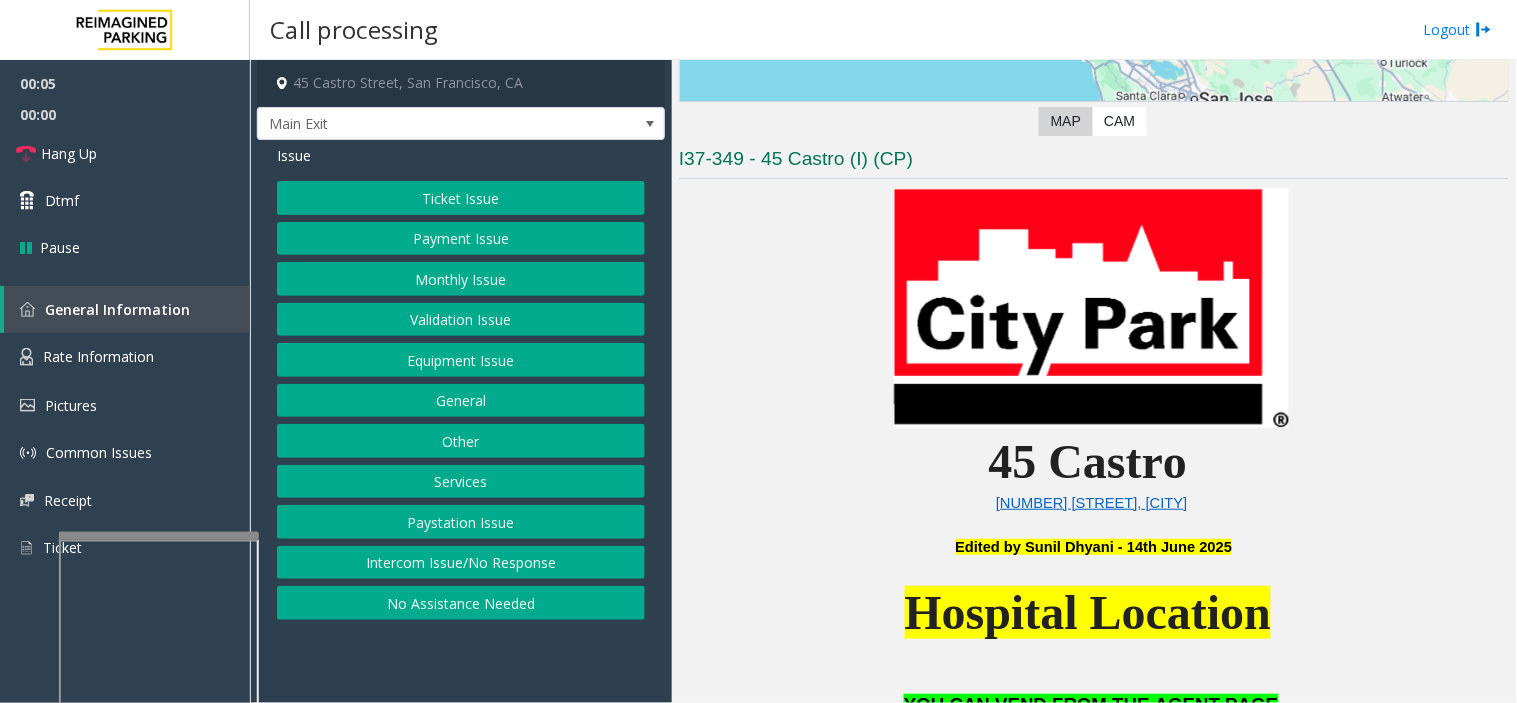 scroll, scrollTop: 444, scrollLeft: 0, axis: vertical 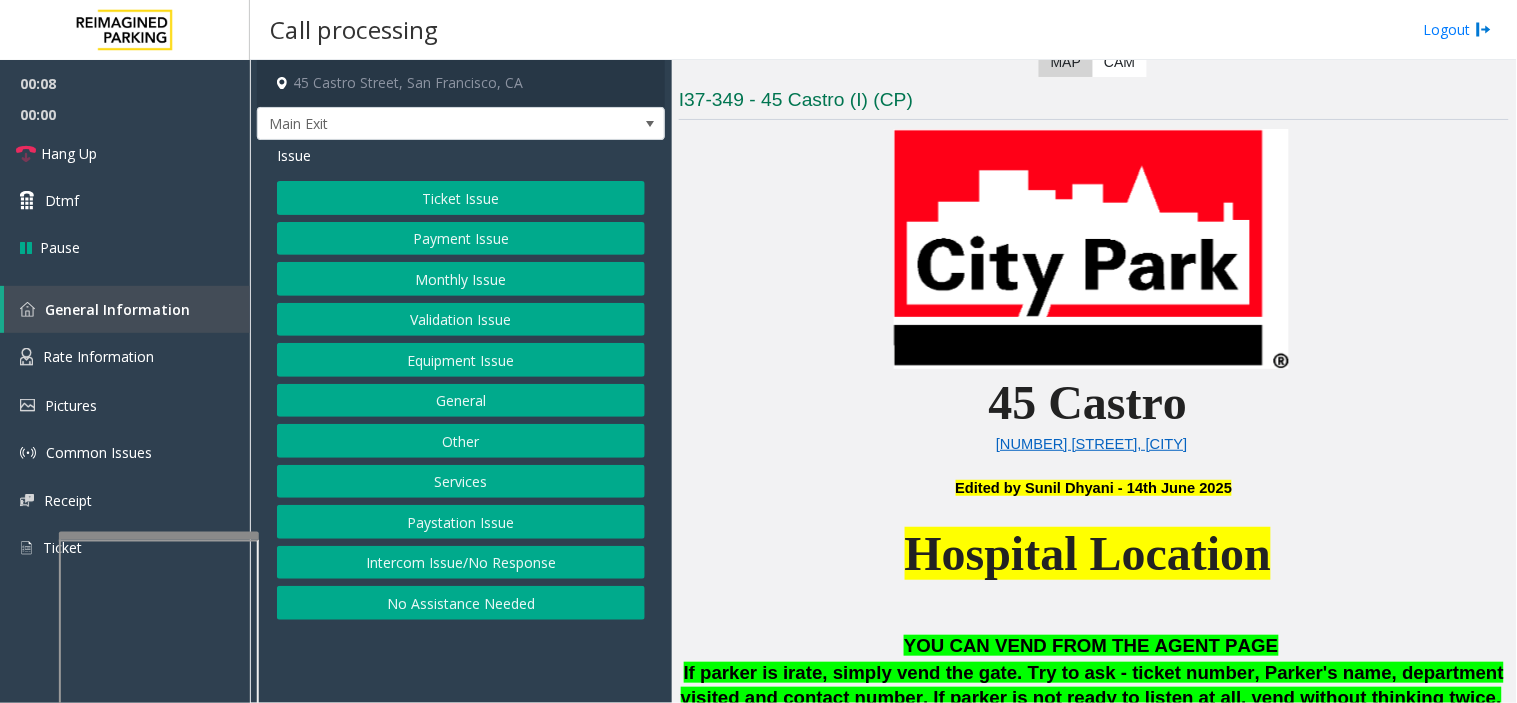 click on "Intercom Issue/No Response" 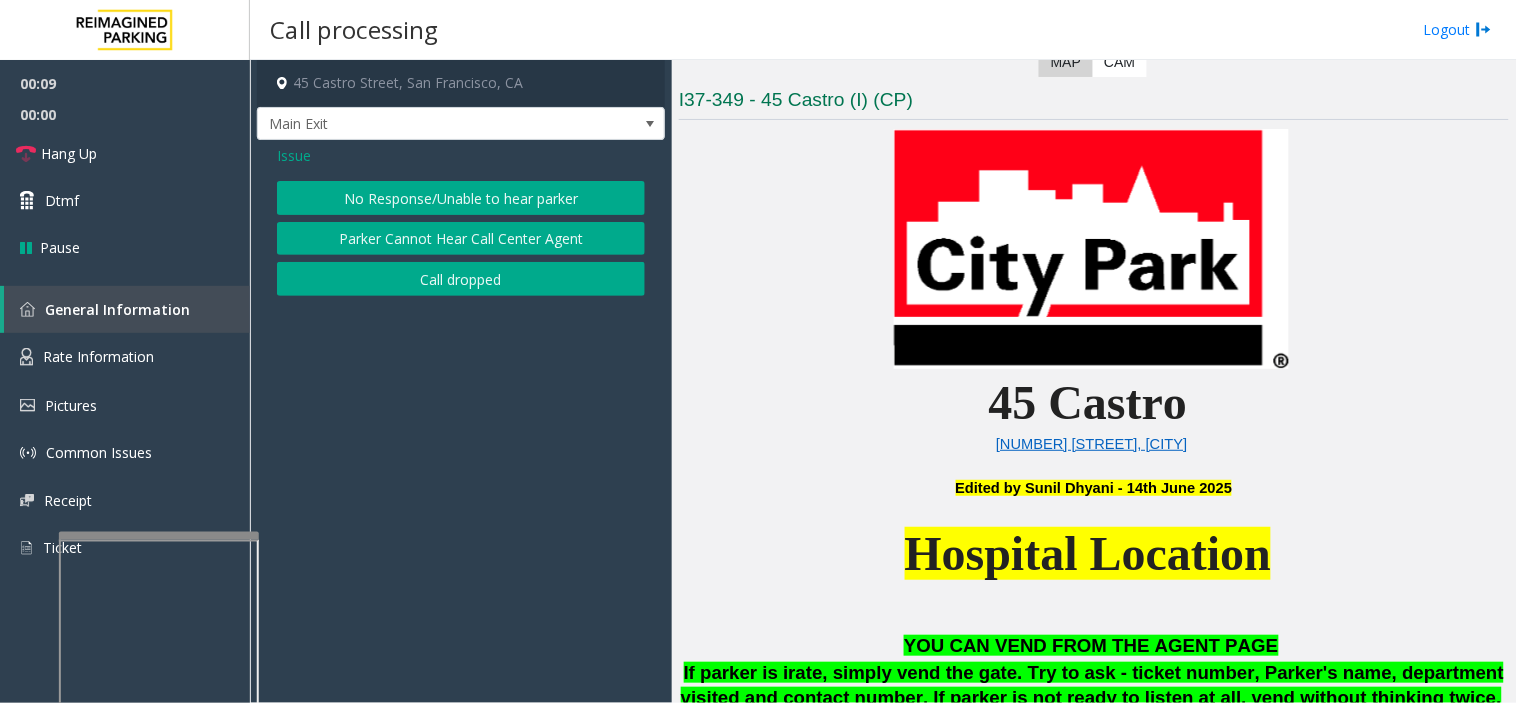 click on "No Response/Unable to hear parker" 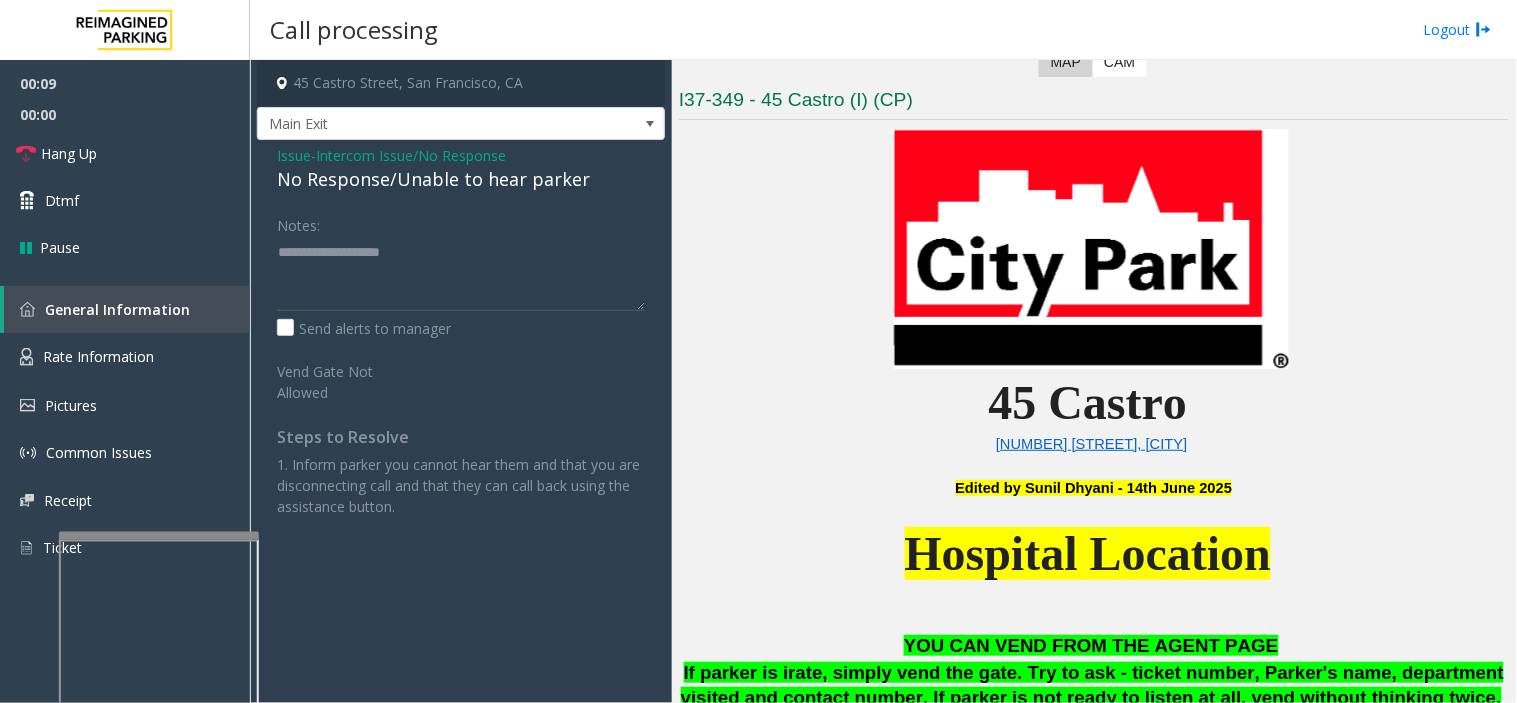 click on "No Response/Unable to hear parker" 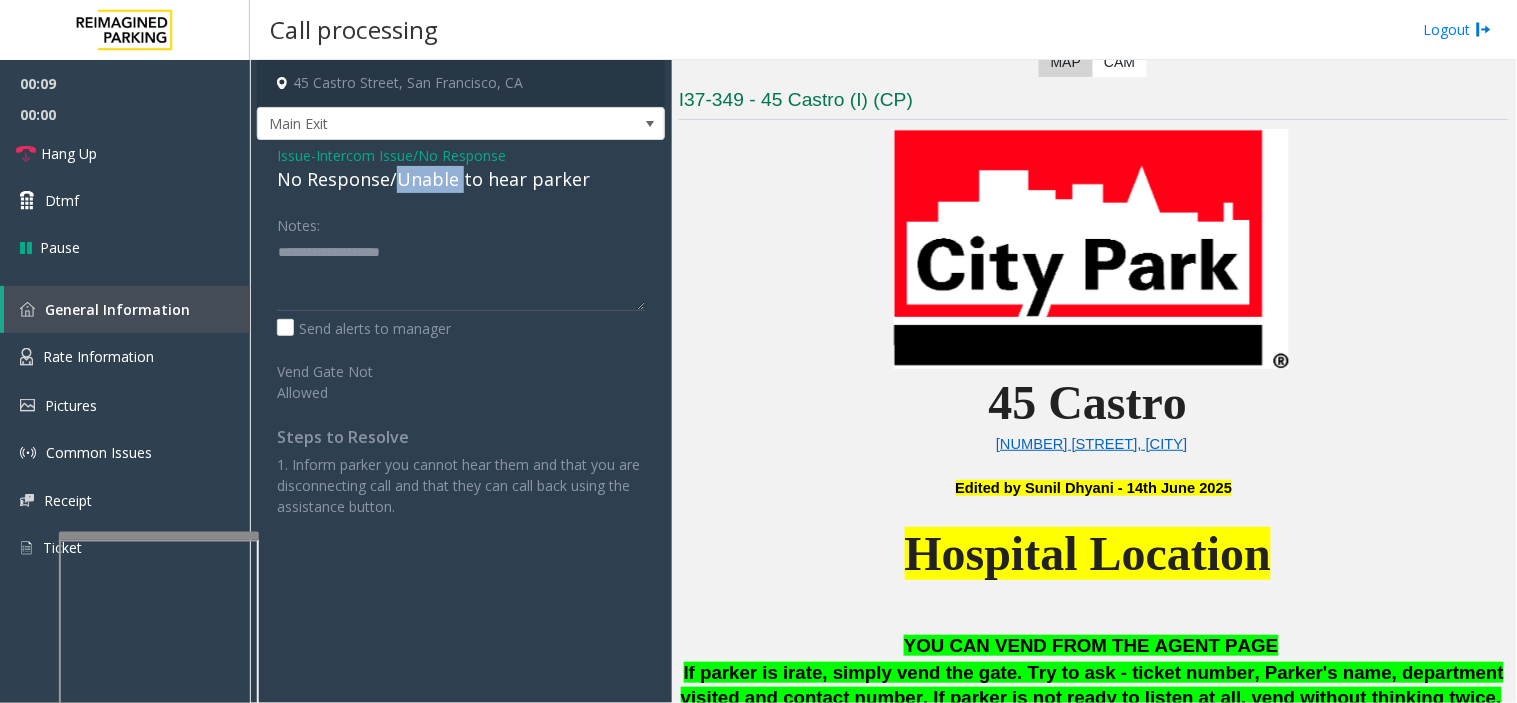 click on "No Response/Unable to hear parker" 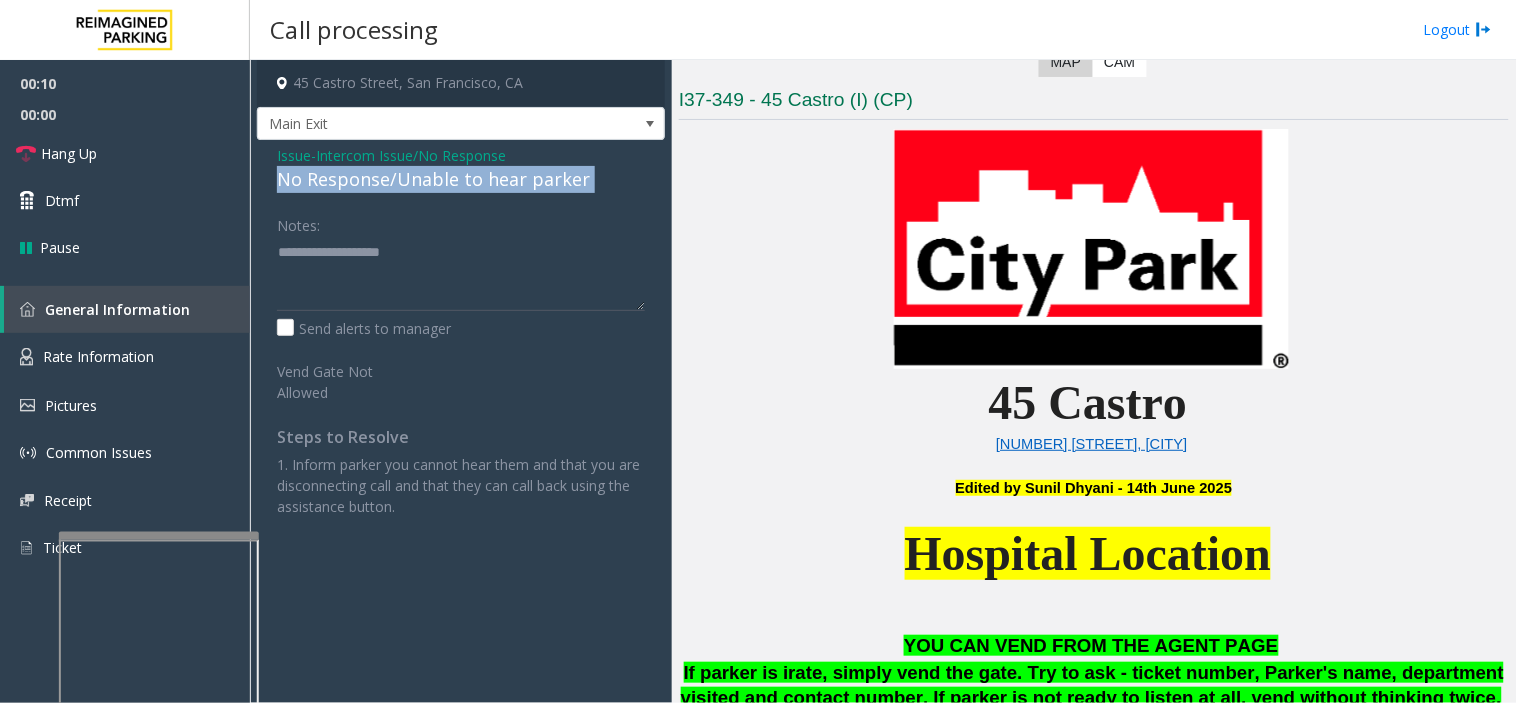 click on "No Response/Unable to hear parker" 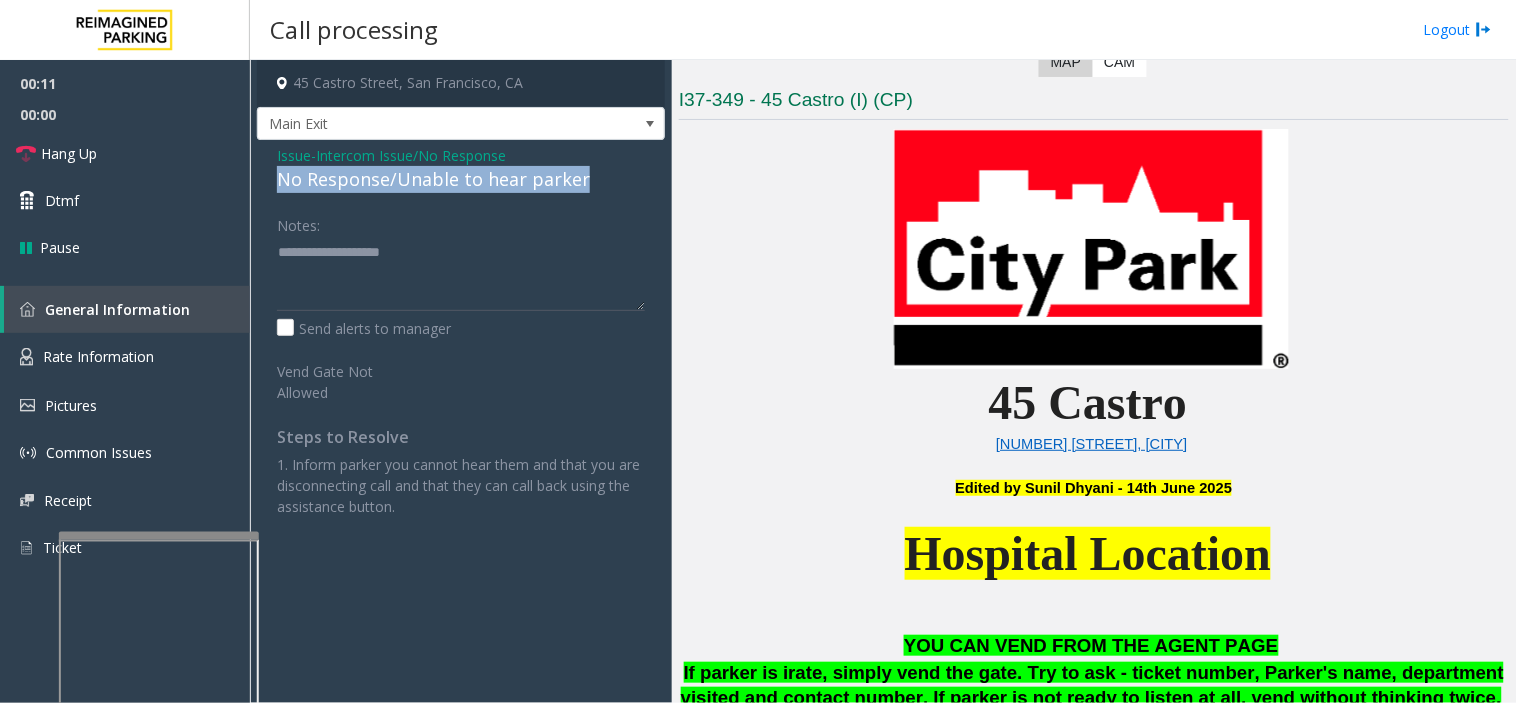 drag, startPoint x: 417, startPoint y: 178, endPoint x: 436, endPoint y: 198, distance: 27.58623 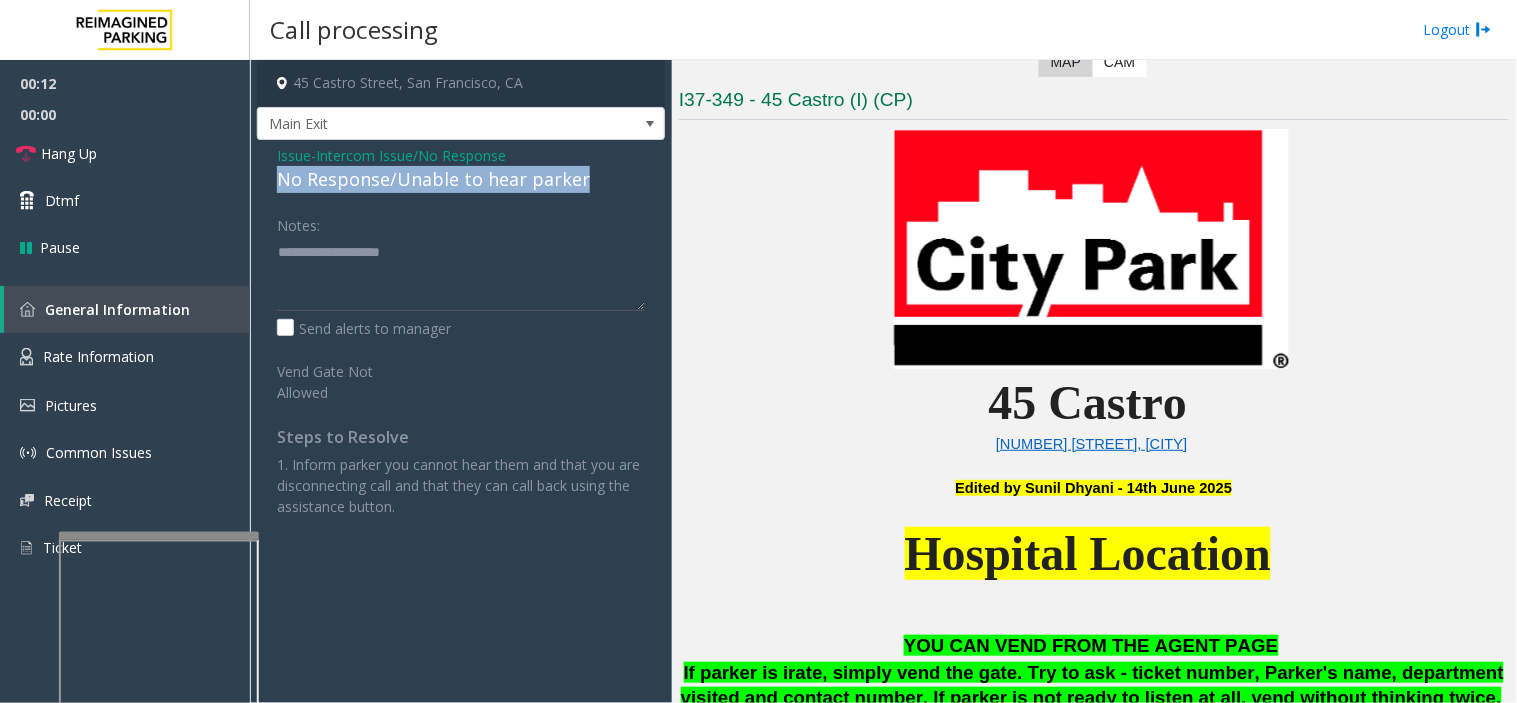 click on "No Response/Unable to hear parker" 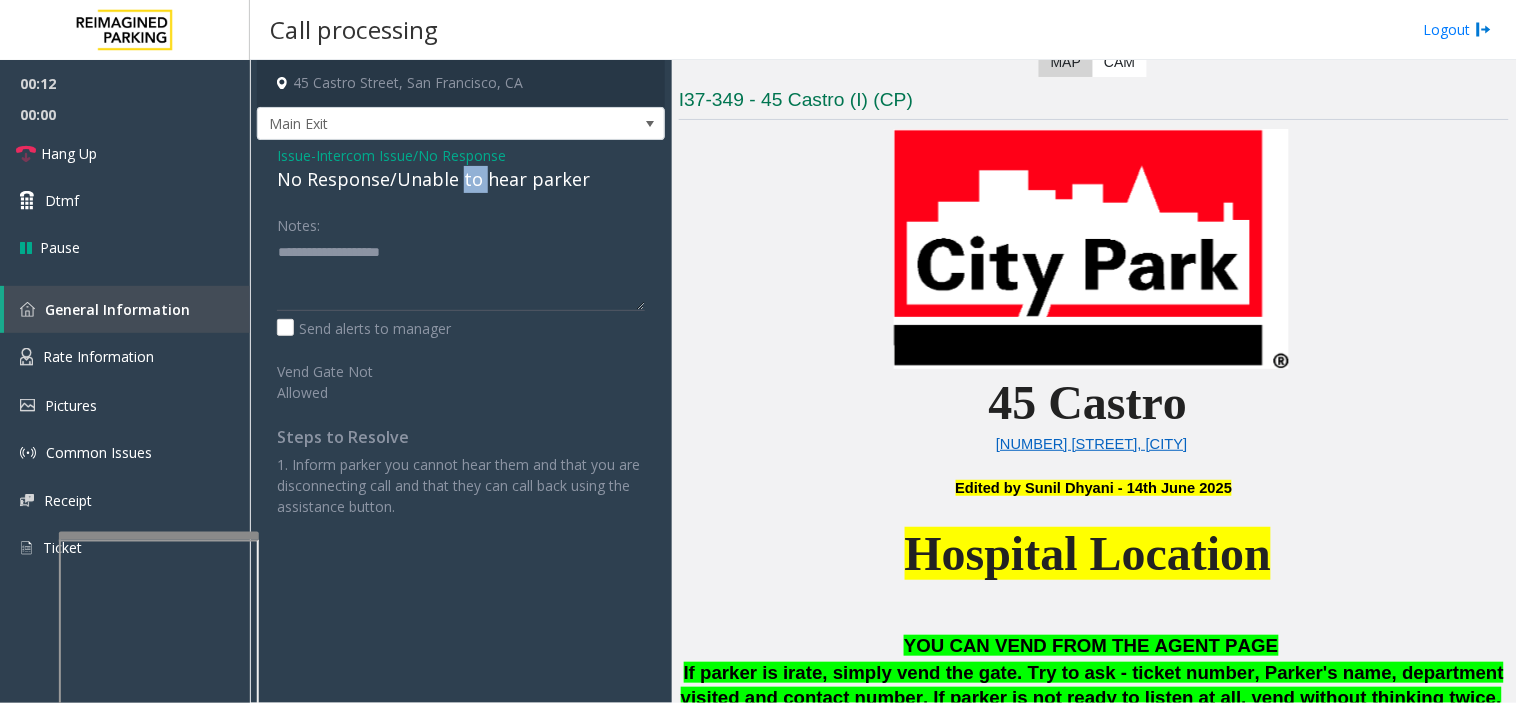 click on "No Response/Unable to hear parker" 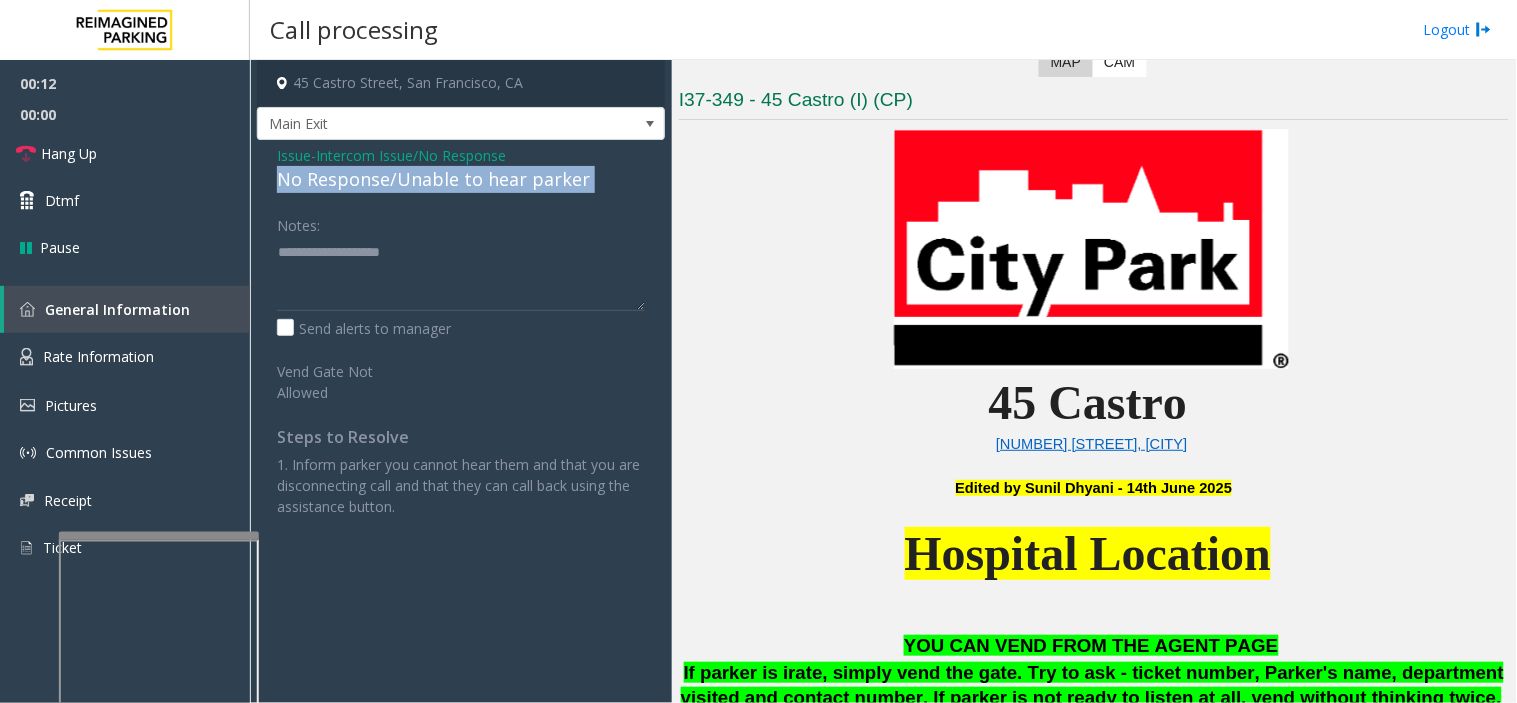 click on "No Response/Unable to hear parker" 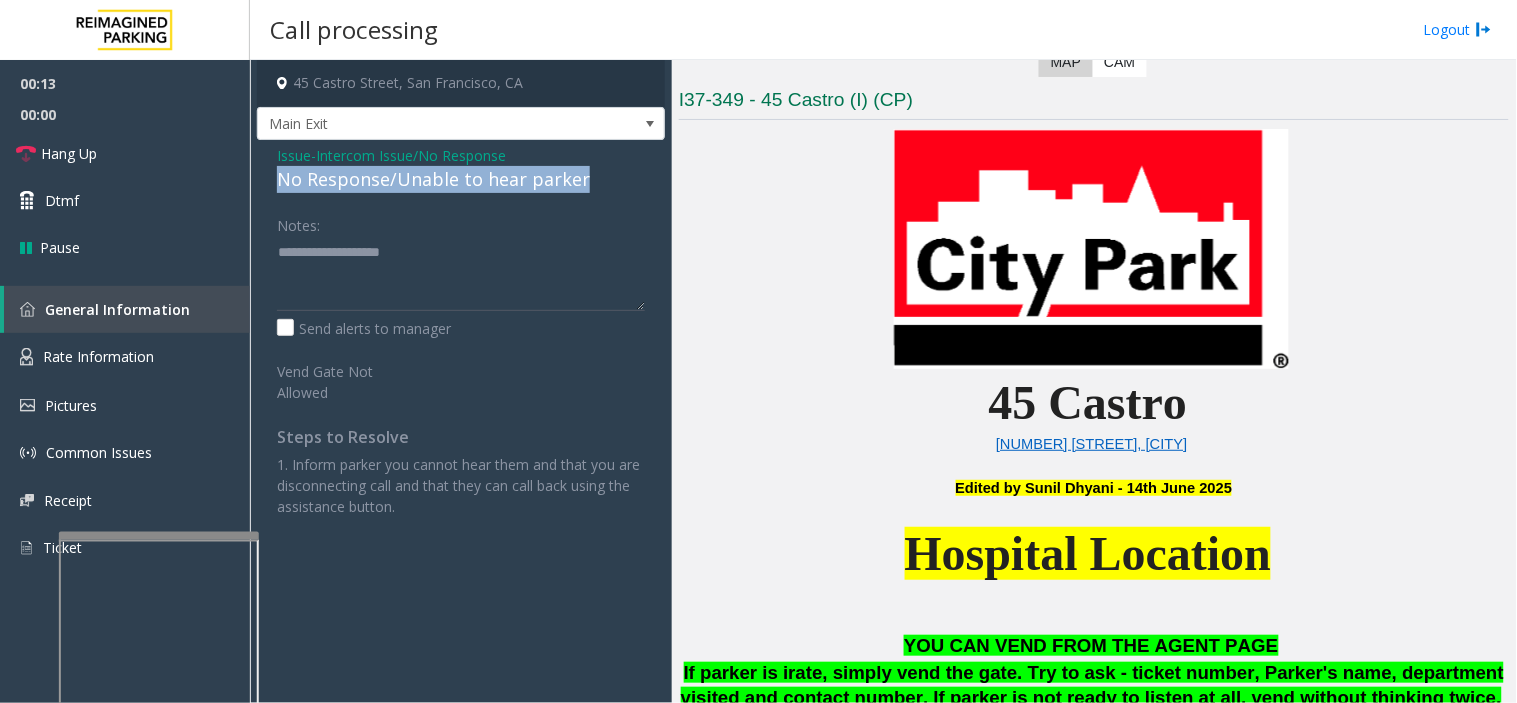 drag, startPoint x: 457, startPoint y: 177, endPoint x: 464, endPoint y: 238, distance: 61.400326 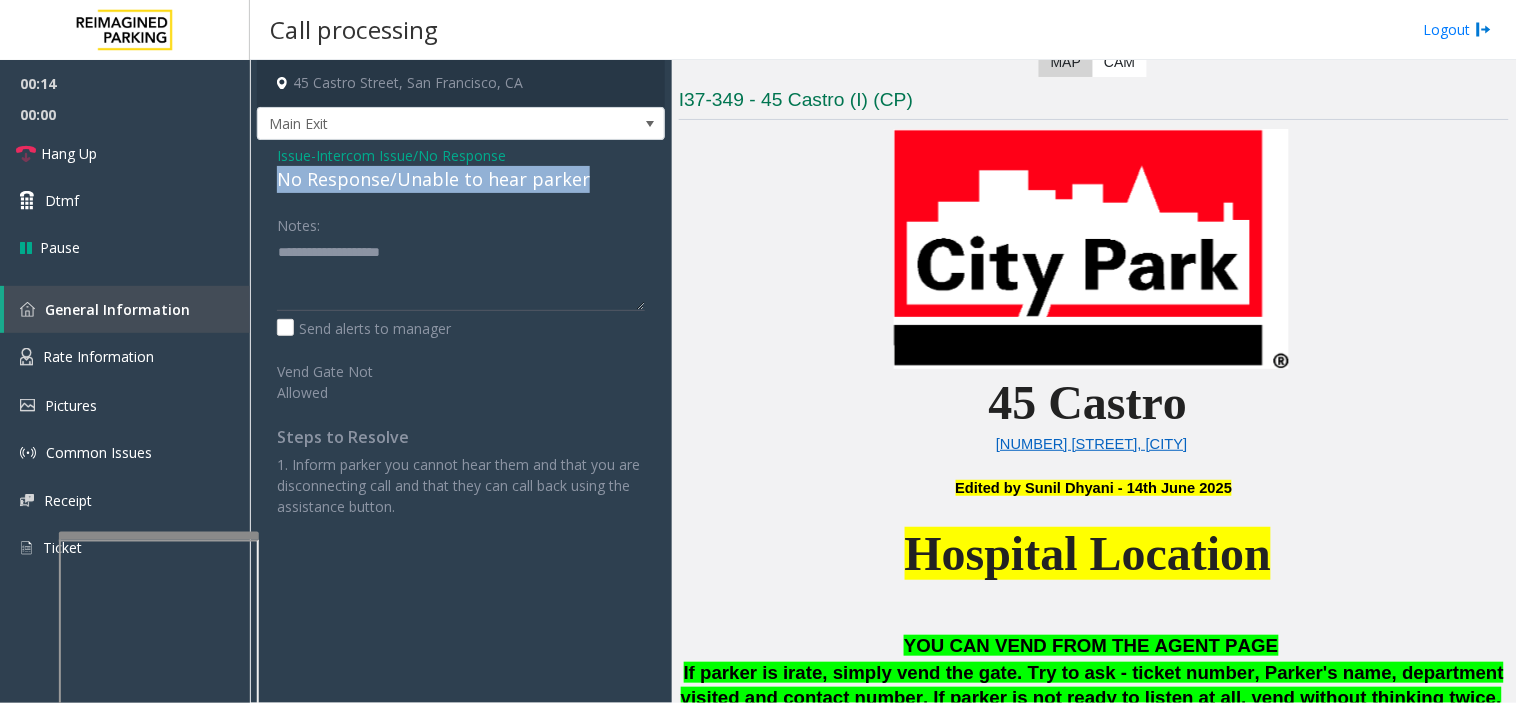 click on "No Response/Unable to hear parker" 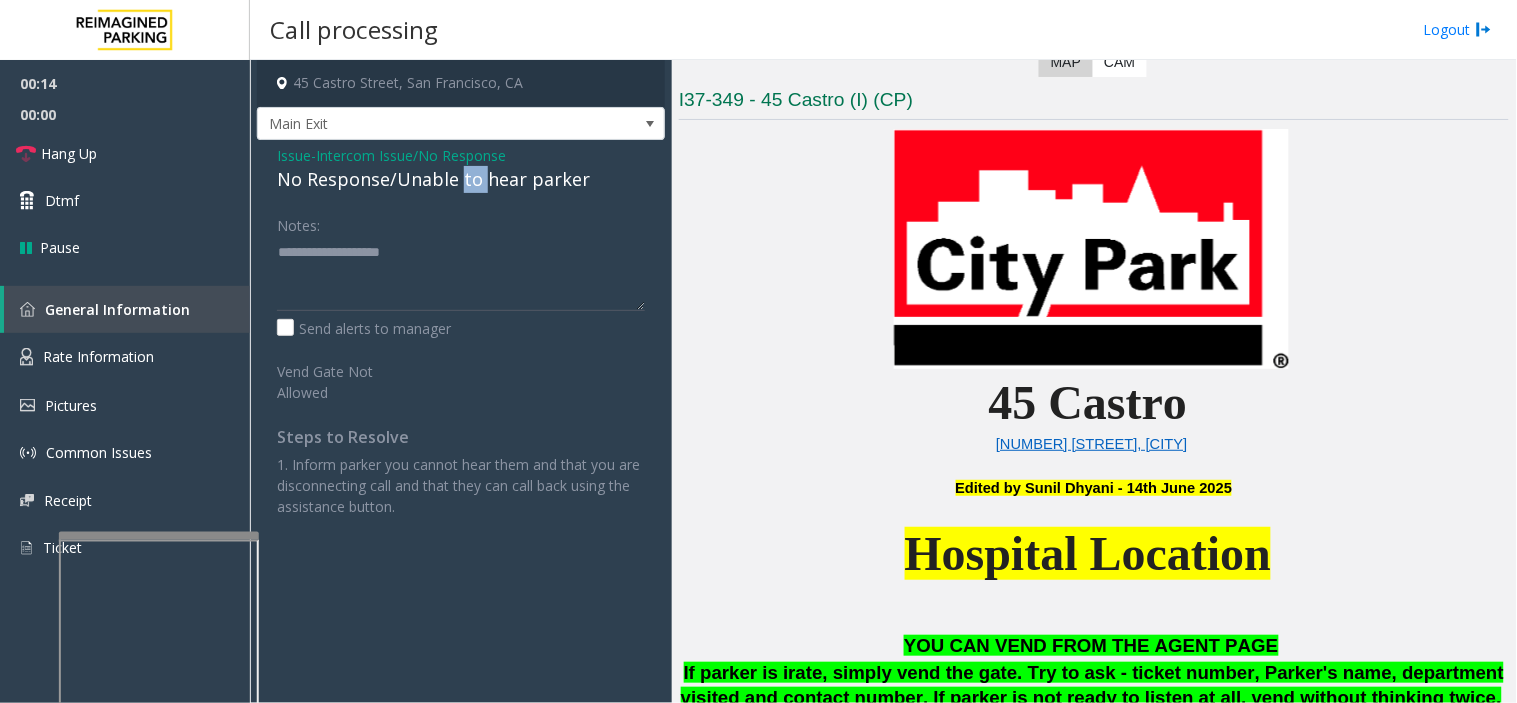 click on "No Response/Unable to hear parker" 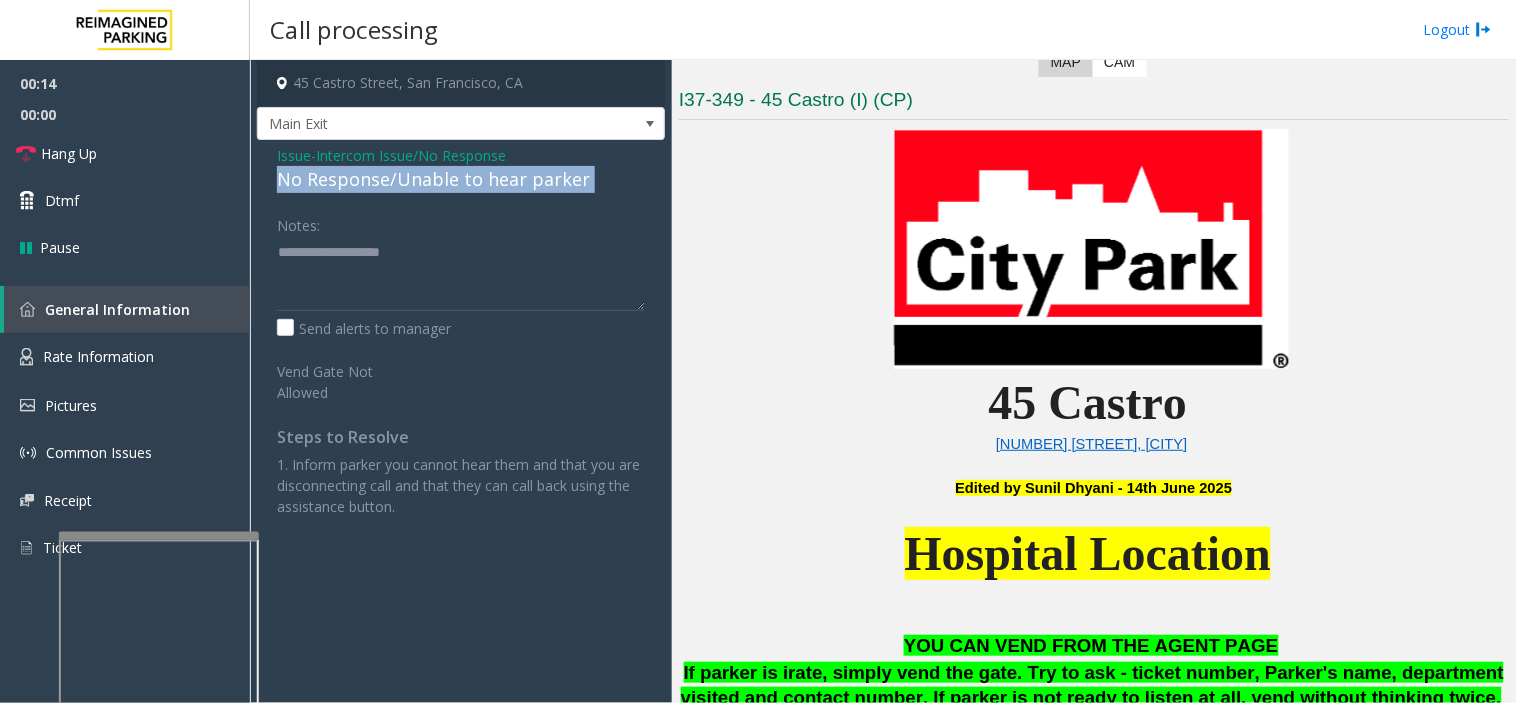 click on "No Response/Unable to hear parker" 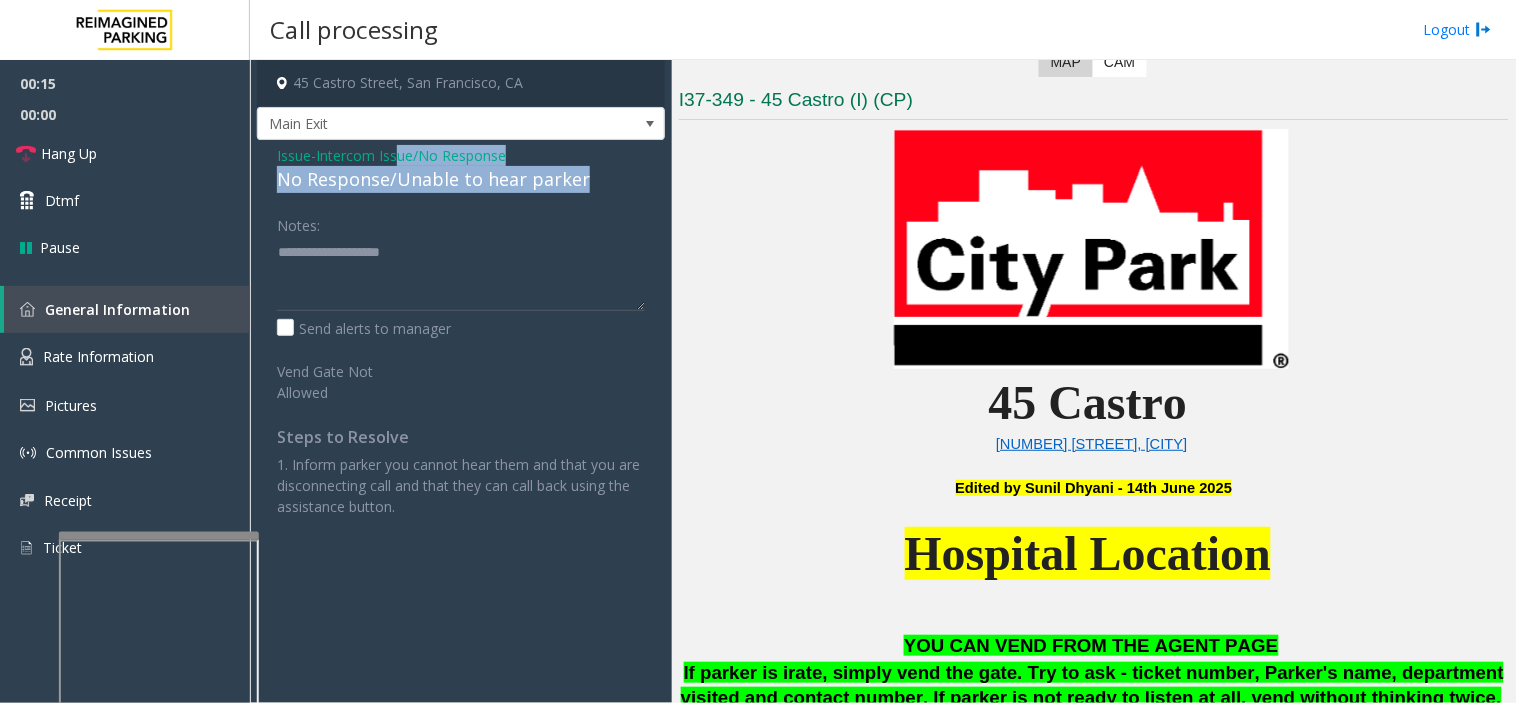 drag, startPoint x: 402, startPoint y: 161, endPoint x: 420, endPoint y: 172, distance: 21.095022 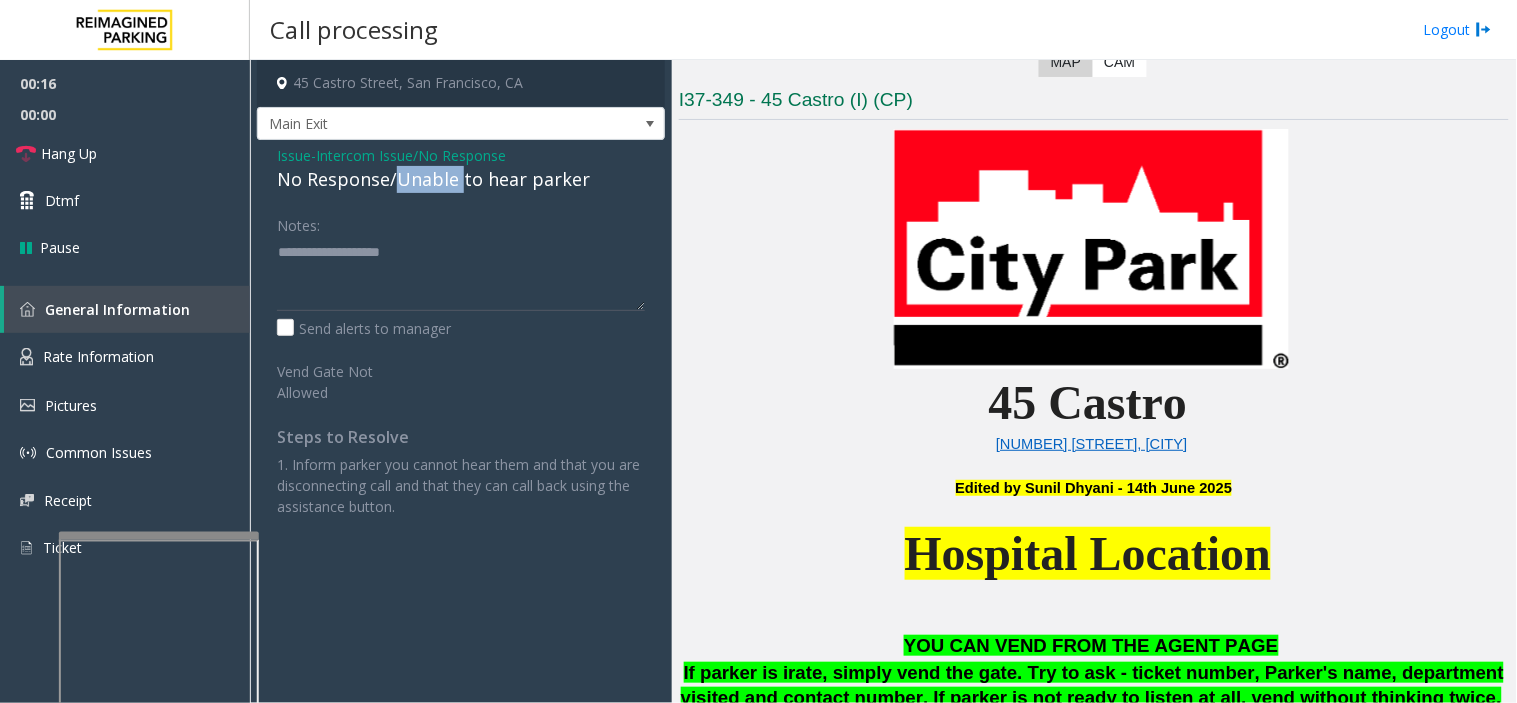 click on "No Response/Unable to hear parker" 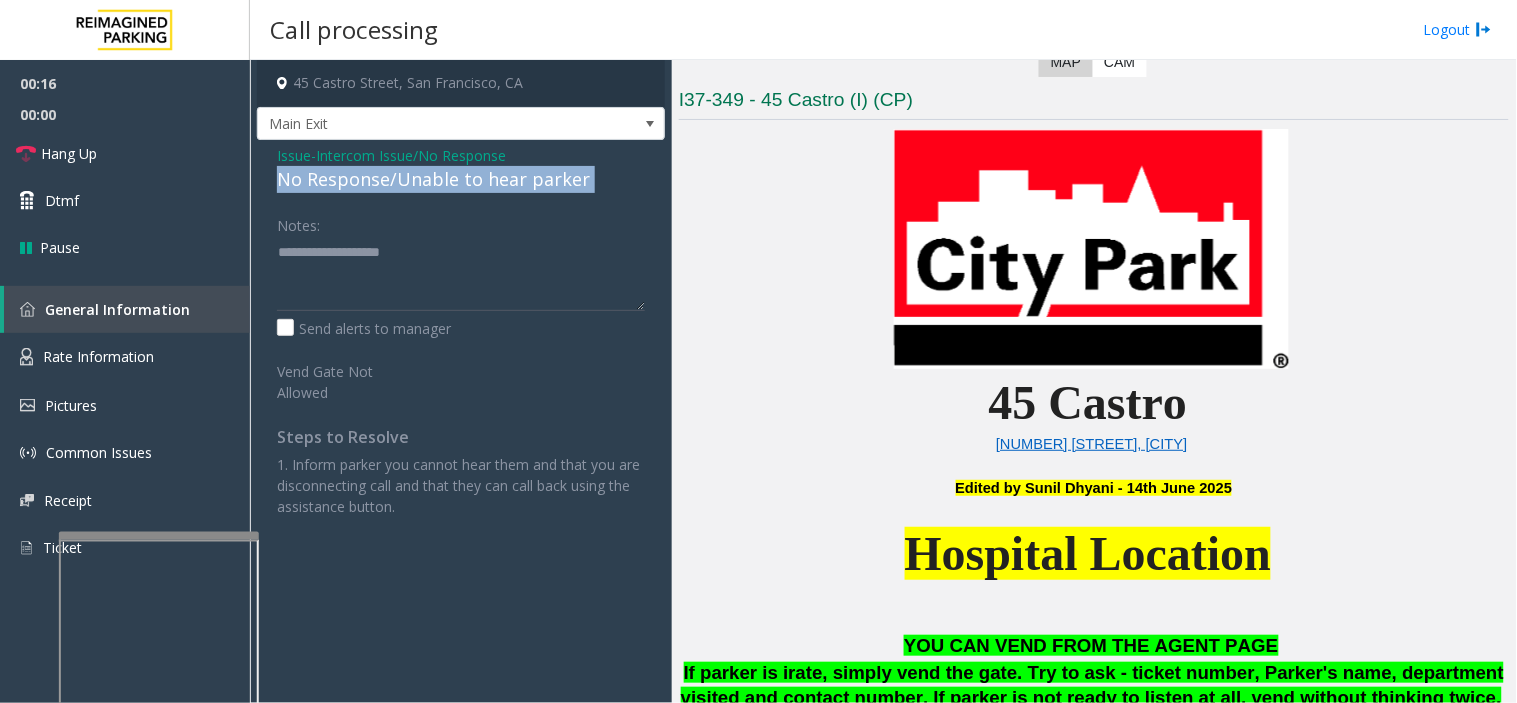 click on "No Response/Unable to hear parker" 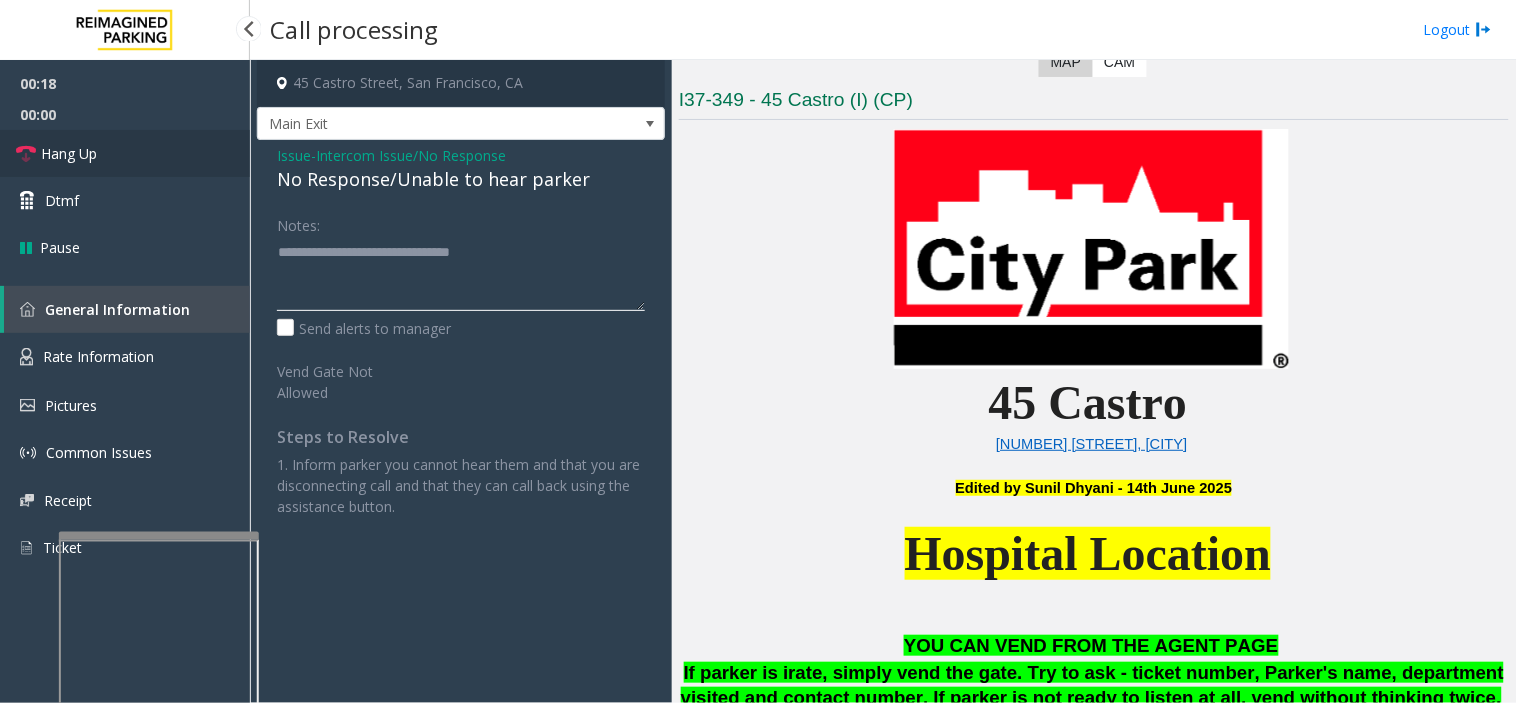 type on "**********" 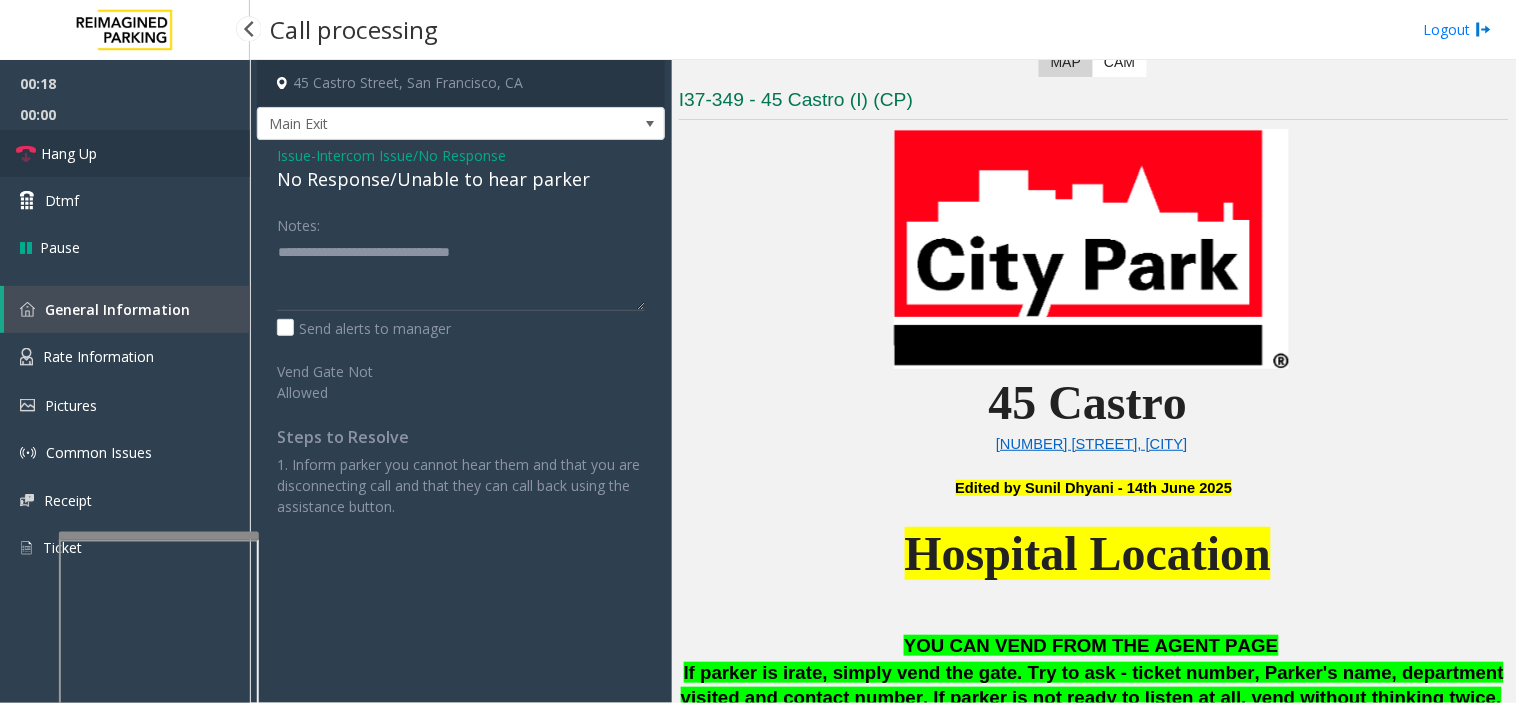 click at bounding box center [26, 154] 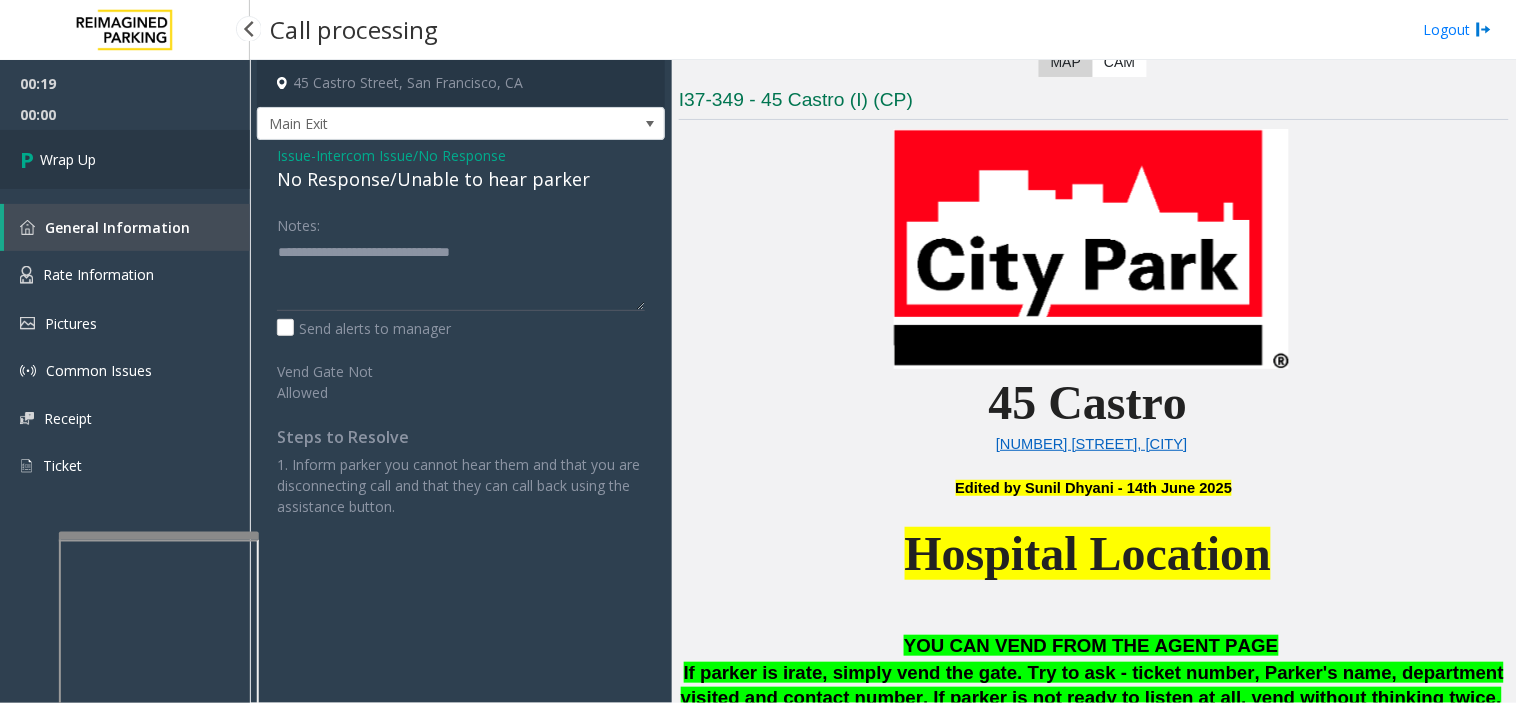click at bounding box center [30, 159] 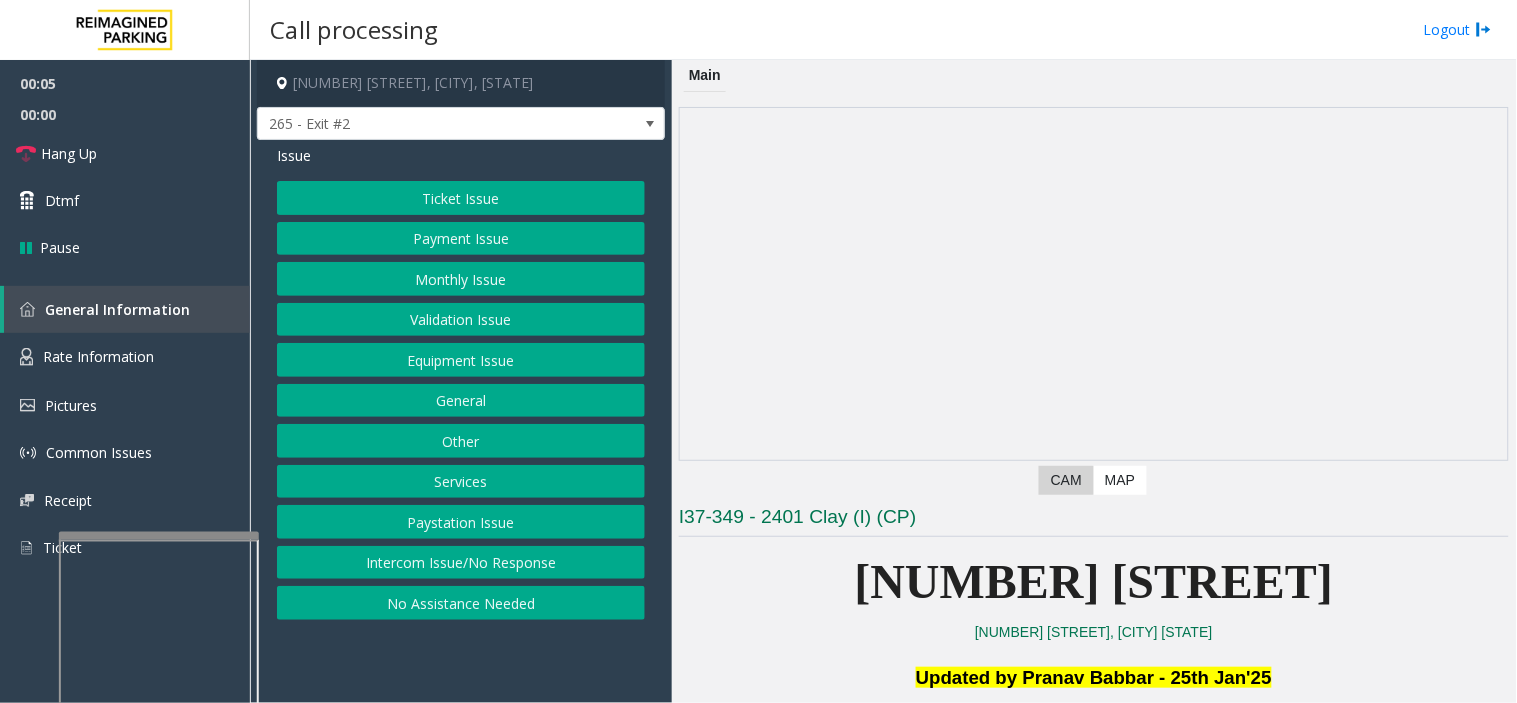 click on "No Assistance Needed" 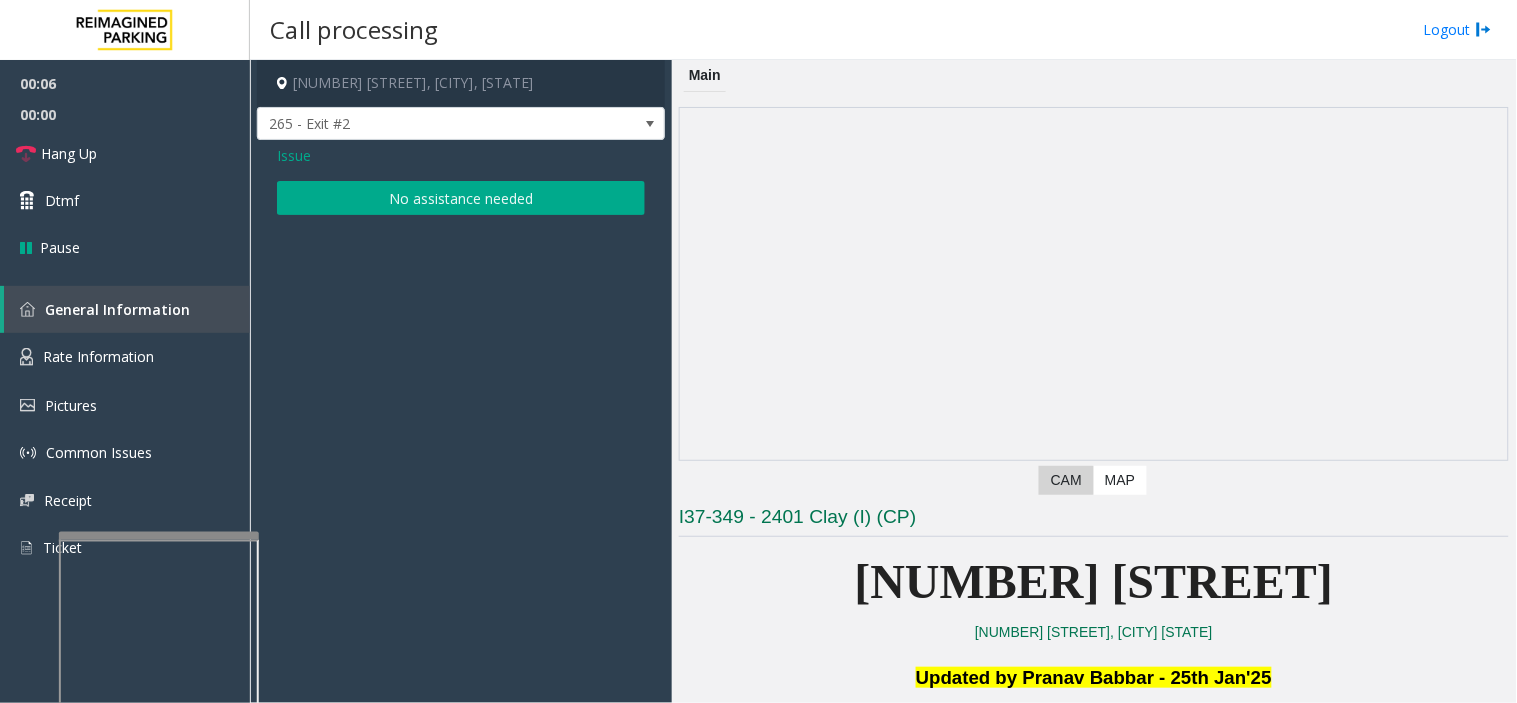 click on "No assistance needed" 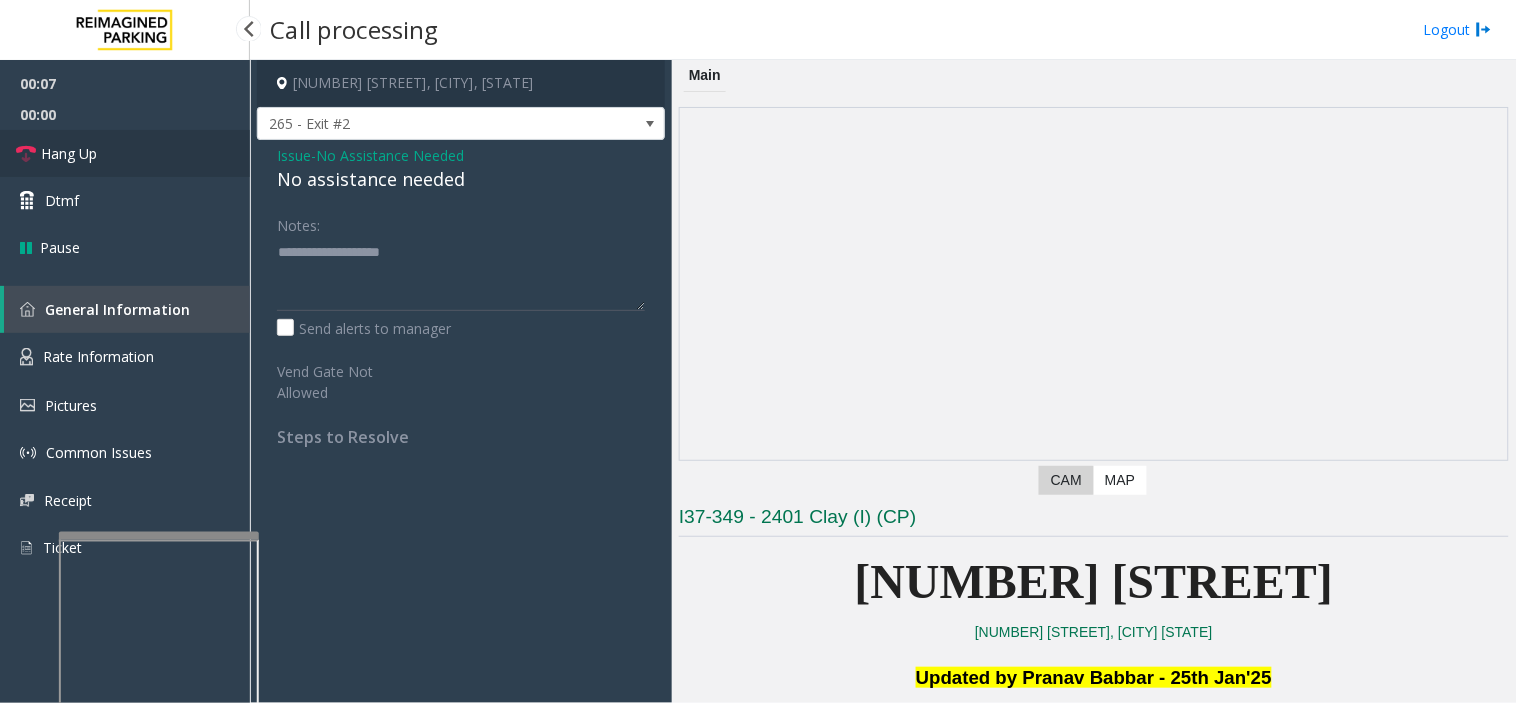 click on "Hang Up" at bounding box center (69, 153) 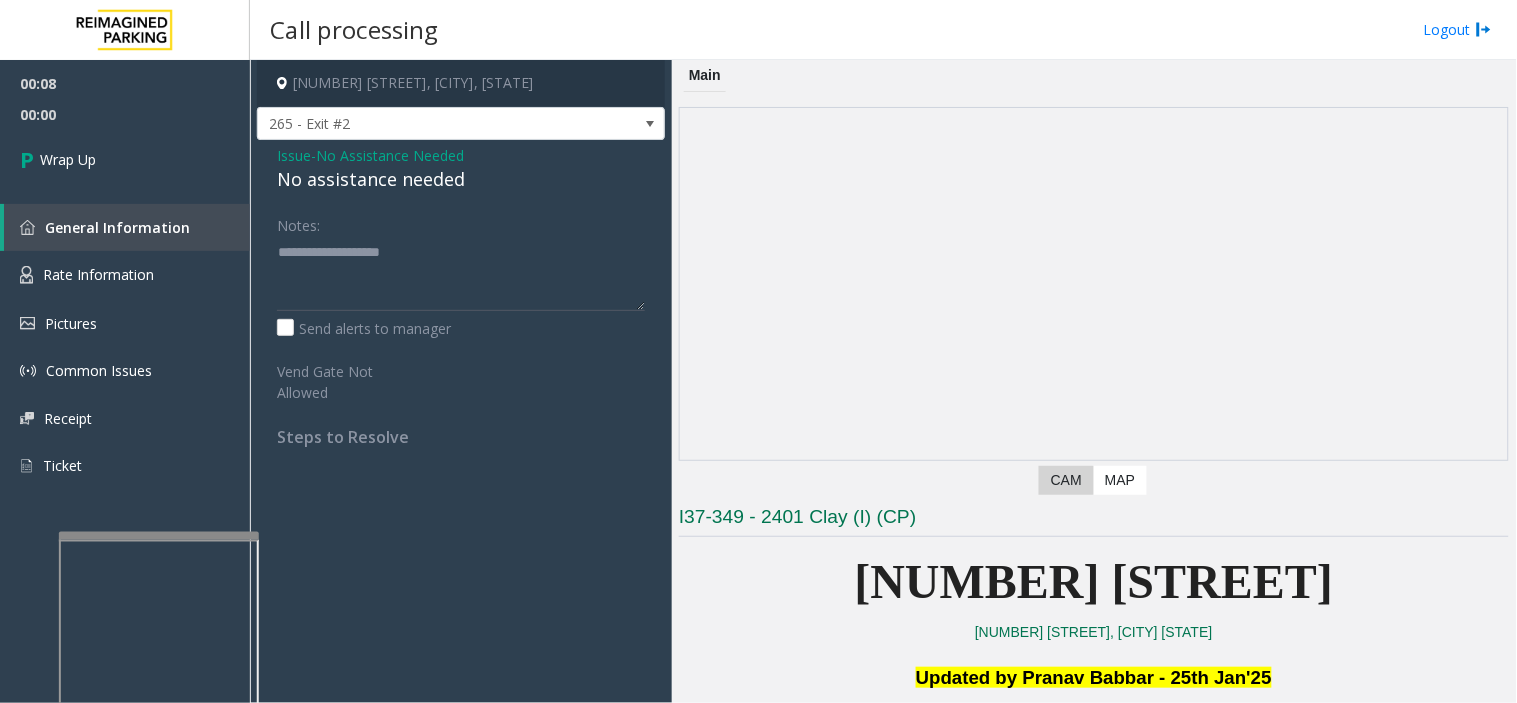 click on "No assistance needed" 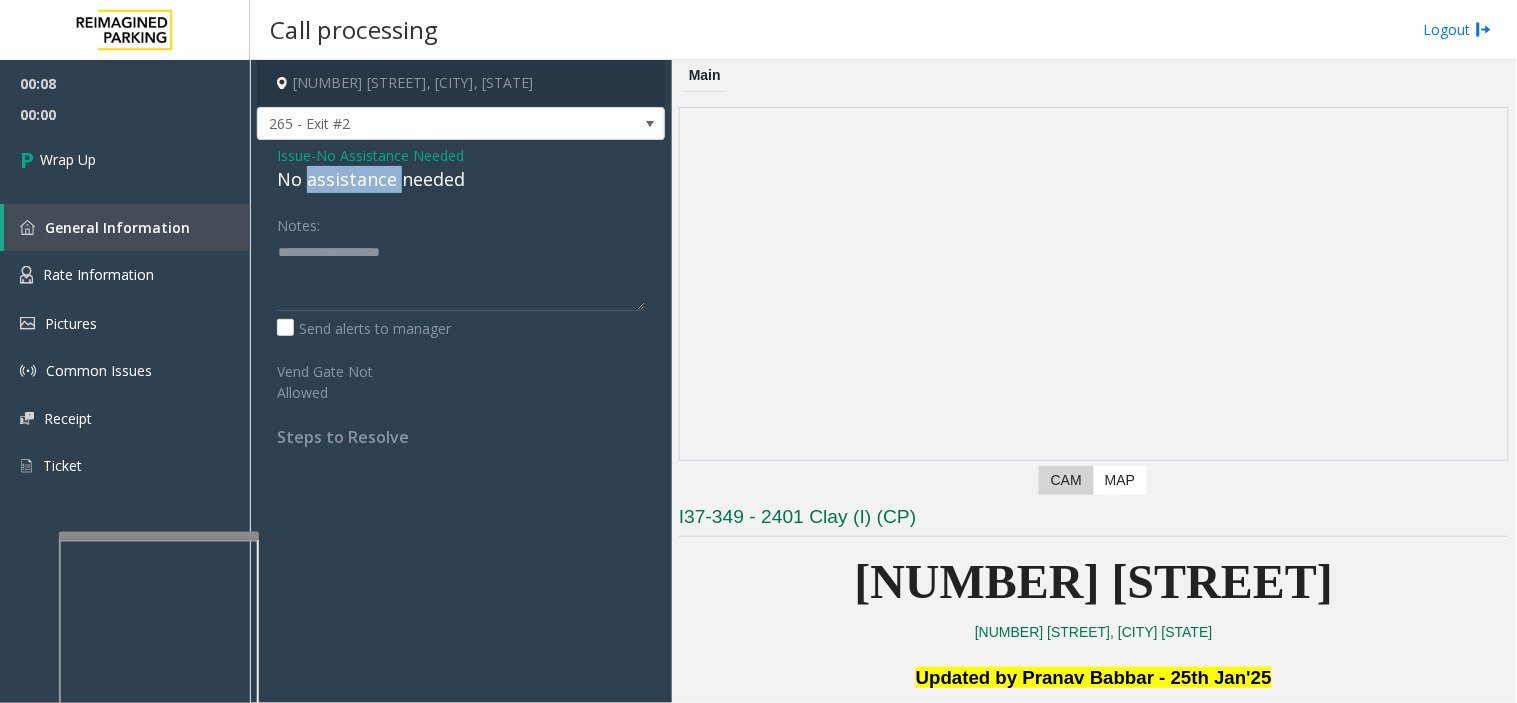 click on "No assistance needed" 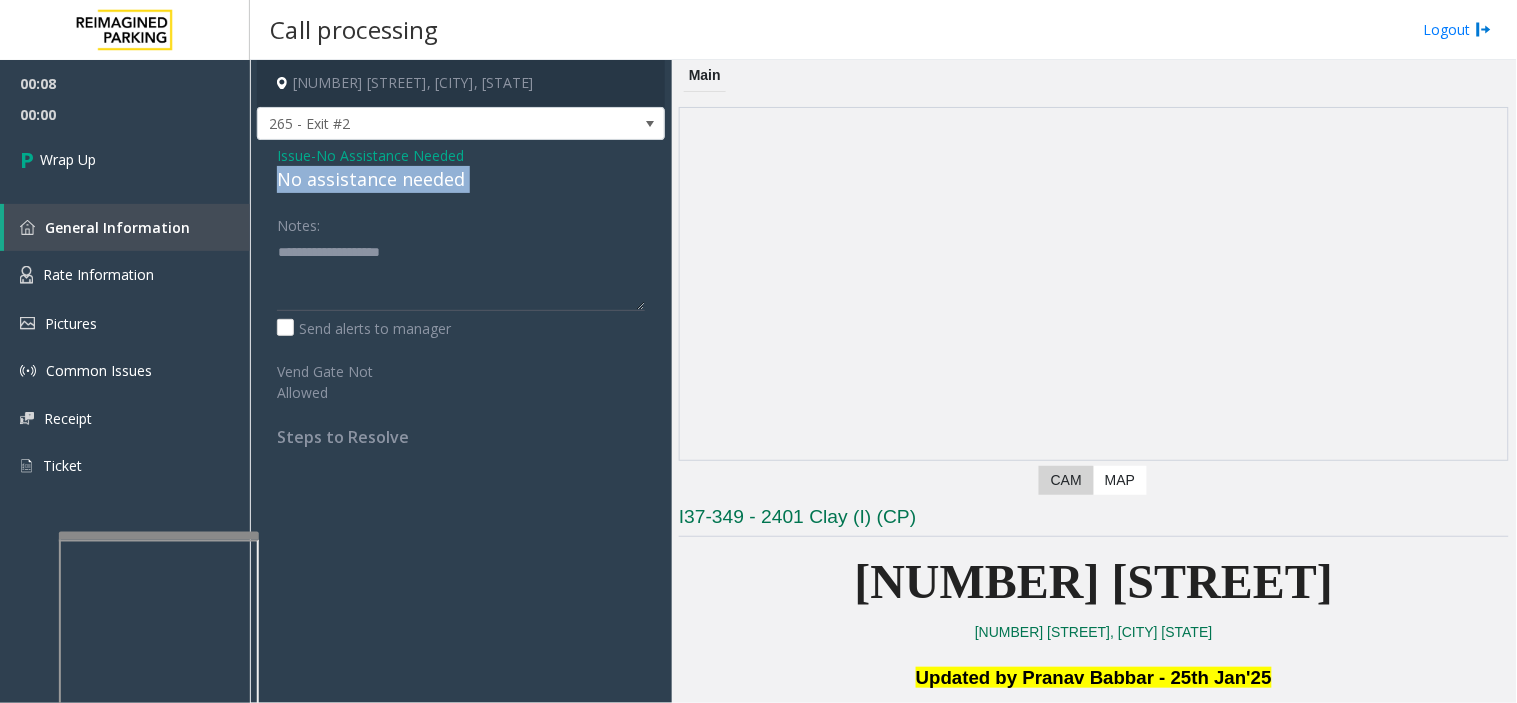 click on "No assistance needed" 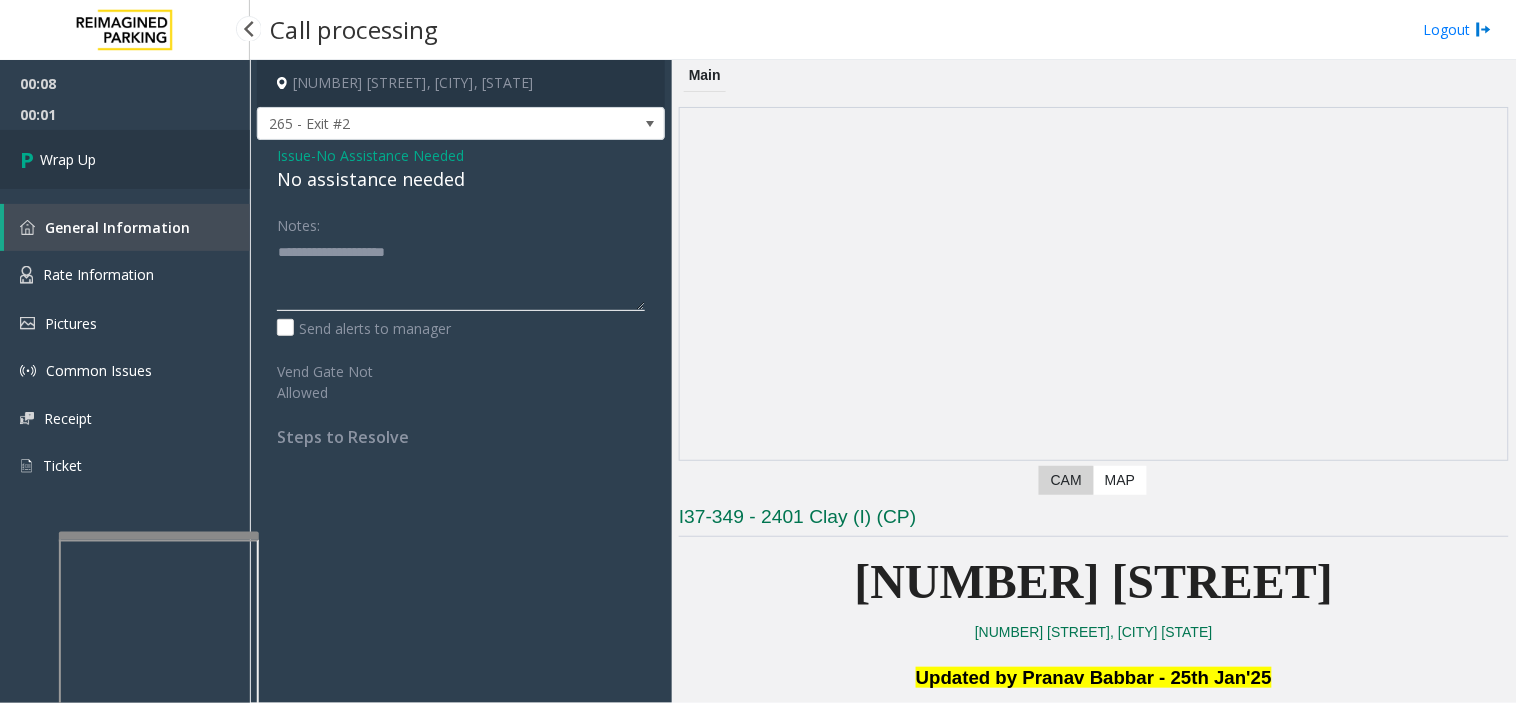 type on "**********" 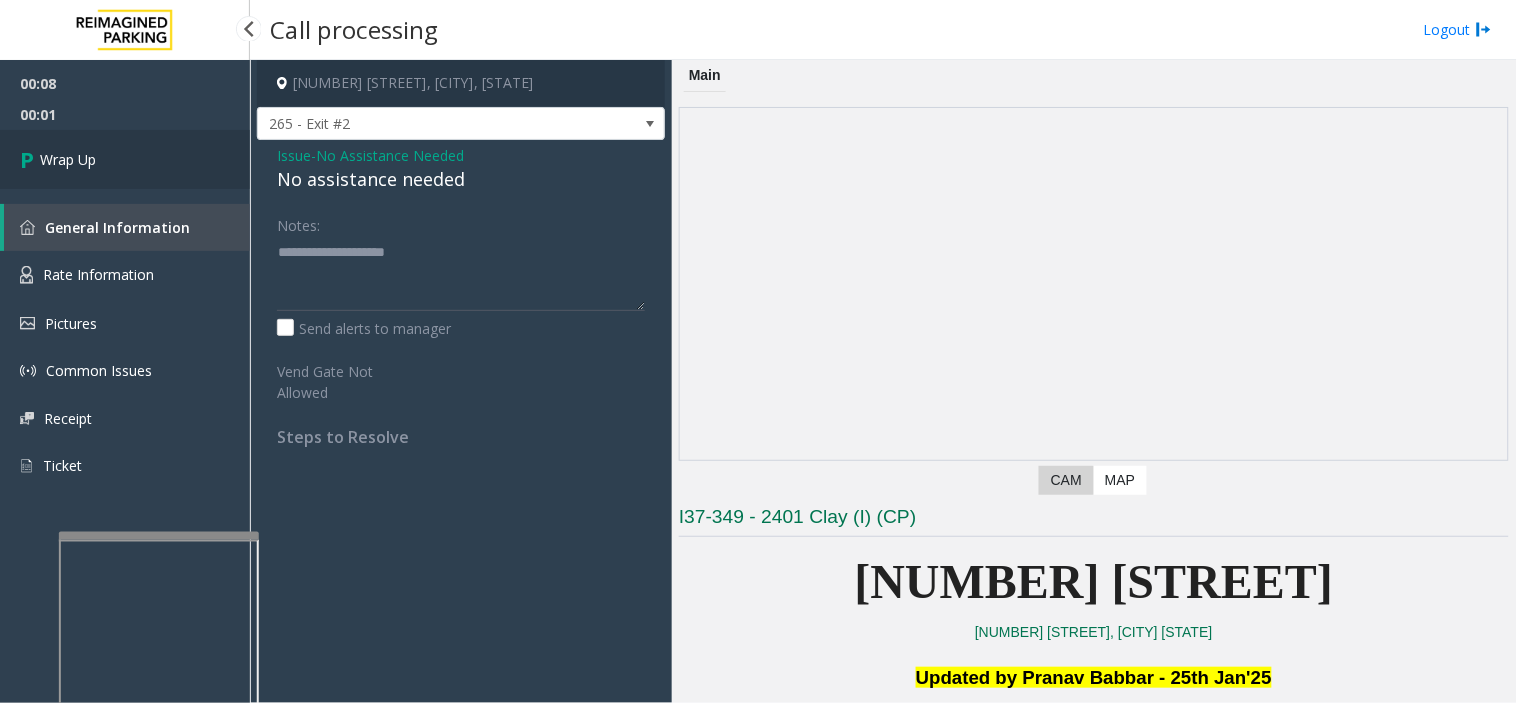 click on "Wrap Up" at bounding box center [68, 159] 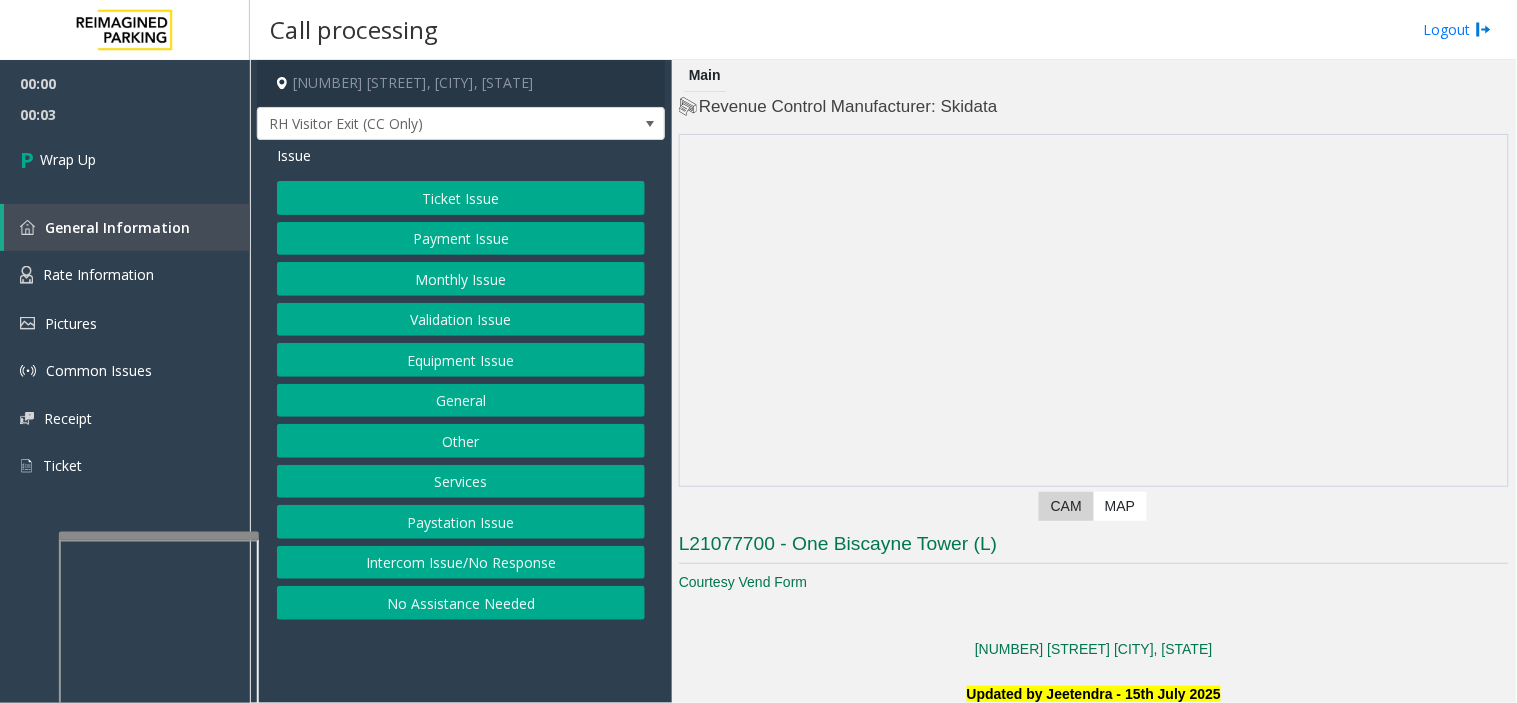 click on "Intercom Issue/No Response" 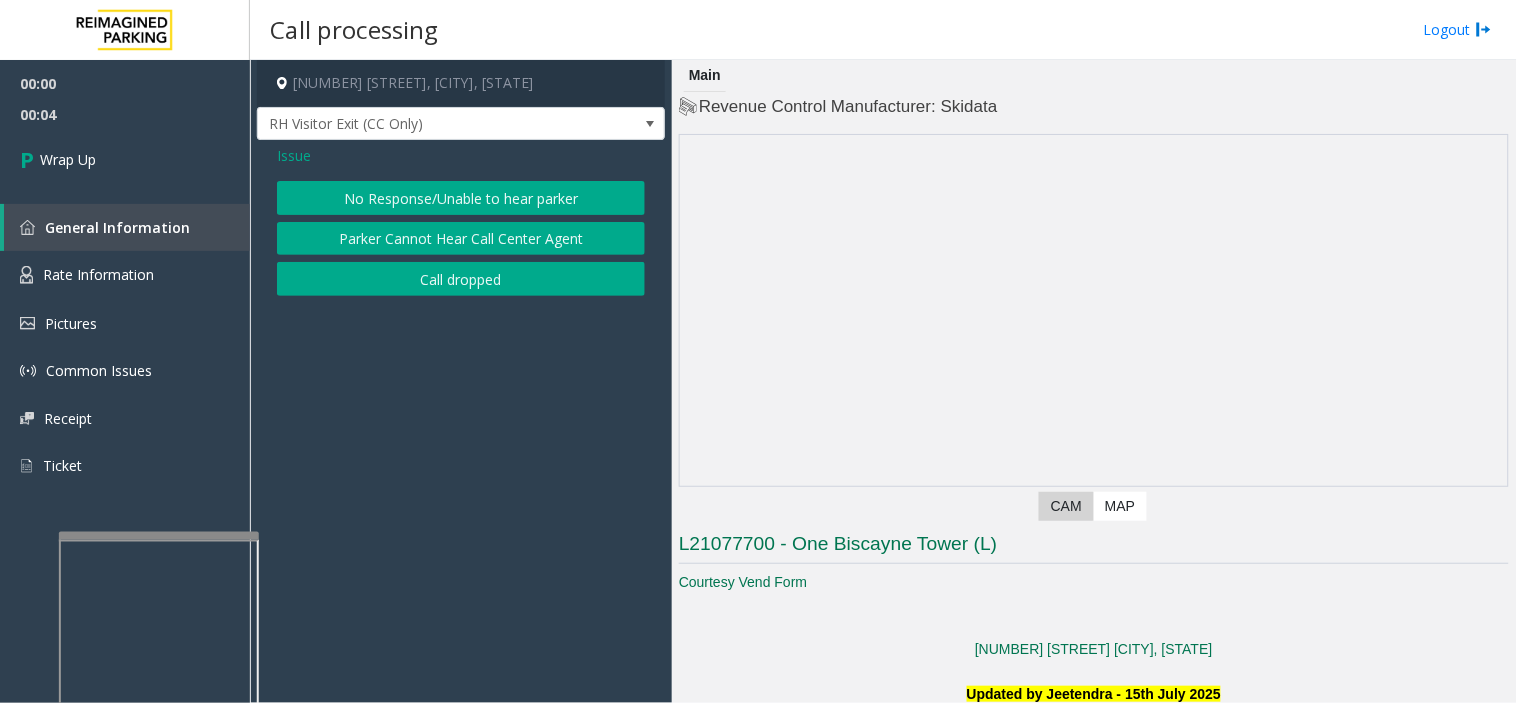 click on "Call dropped" 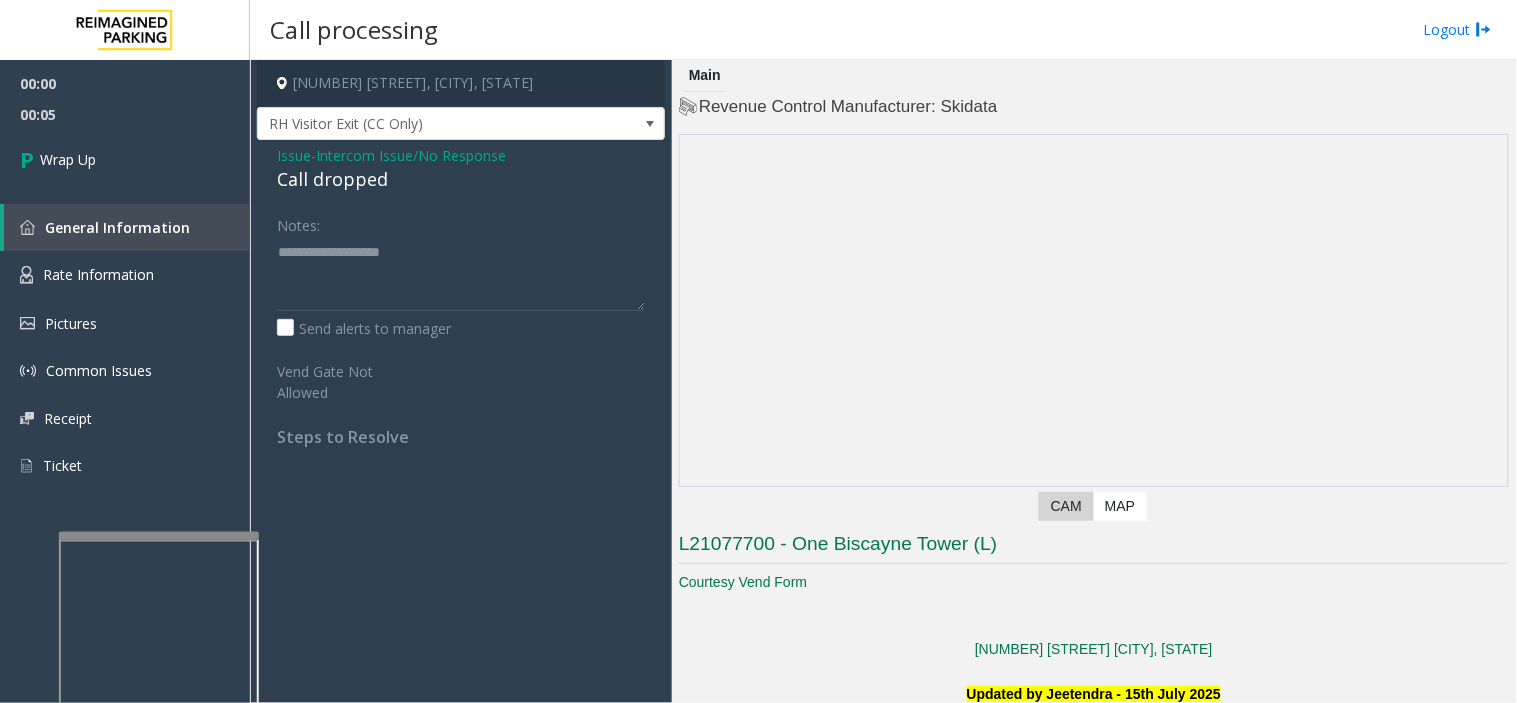 click on "Call dropped" 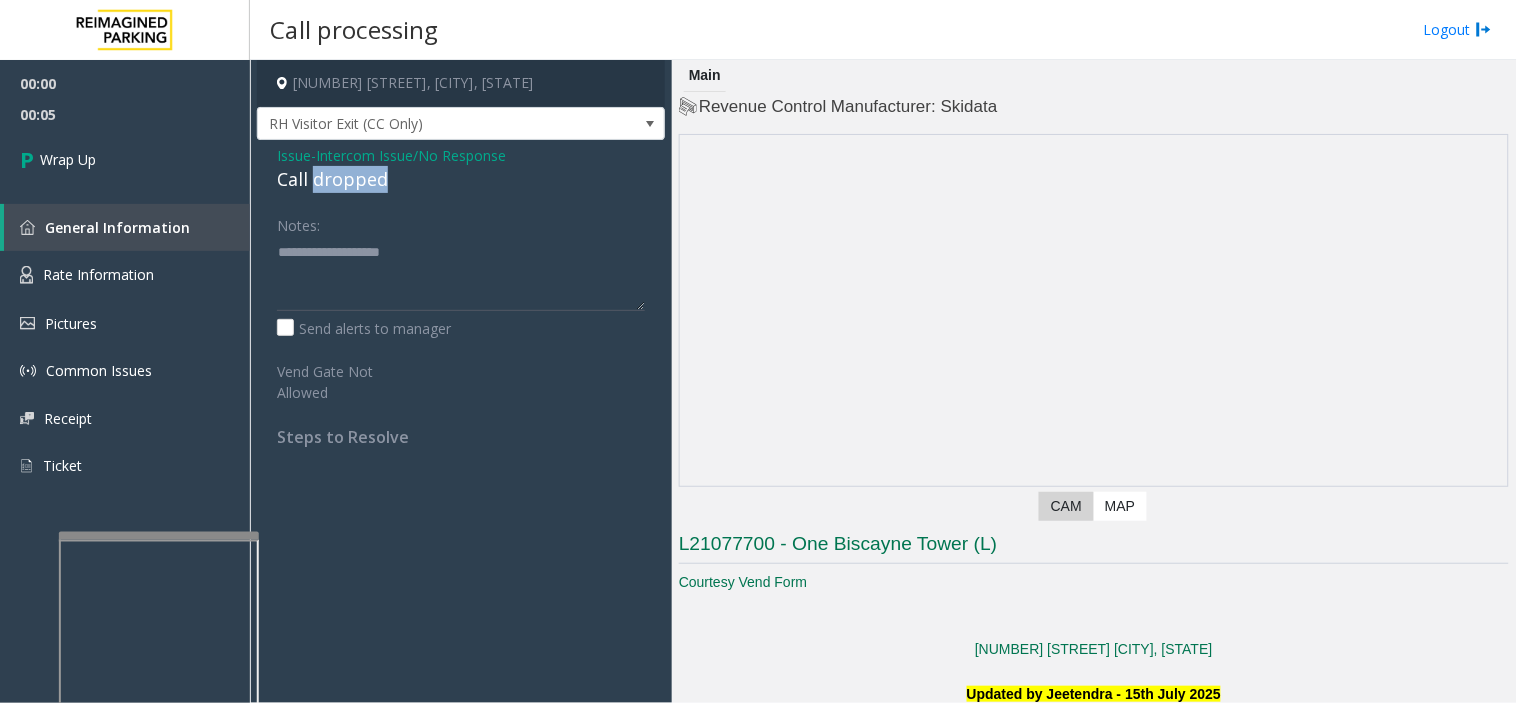 click on "Call dropped" 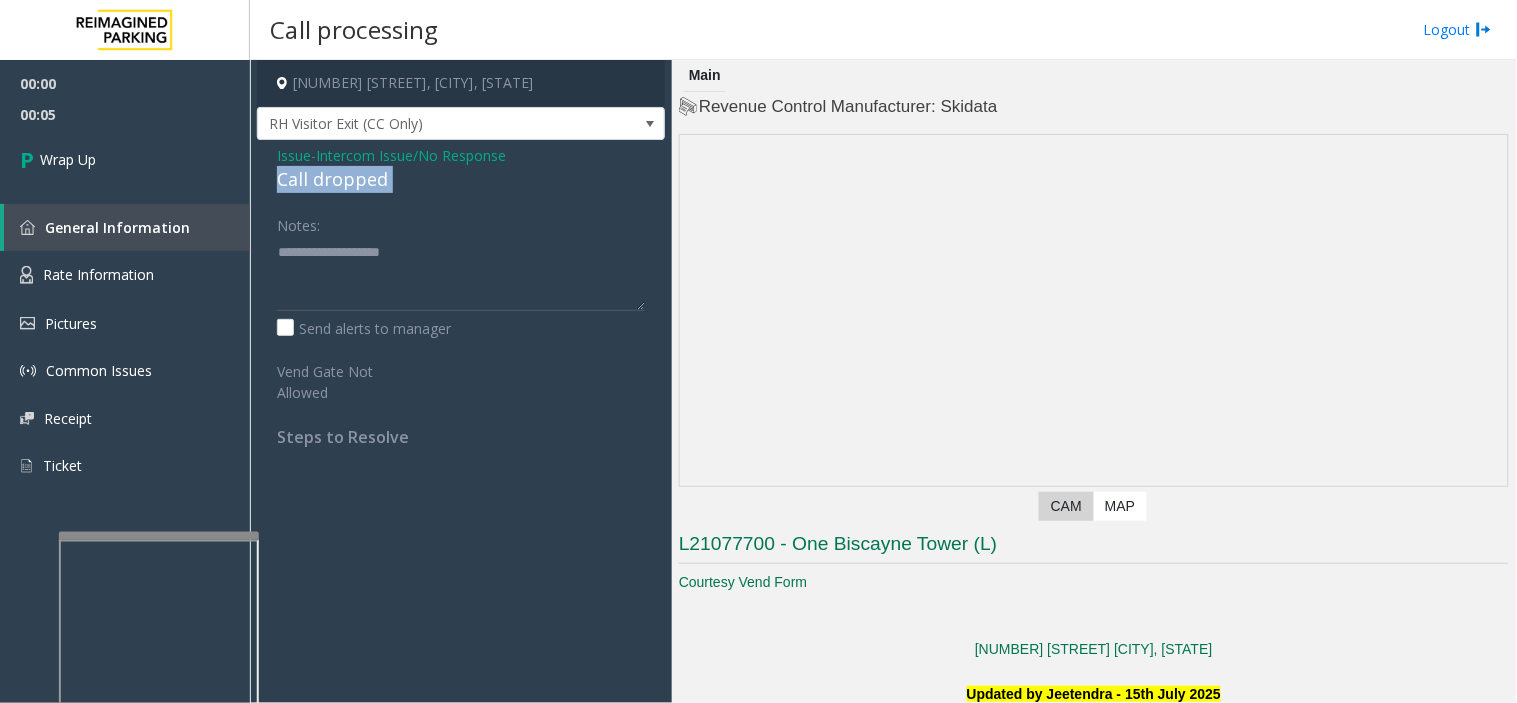 click on "Call dropped" 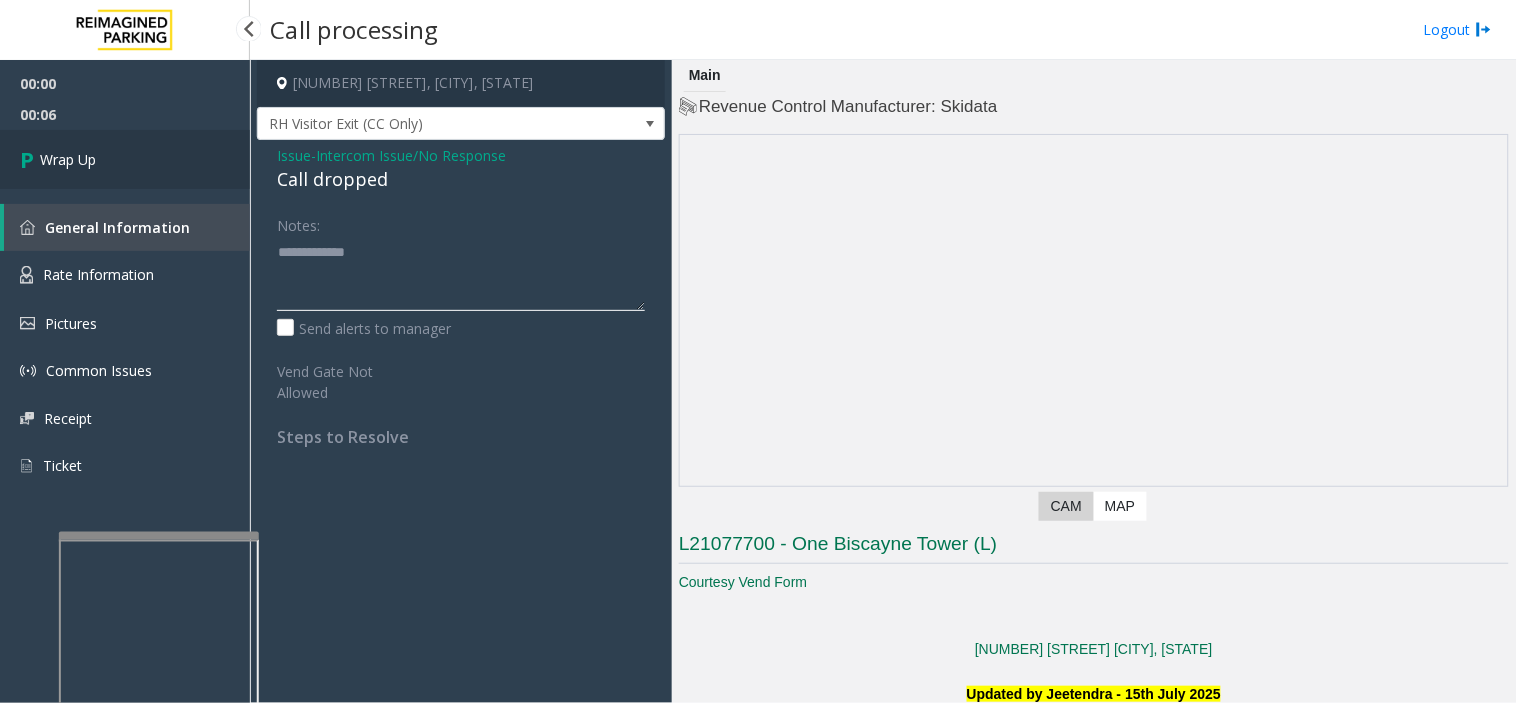 type on "**********" 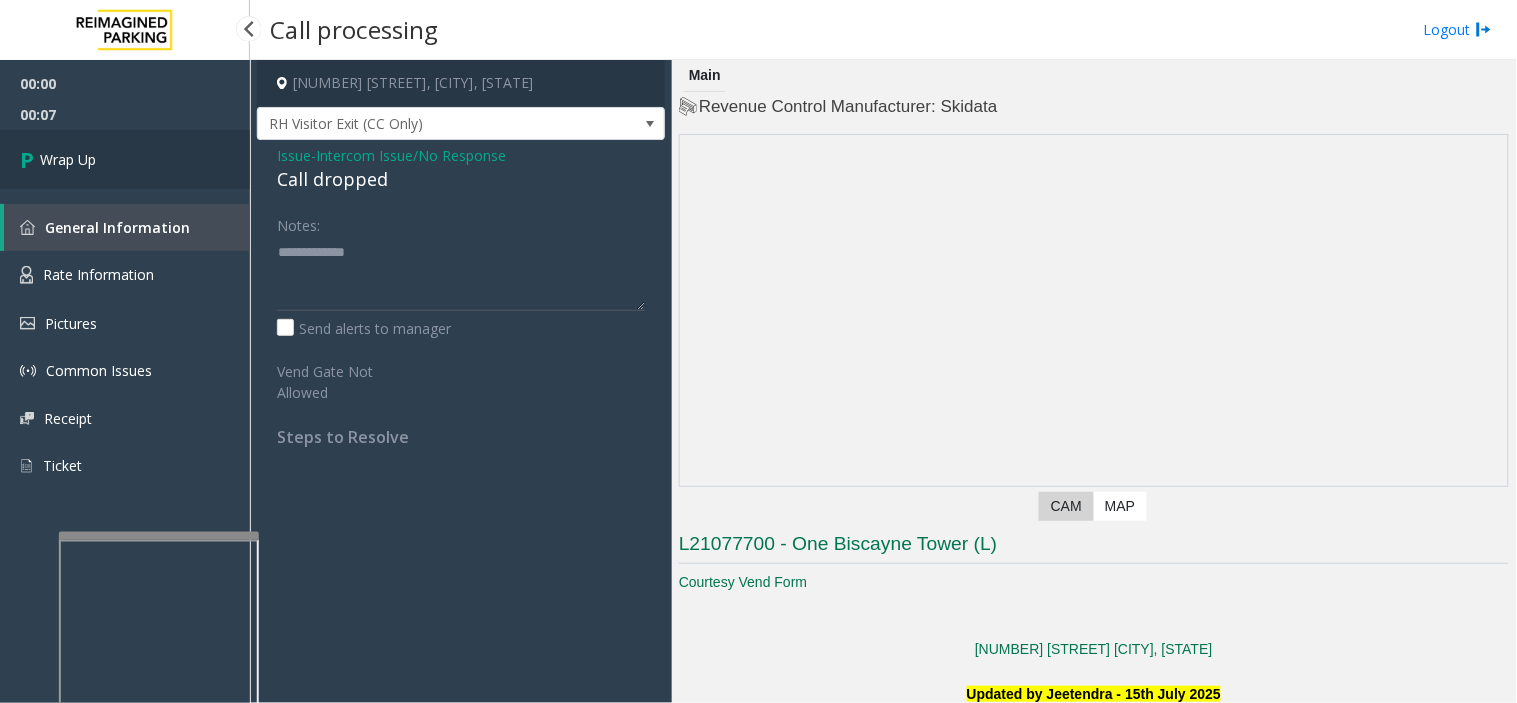 click on "Wrap Up" at bounding box center (125, 159) 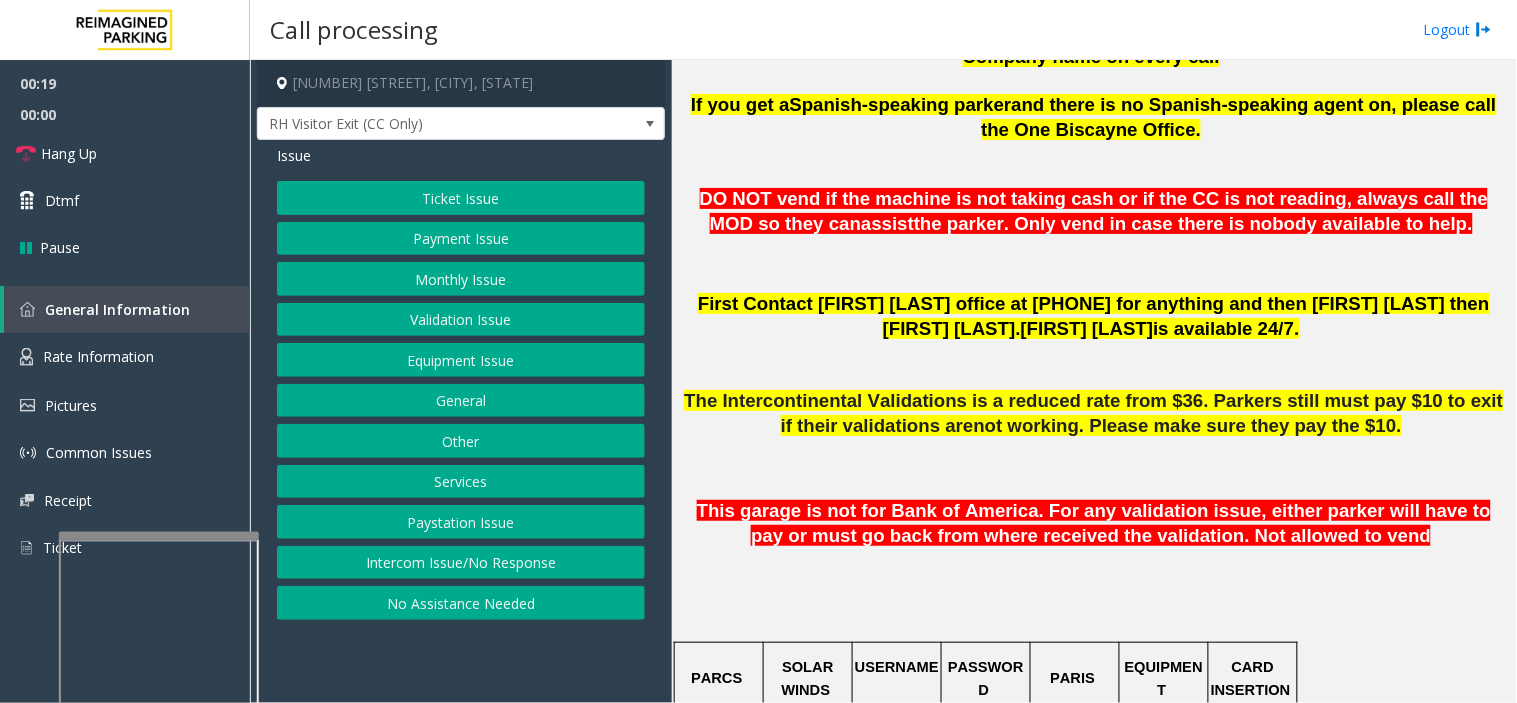 scroll, scrollTop: 888, scrollLeft: 0, axis: vertical 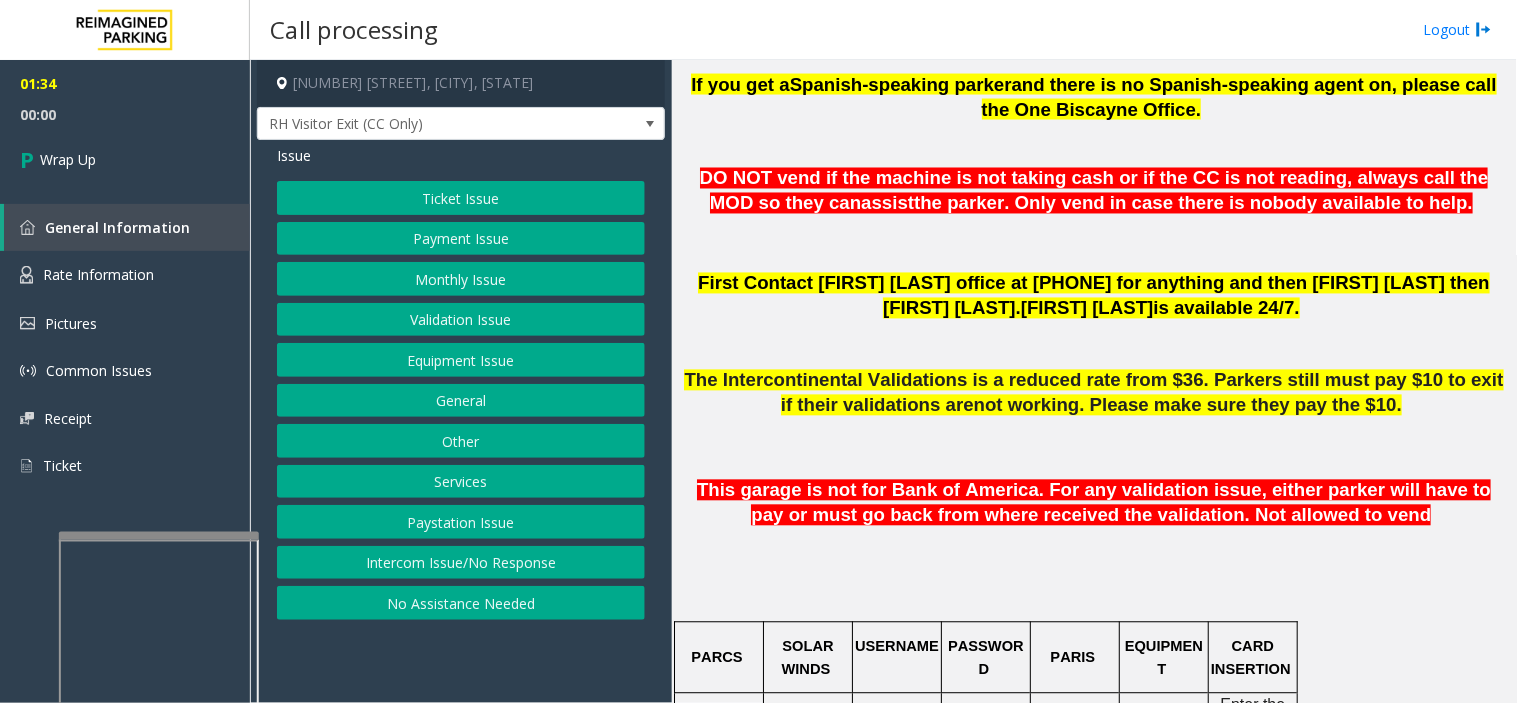 click on "Equipment Issue" 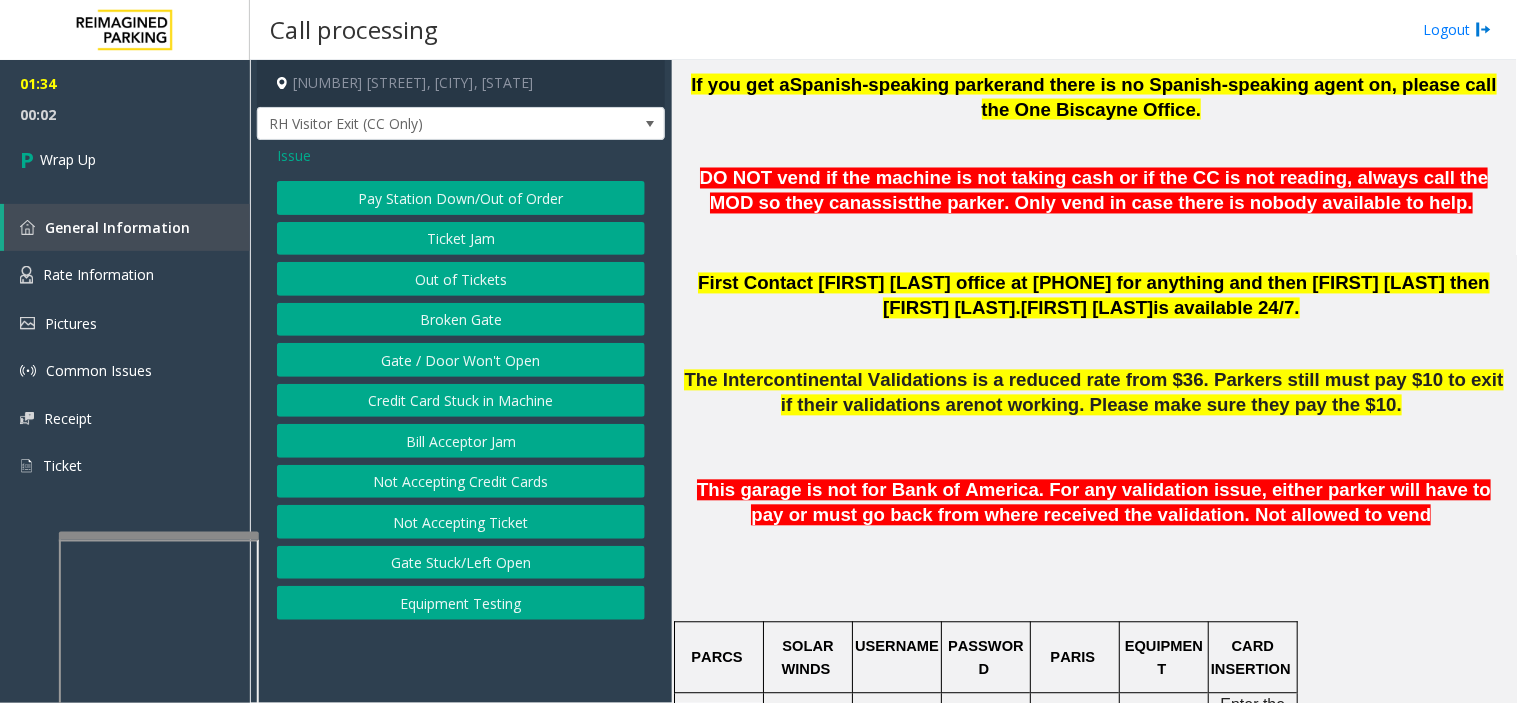 click on "Gate / Door Won't Open" 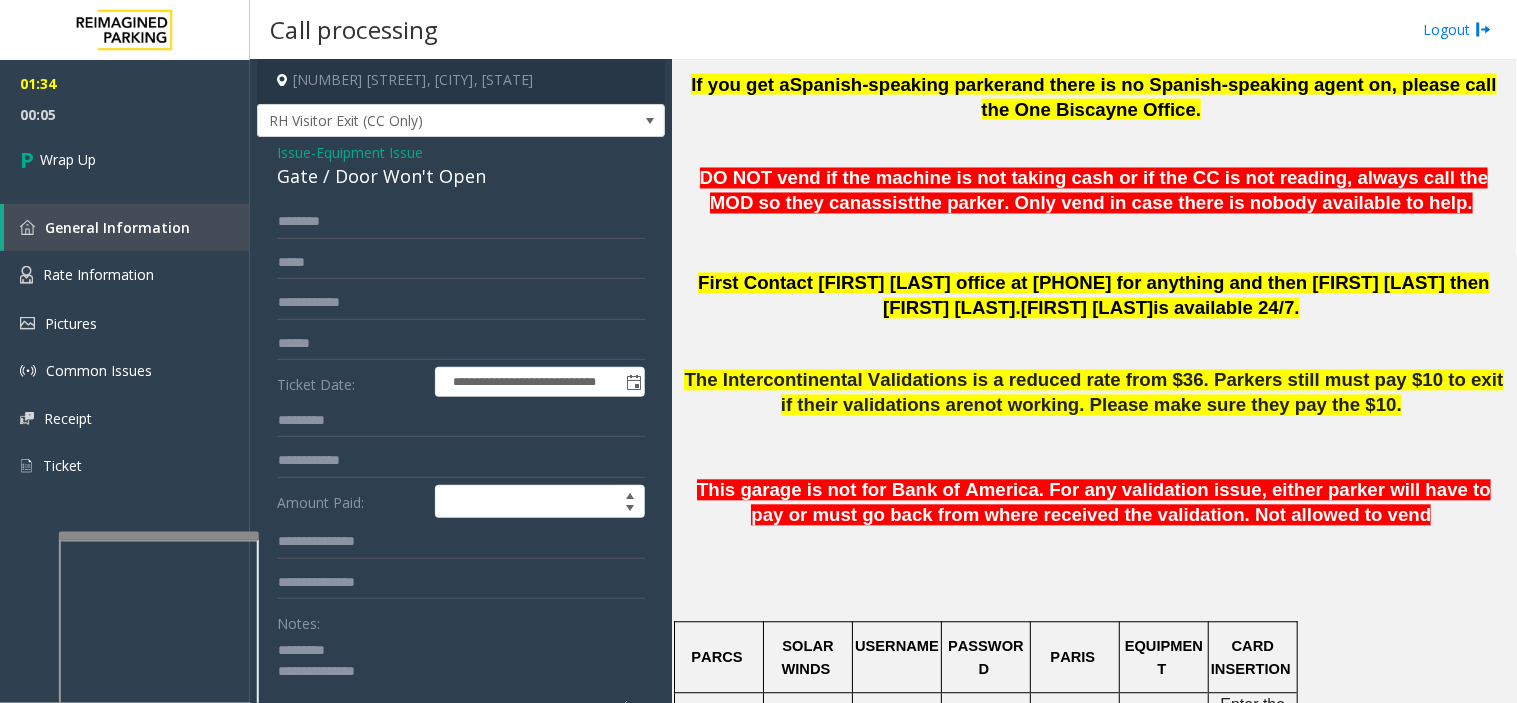 scroll, scrollTop: 0, scrollLeft: 0, axis: both 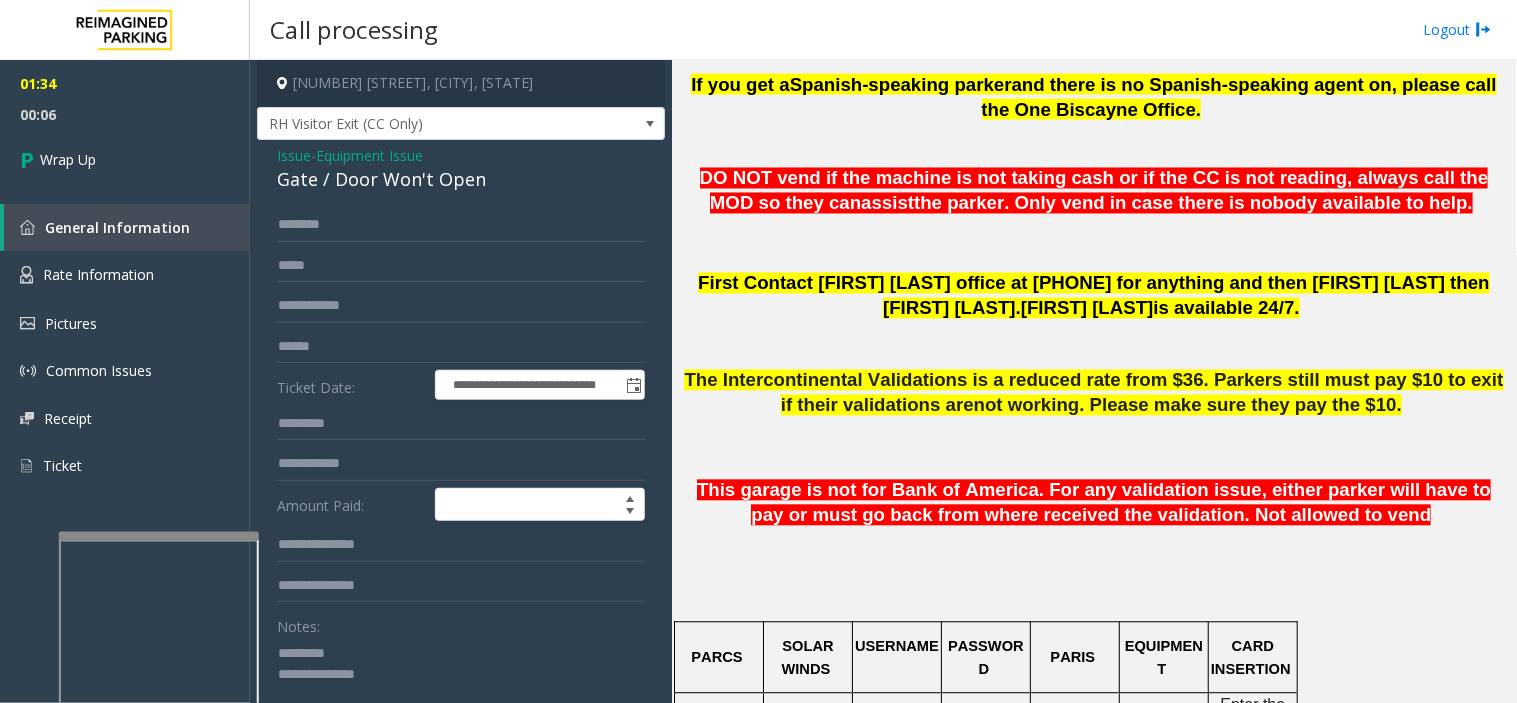 click on "Gate / Door Won't Open" 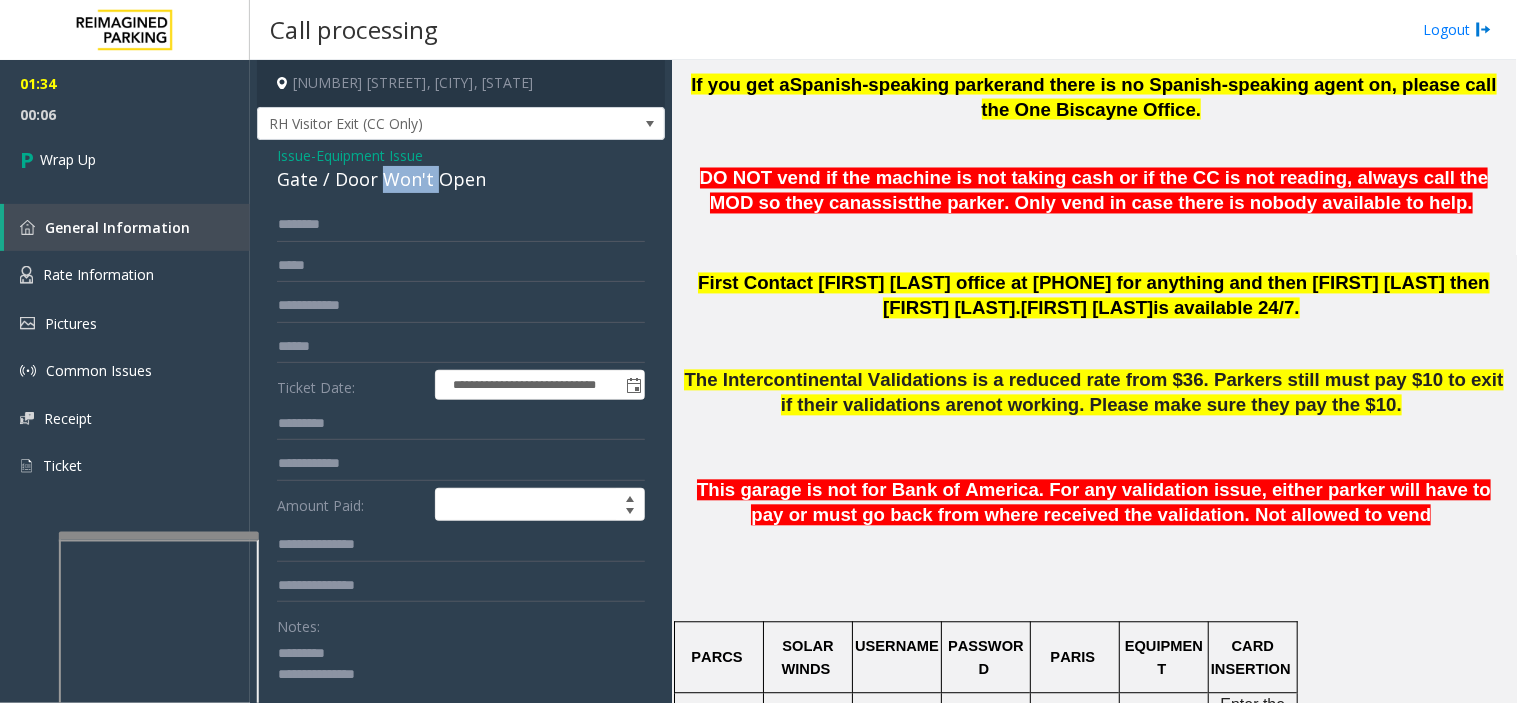 click on "Gate / Door Won't Open" 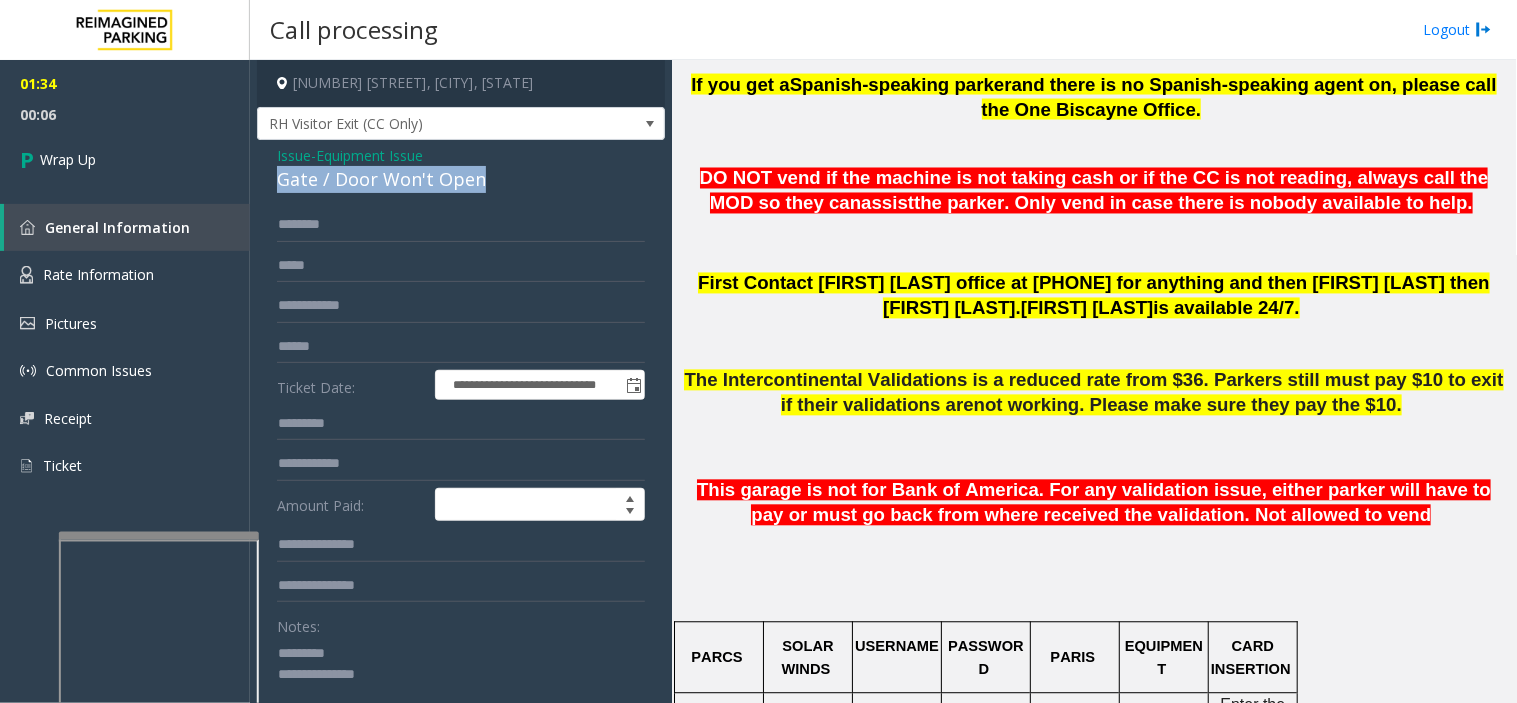 click on "Gate / Door Won't Open" 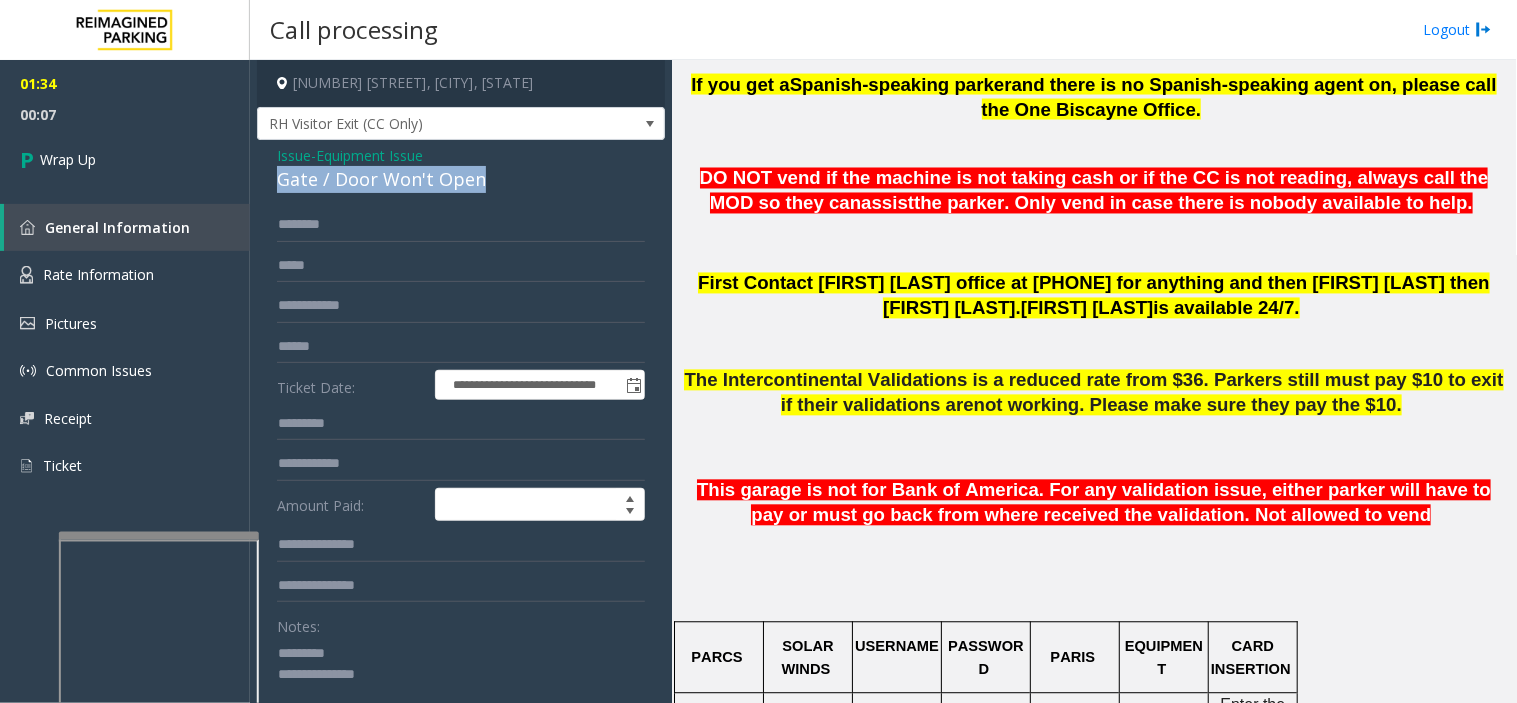 click on "Gate / Door Won't Open" 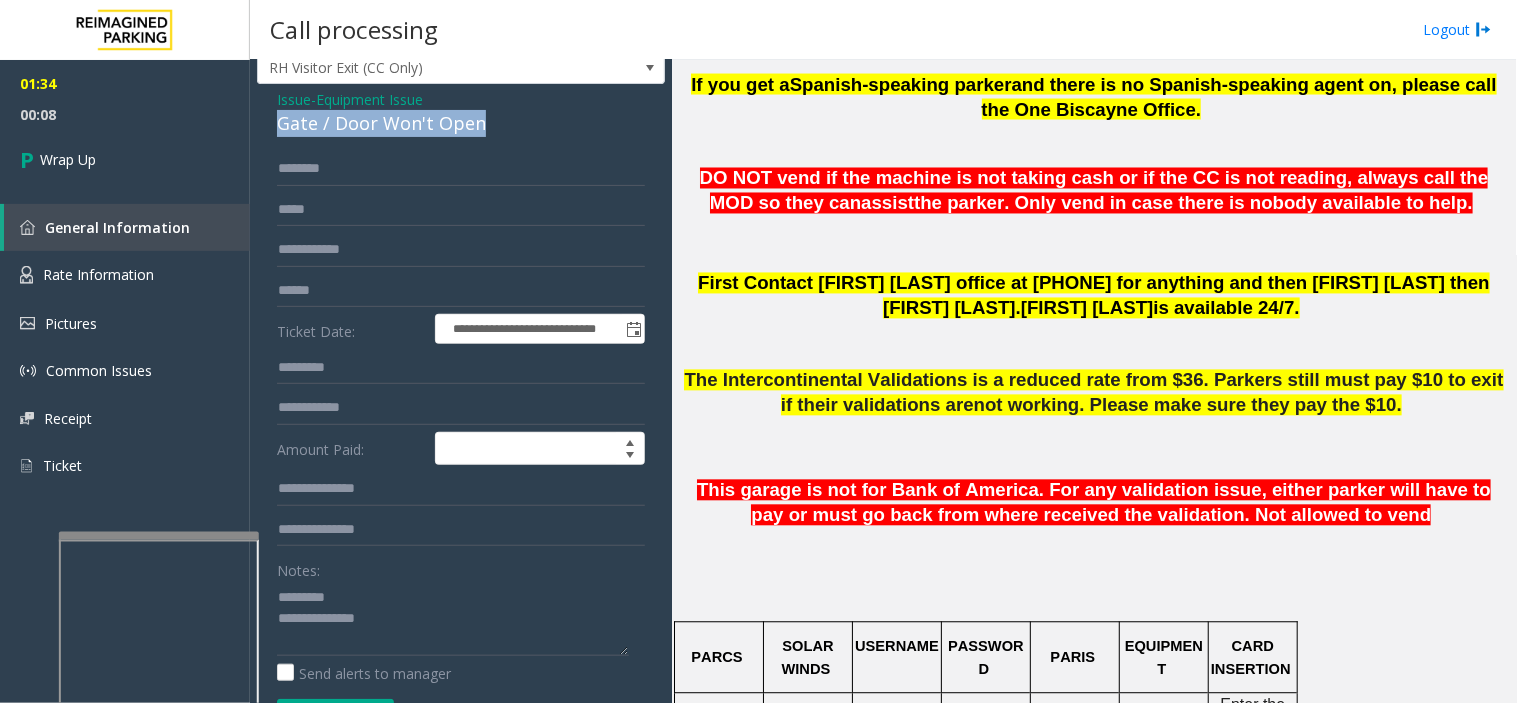 scroll, scrollTop: 111, scrollLeft: 0, axis: vertical 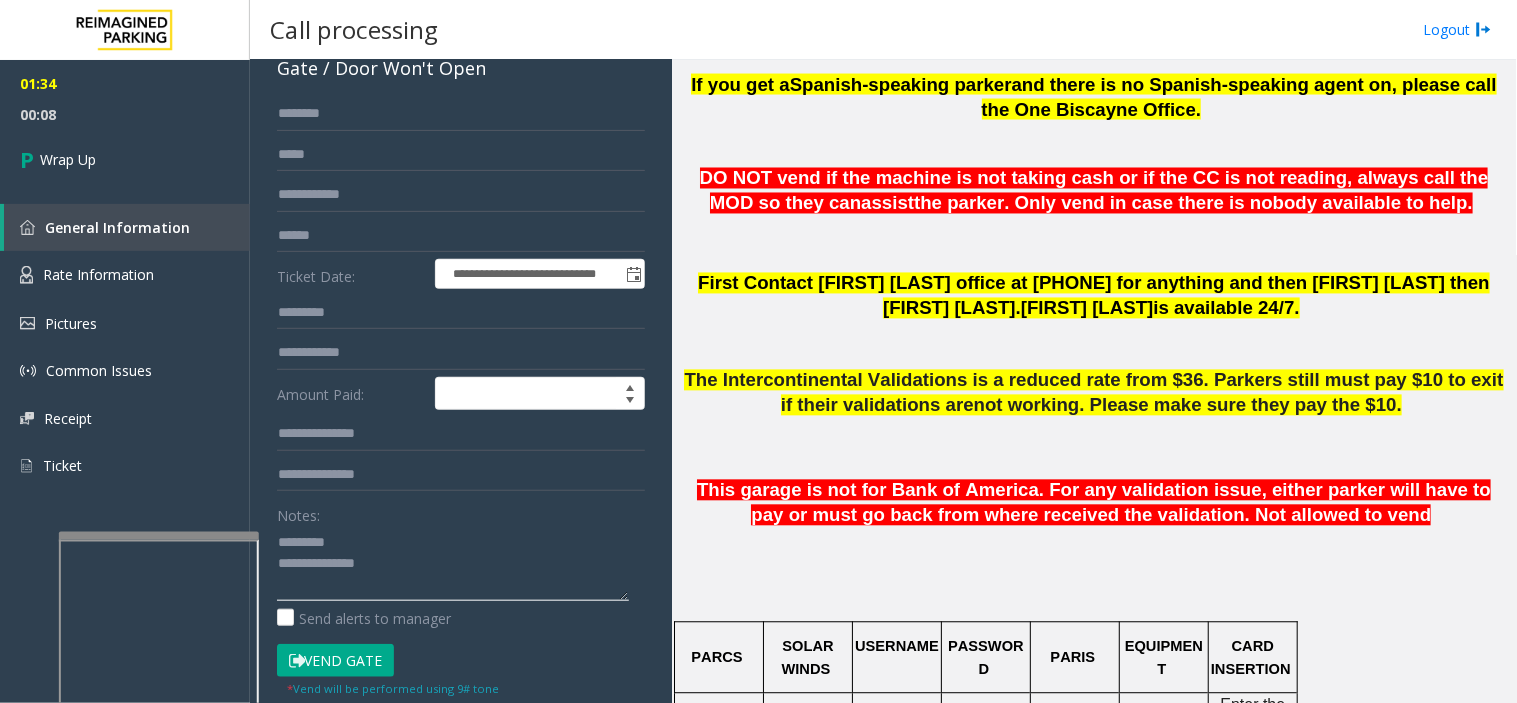 click 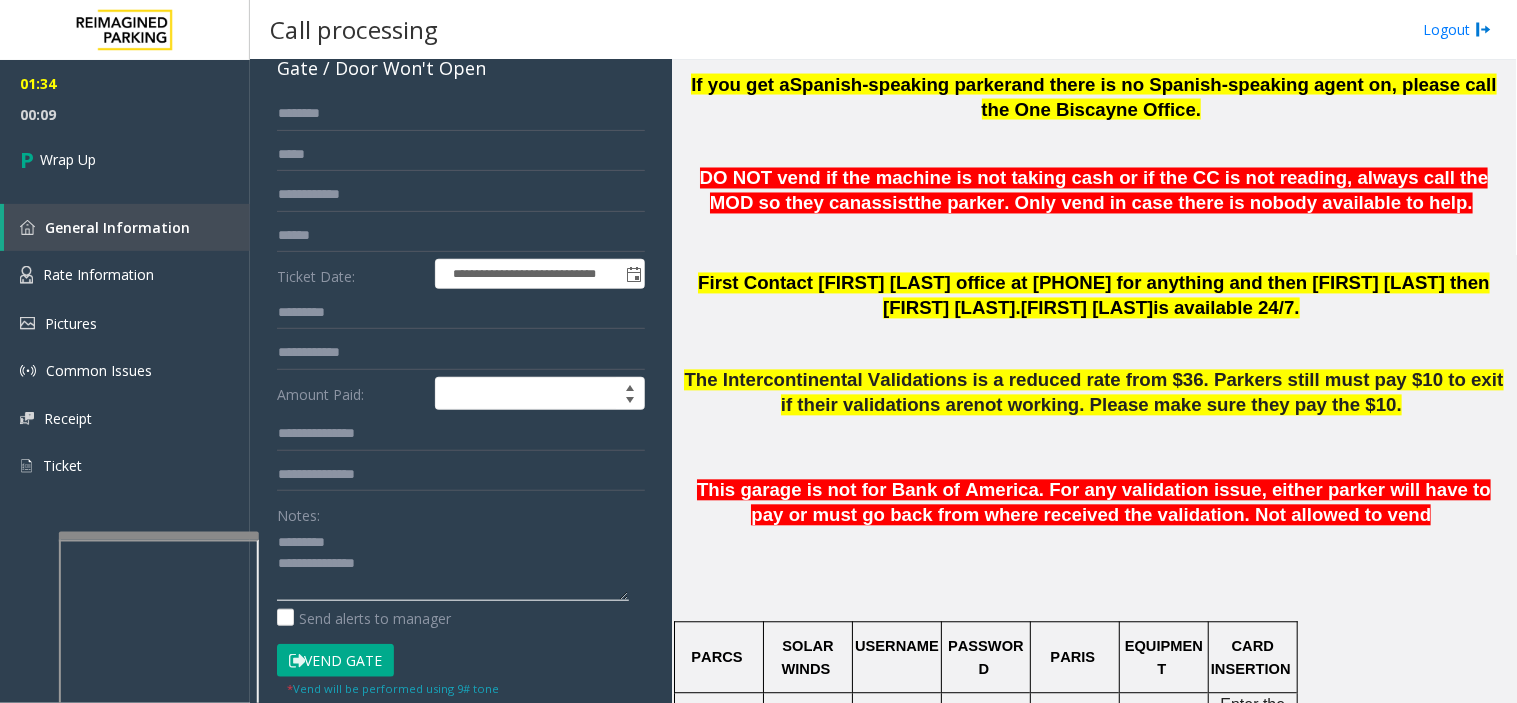 paste on "**********" 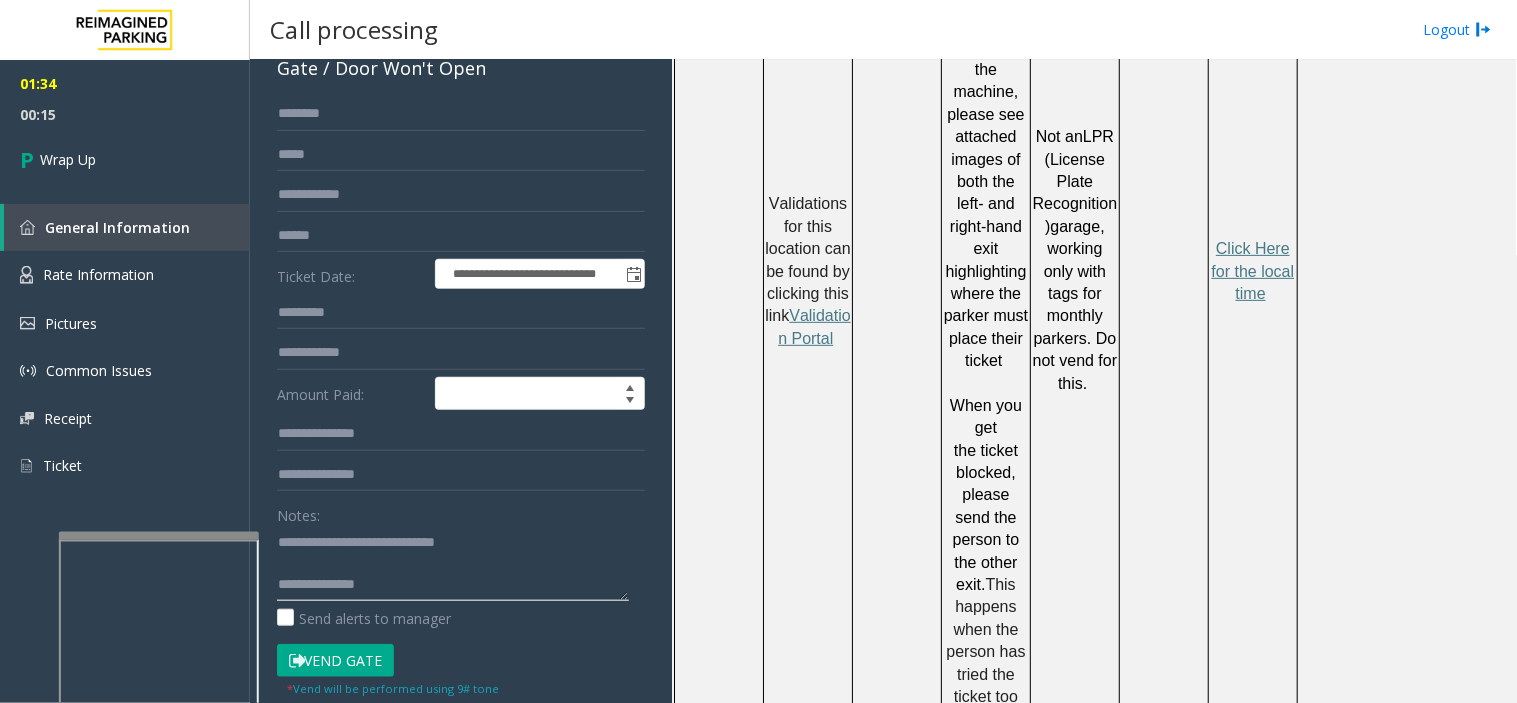 scroll, scrollTop: 2111, scrollLeft: 0, axis: vertical 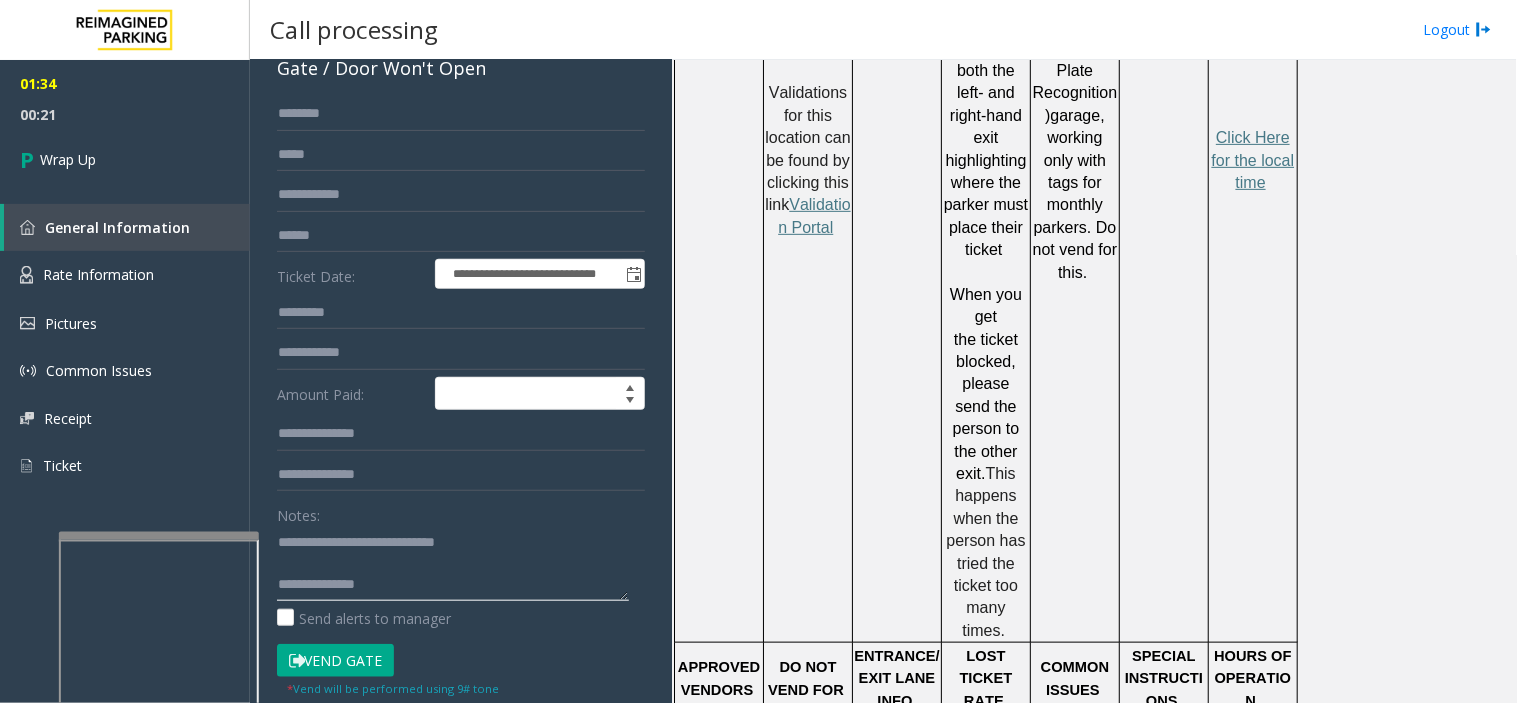 click 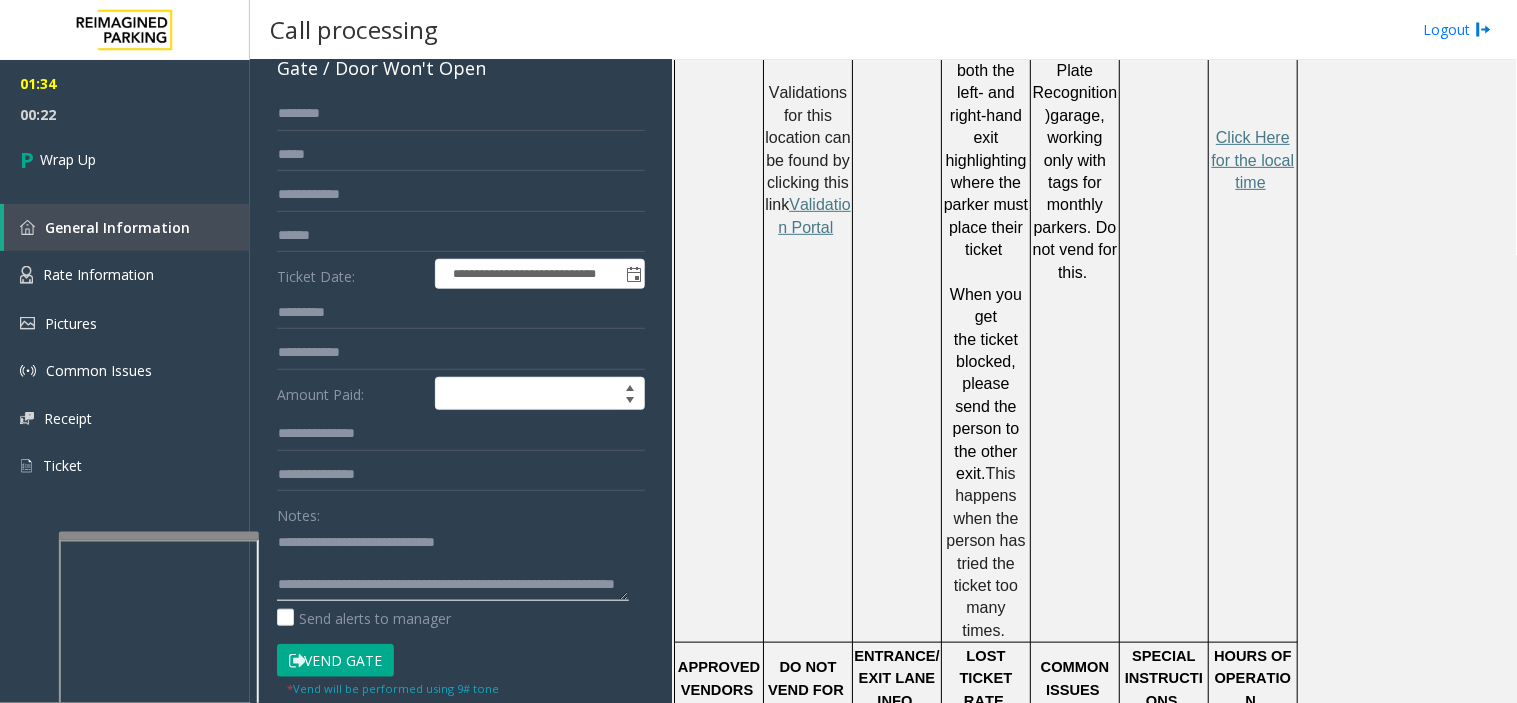 scroll, scrollTop: 0, scrollLeft: 0, axis: both 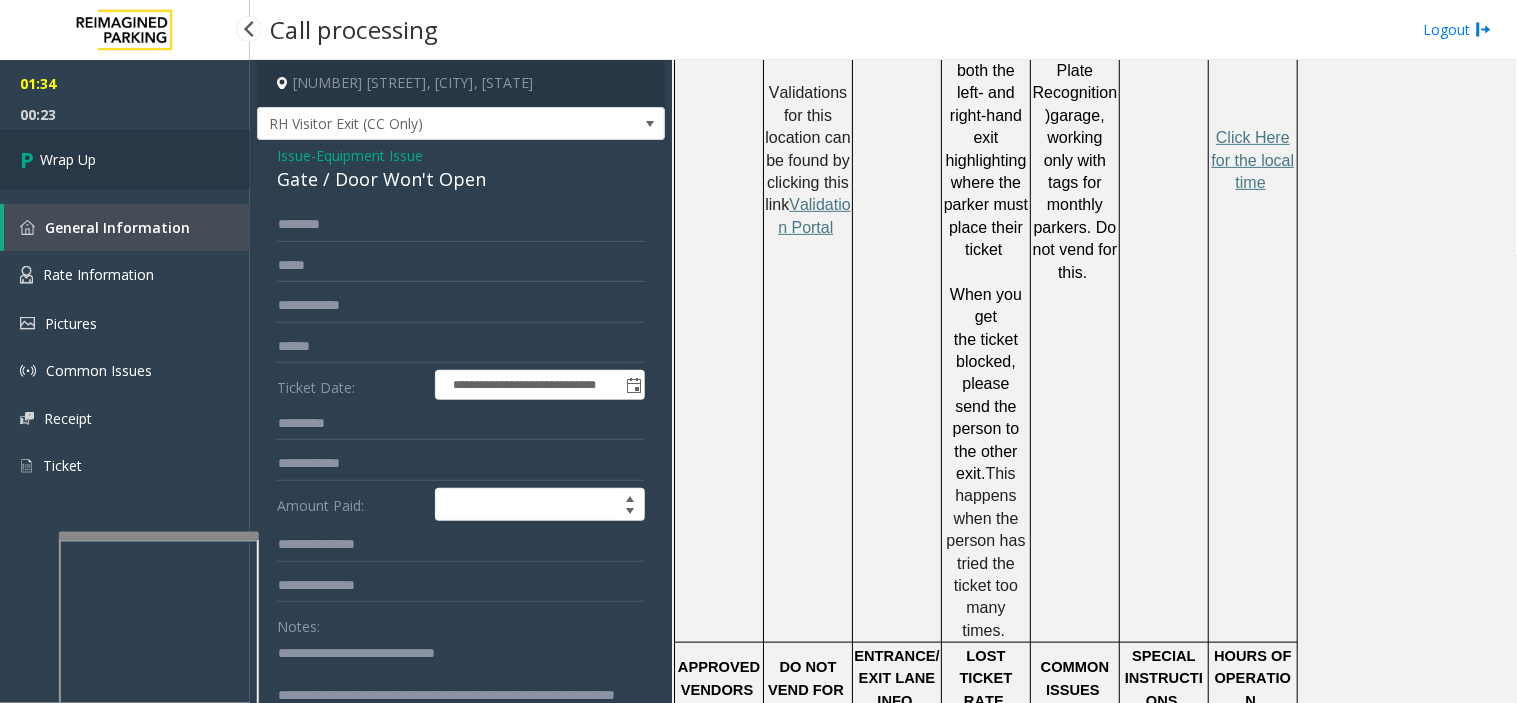 type on "**********" 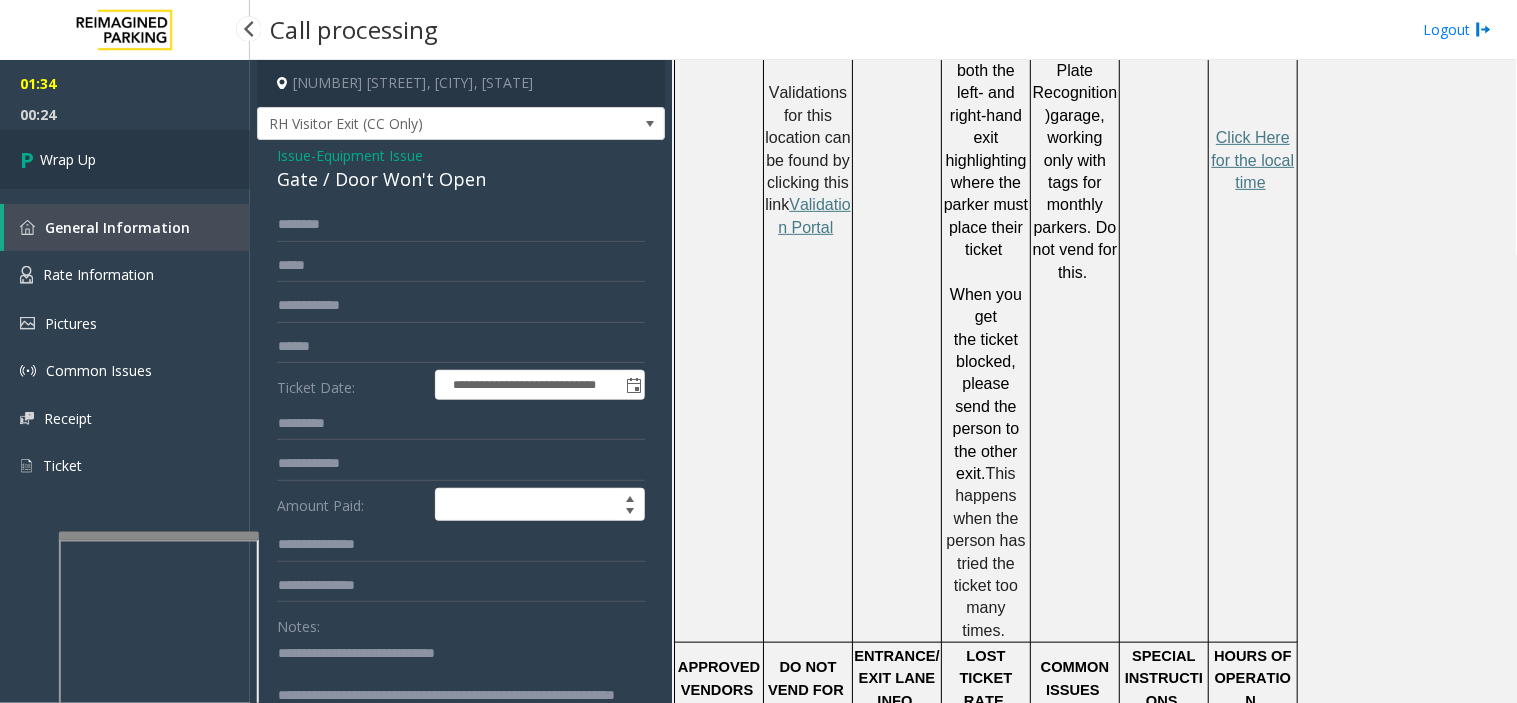click on "Wrap Up" at bounding box center [125, 159] 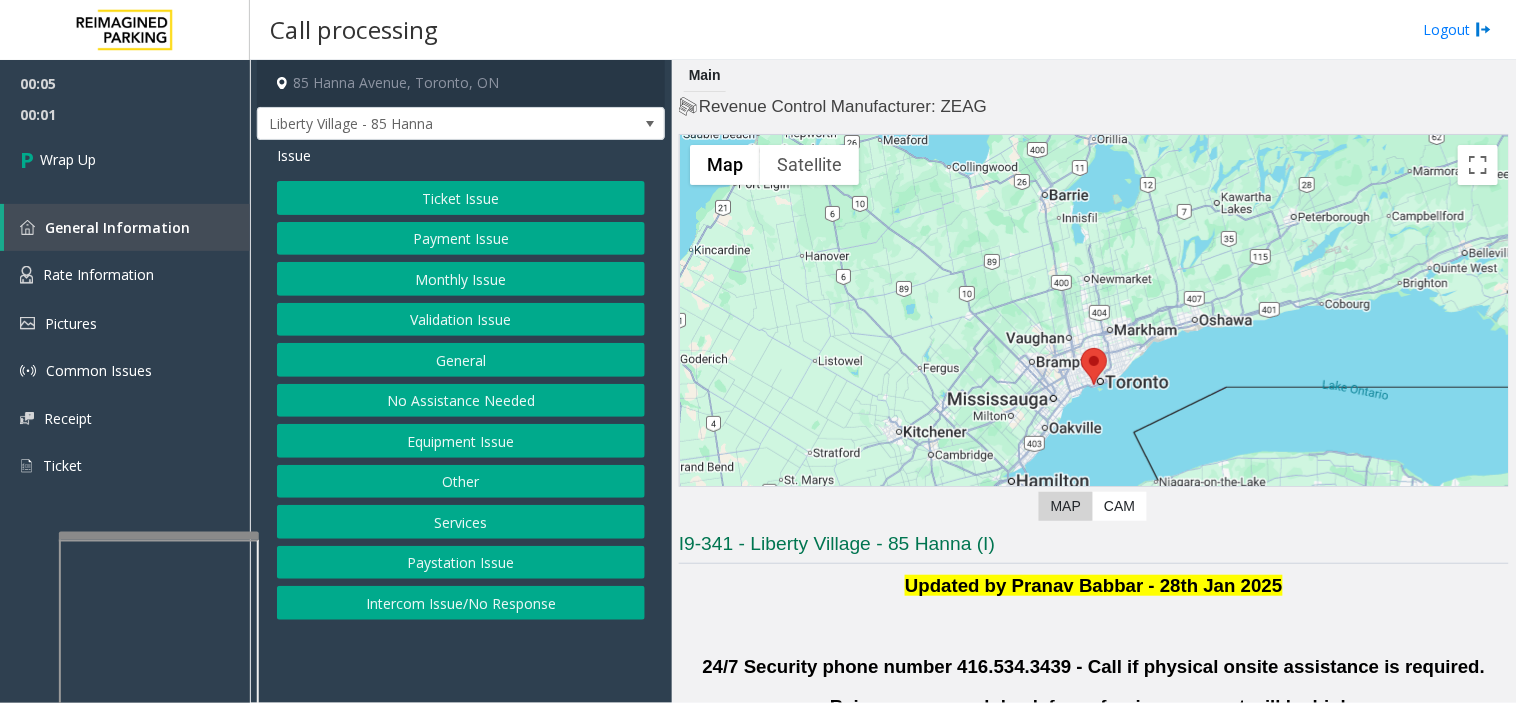 drag, startPoint x: 497, startPoint y: 606, endPoint x: 484, endPoint y: 605, distance: 13.038404 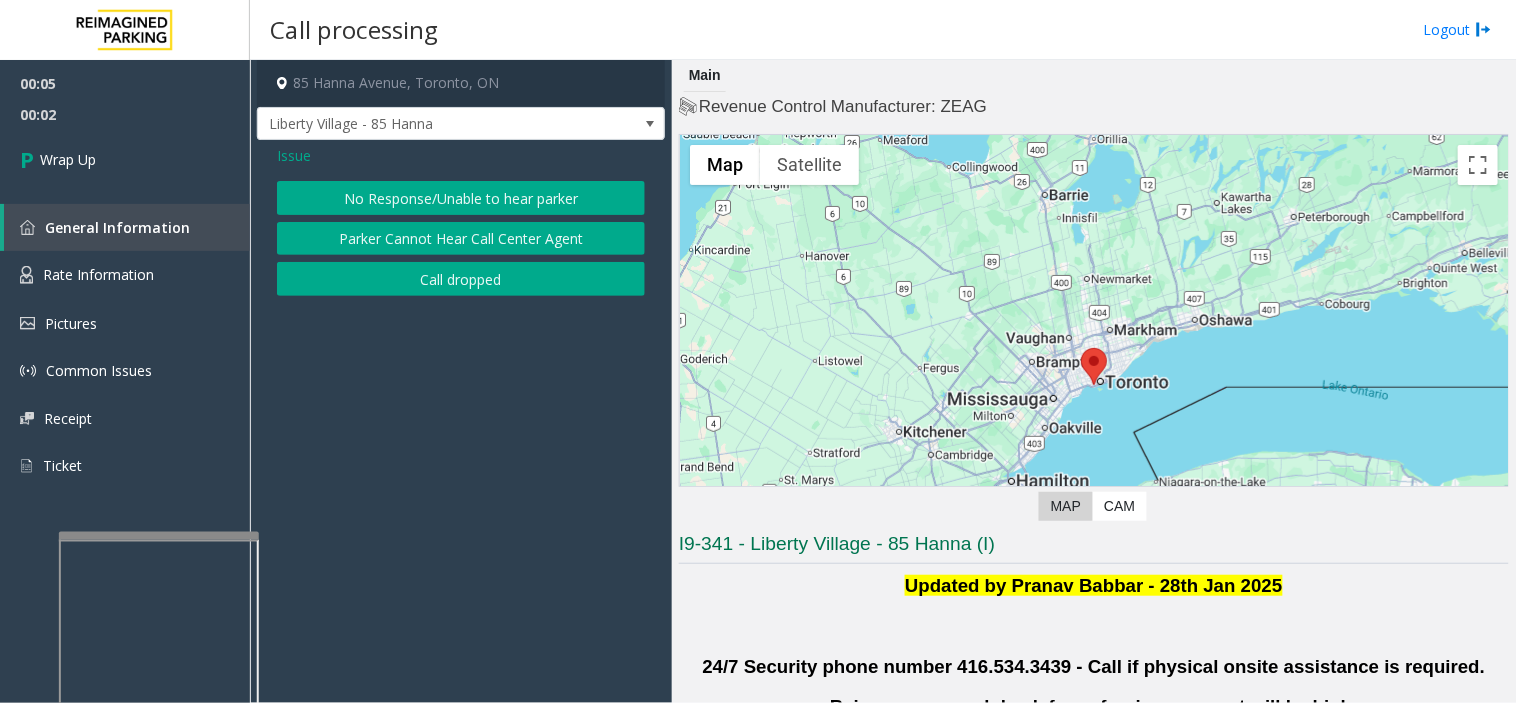 click on "Call dropped" 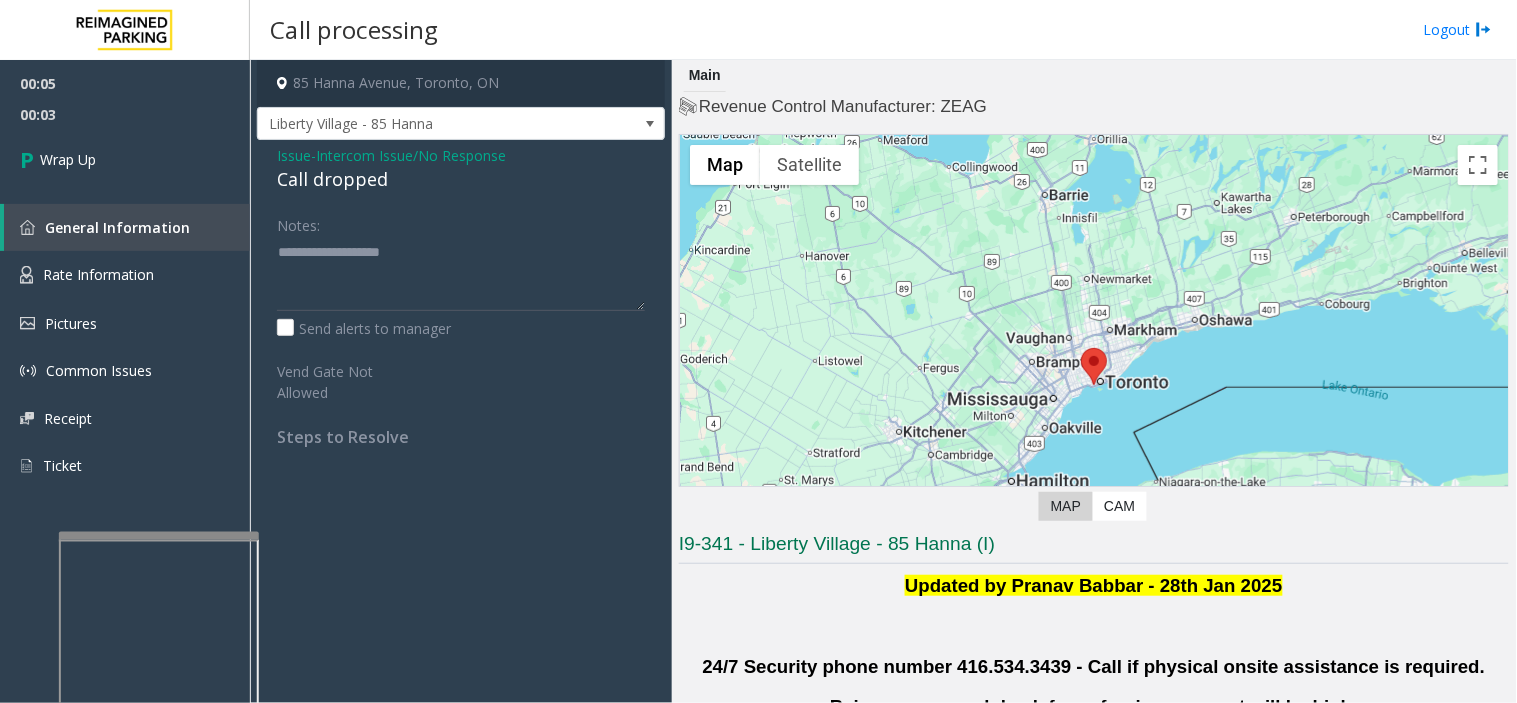 click on "Call dropped" 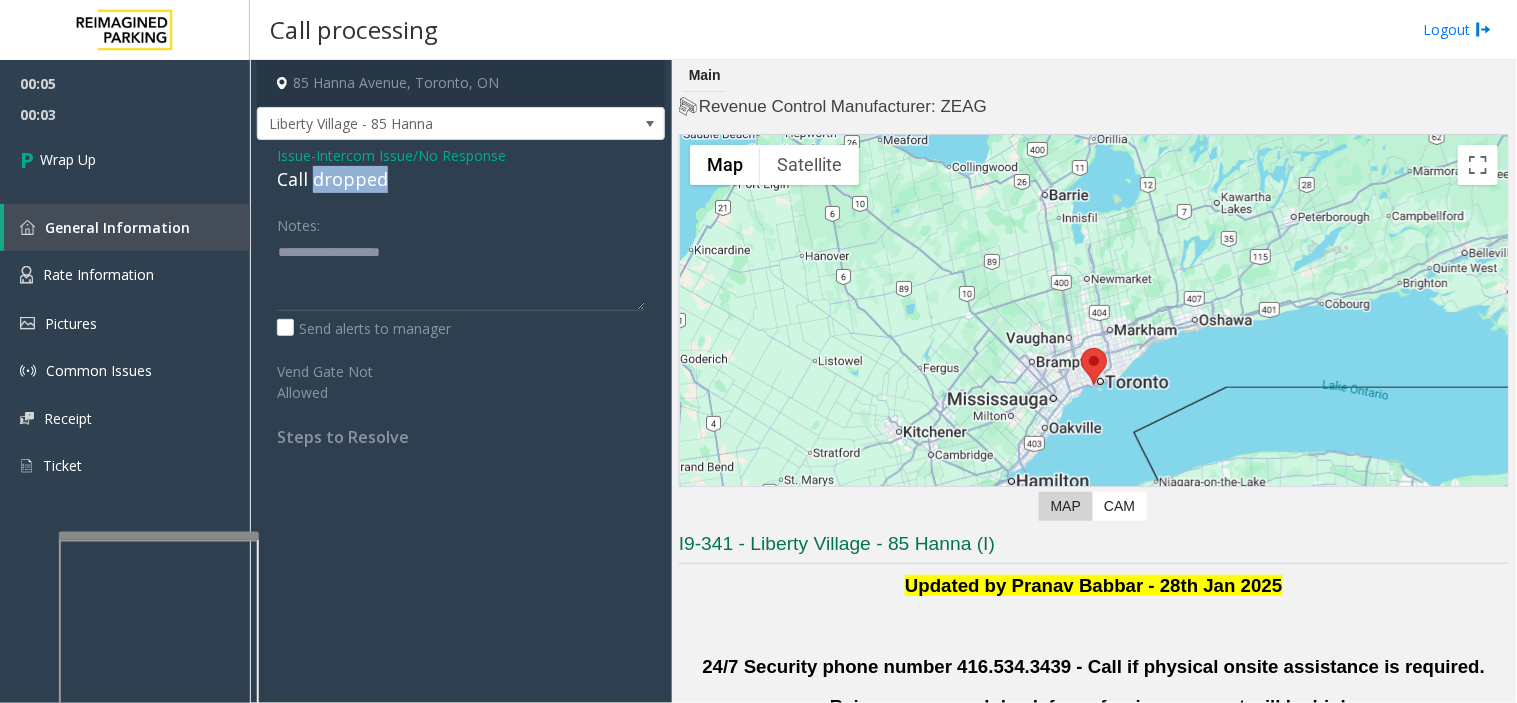 click on "Call dropped" 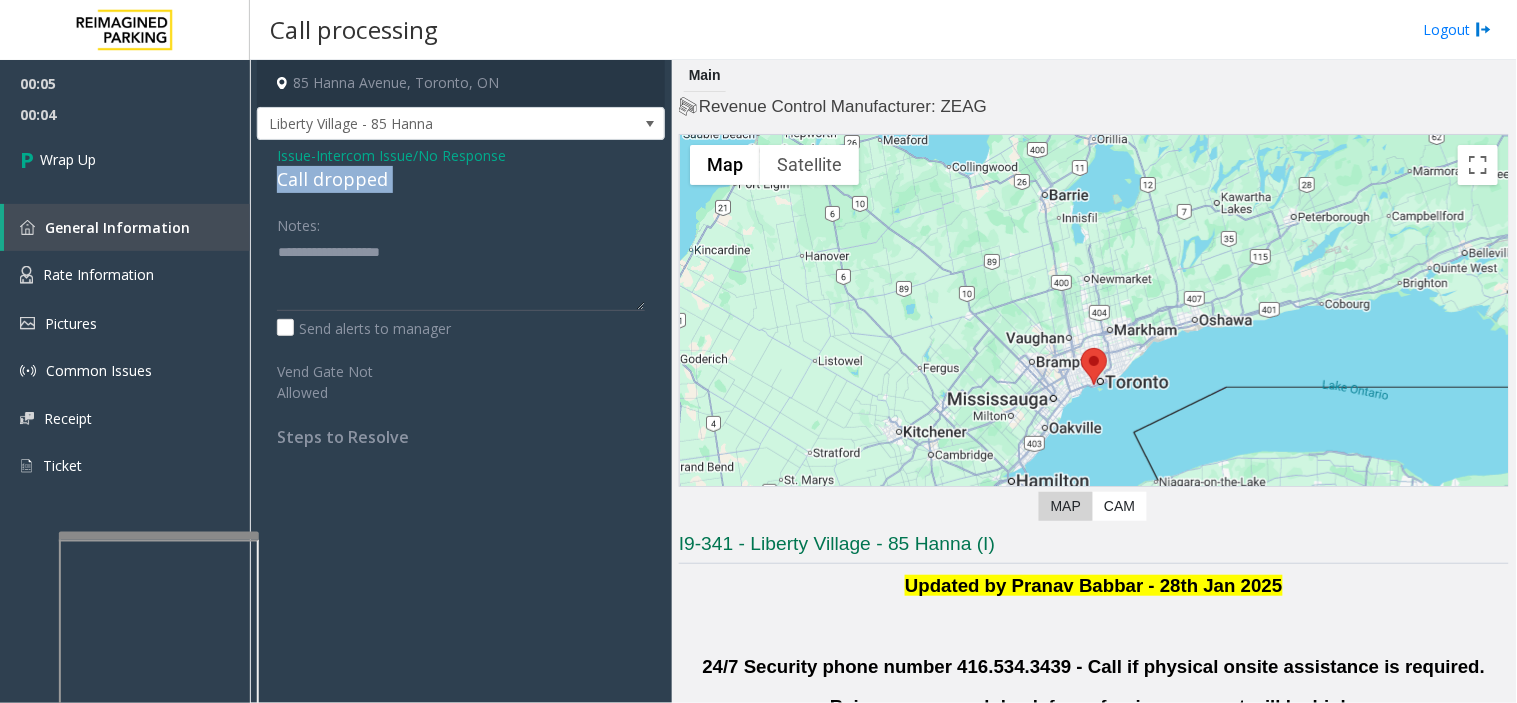 click on "Call dropped" 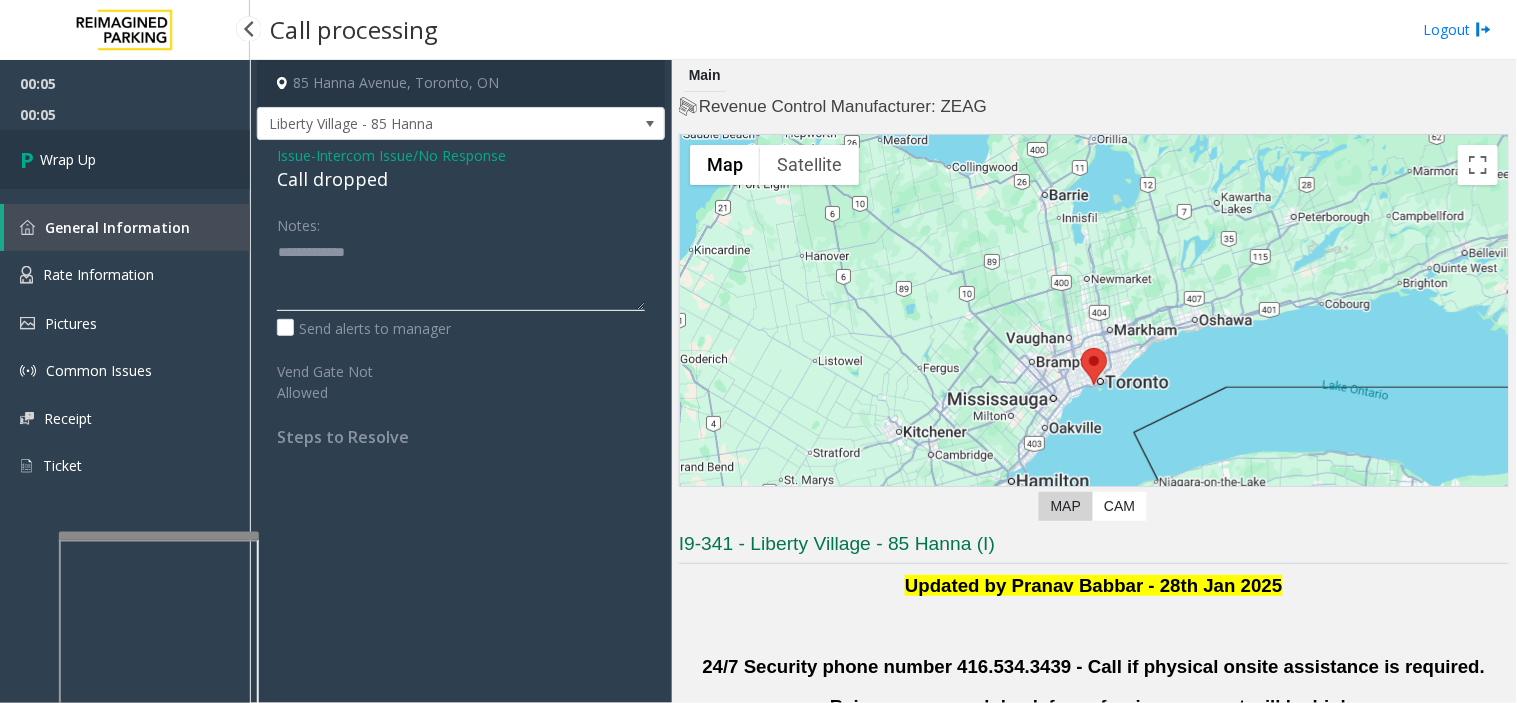type on "**********" 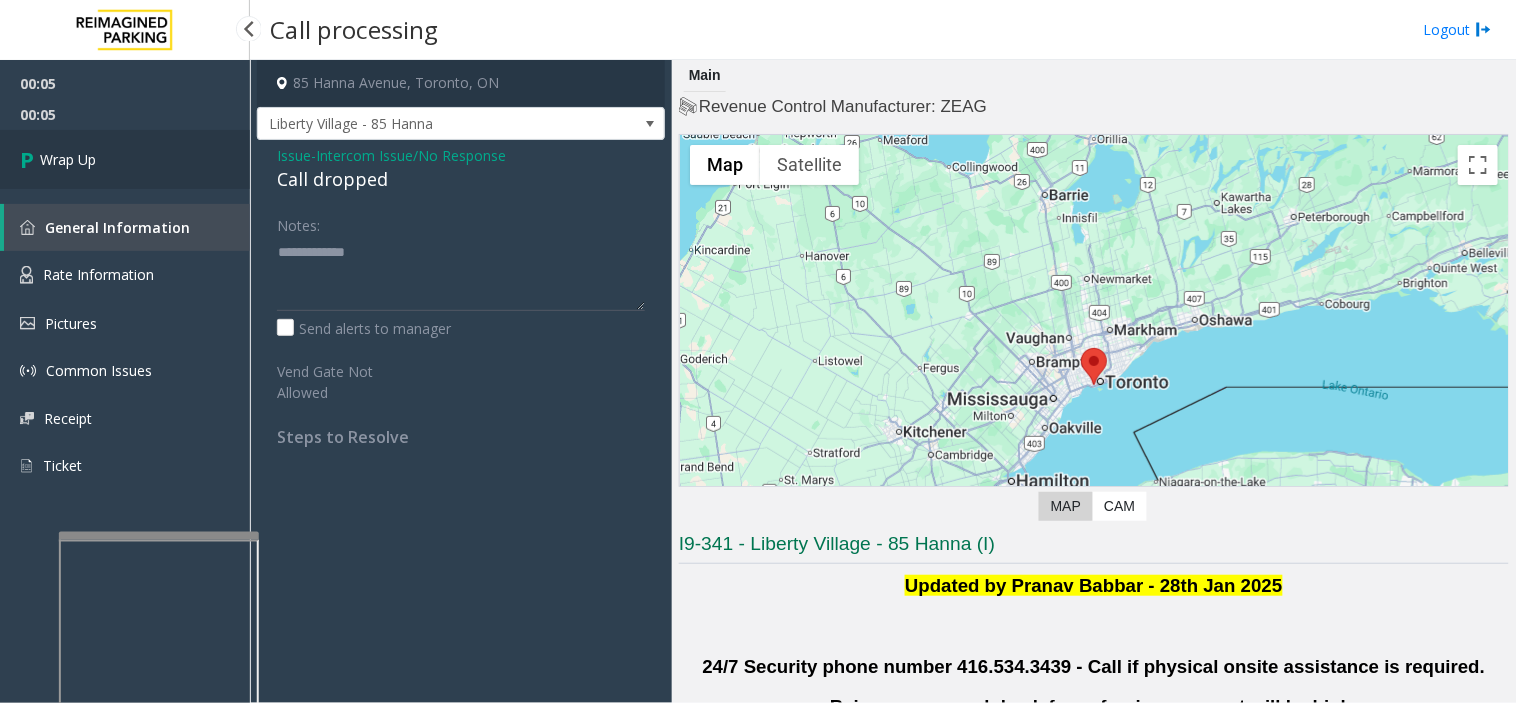 click on "Wrap Up" at bounding box center [125, 159] 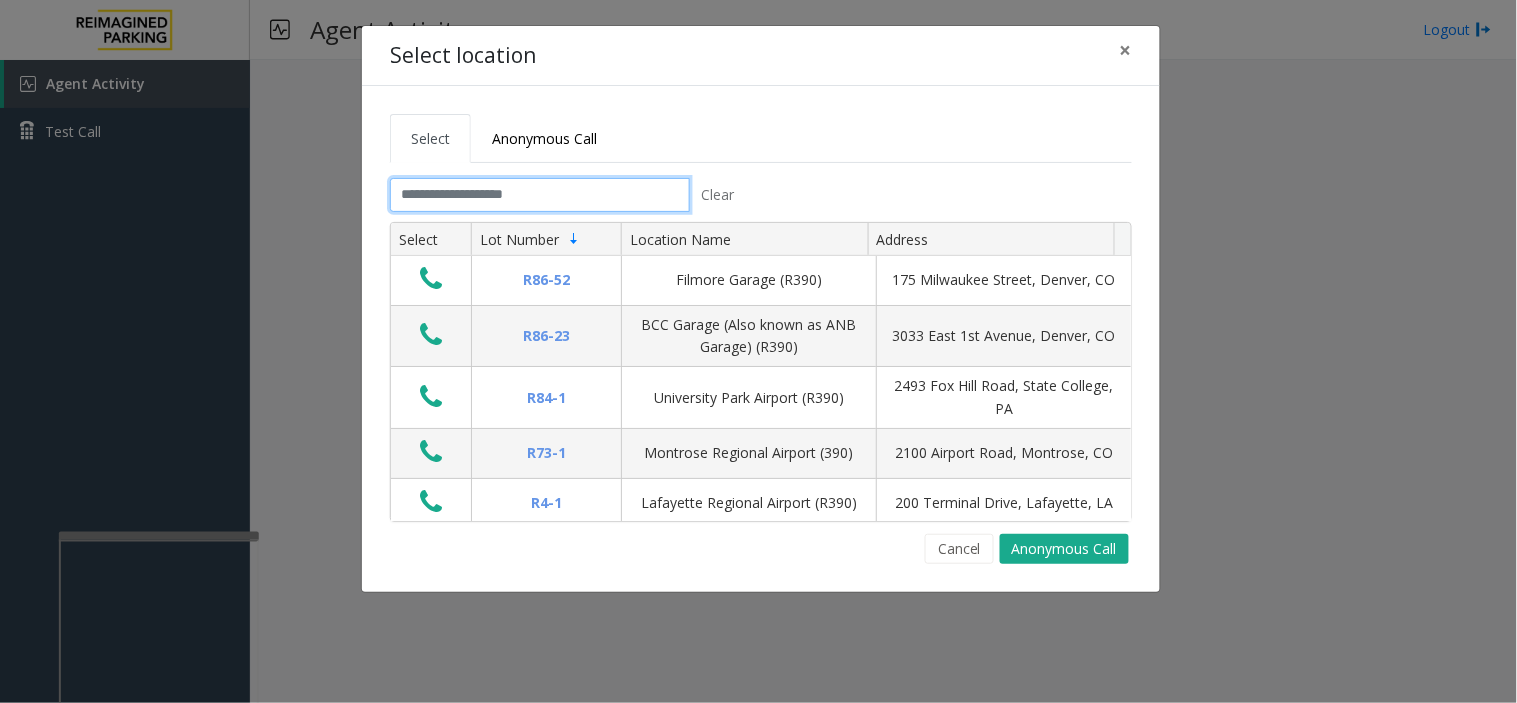 click 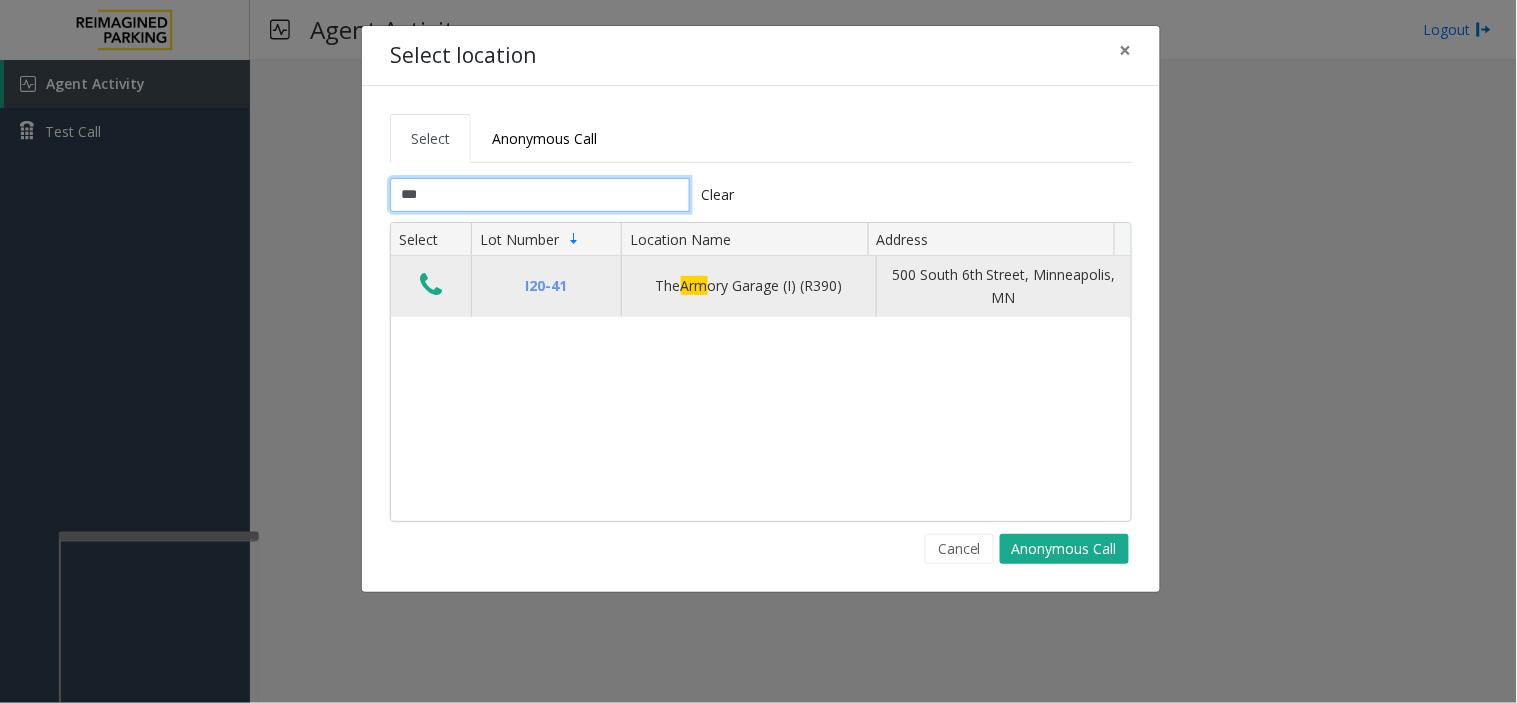 type on "***" 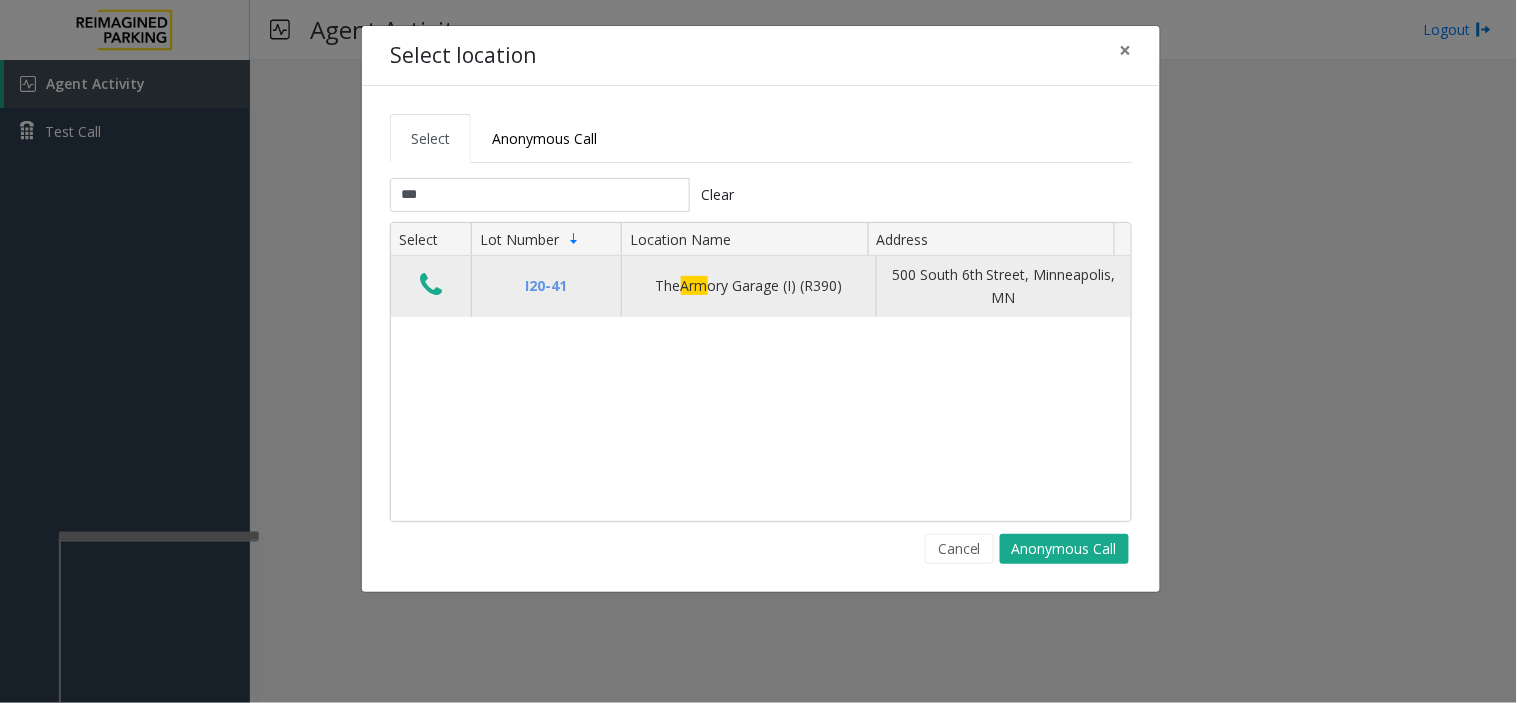 click 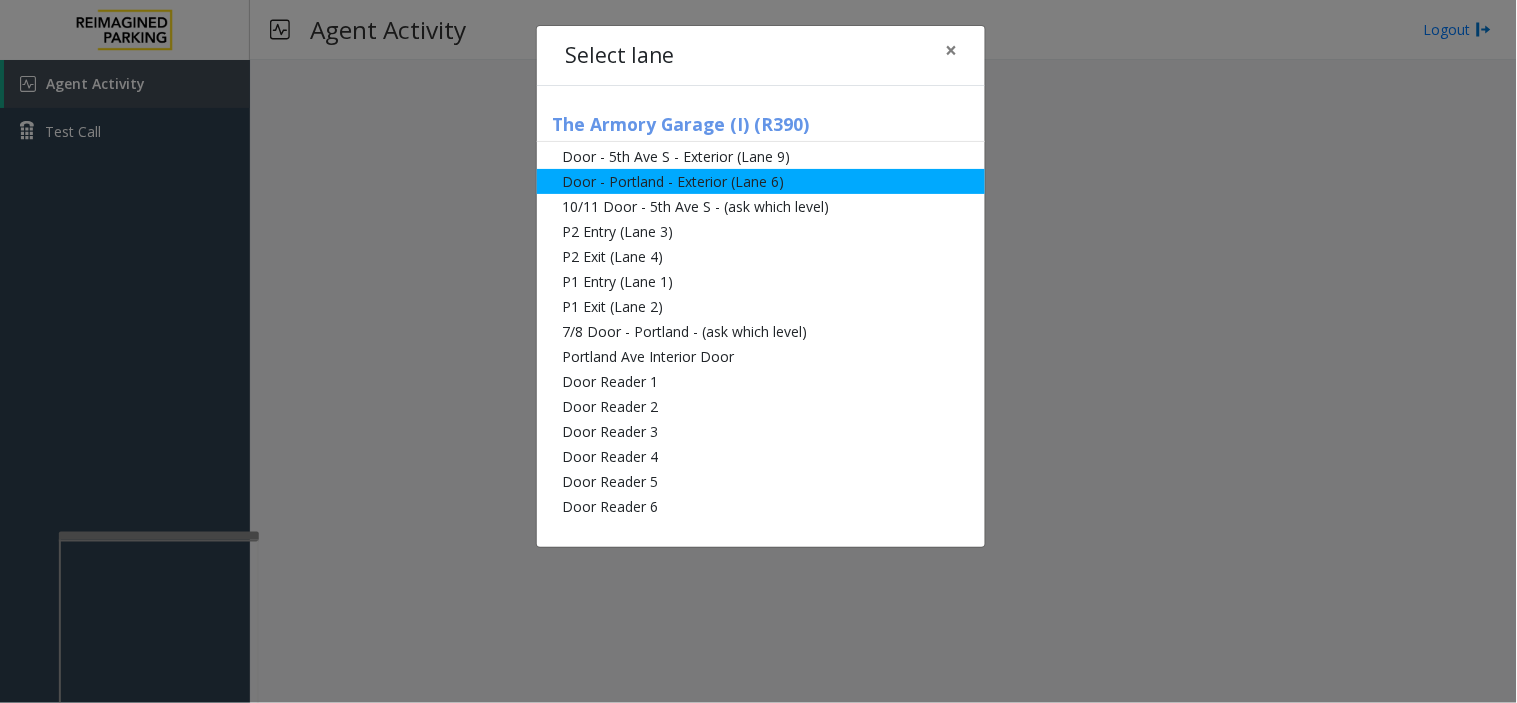 click on "Door - Portland - Exterior (Lane 6)" 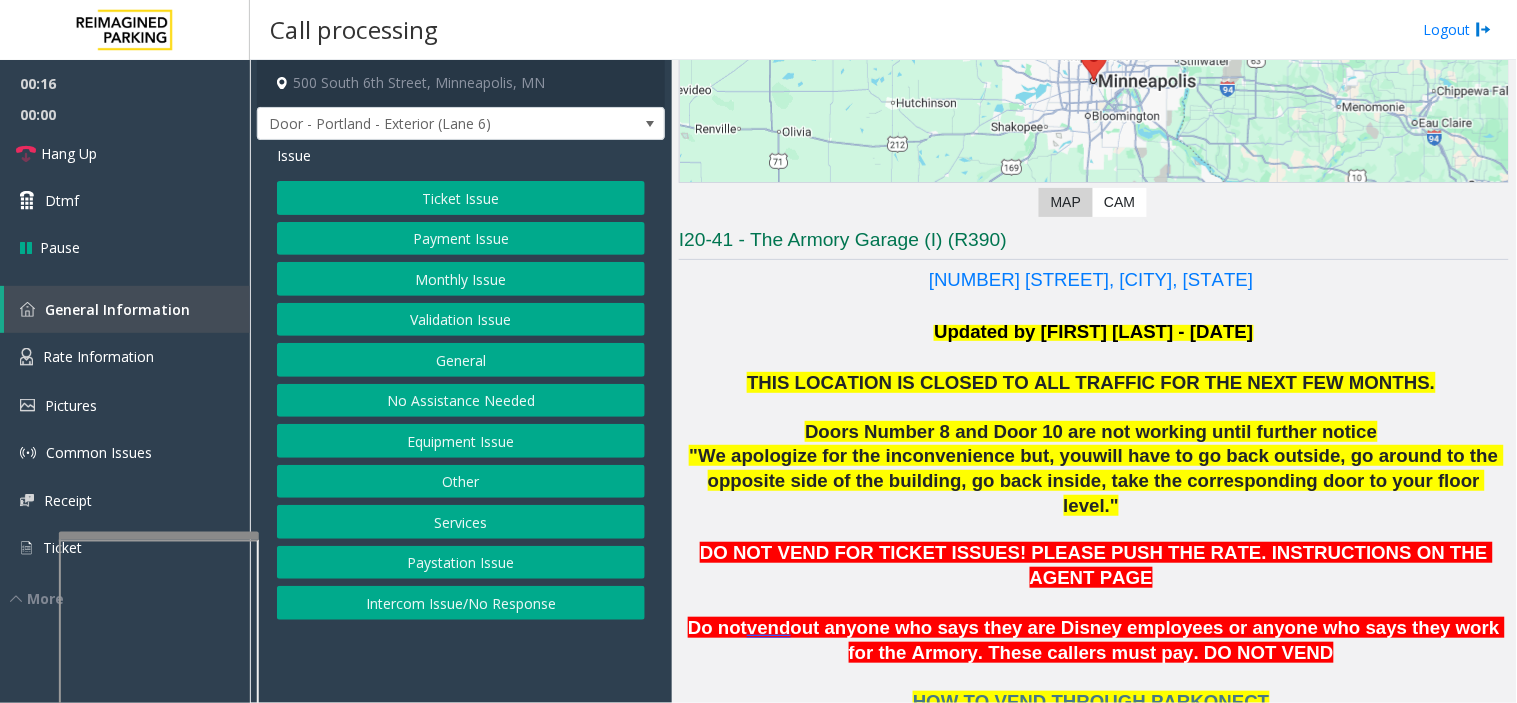 scroll, scrollTop: 333, scrollLeft: 0, axis: vertical 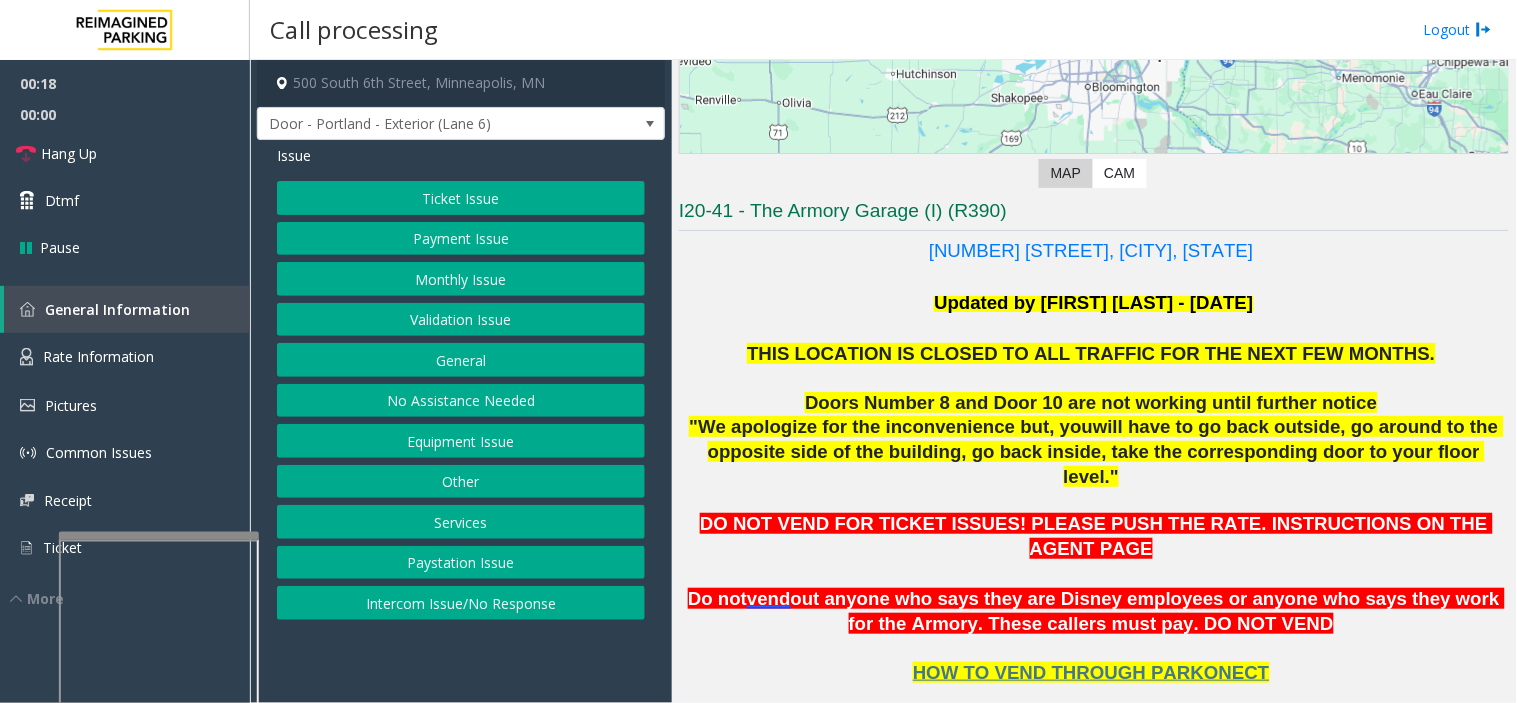 click on "Equipment Issue" 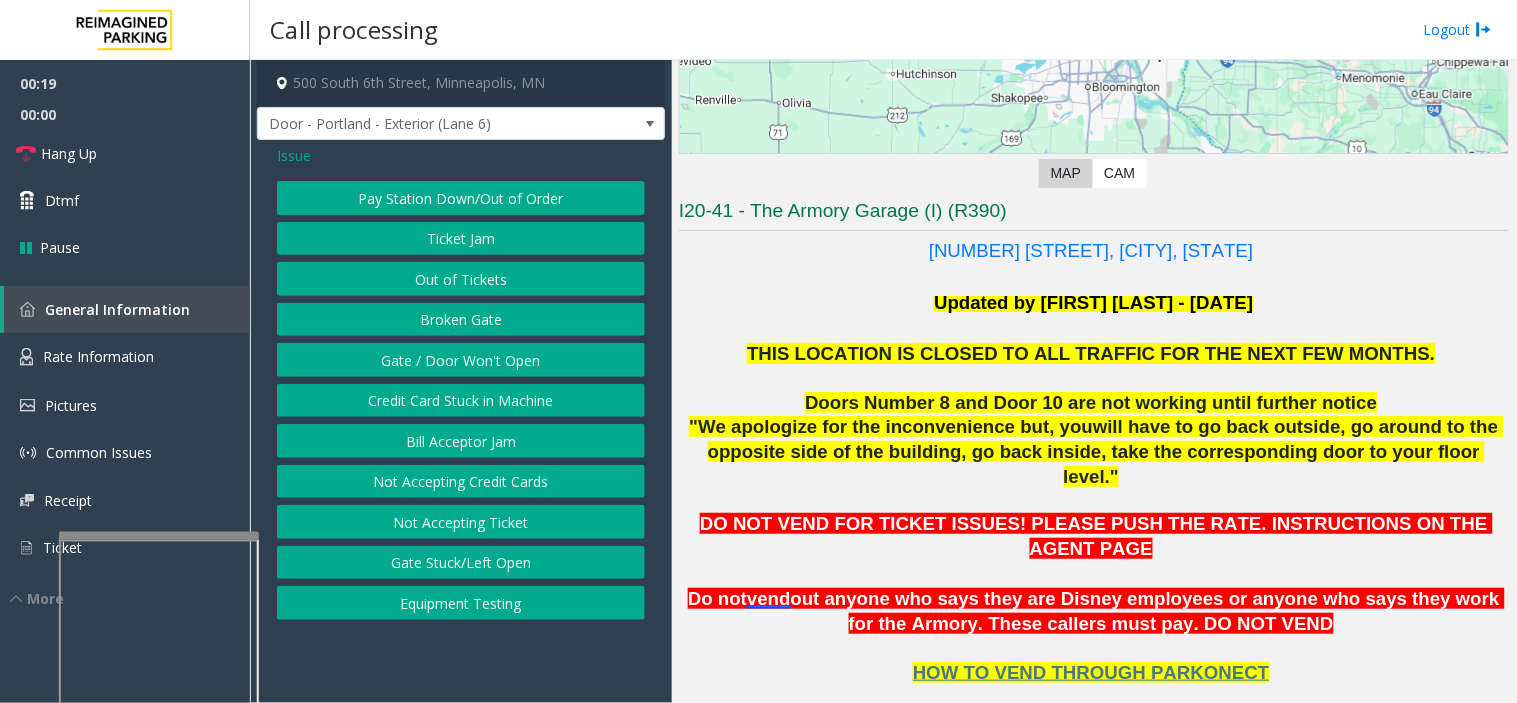 click on "Gate / Door Won't Open" 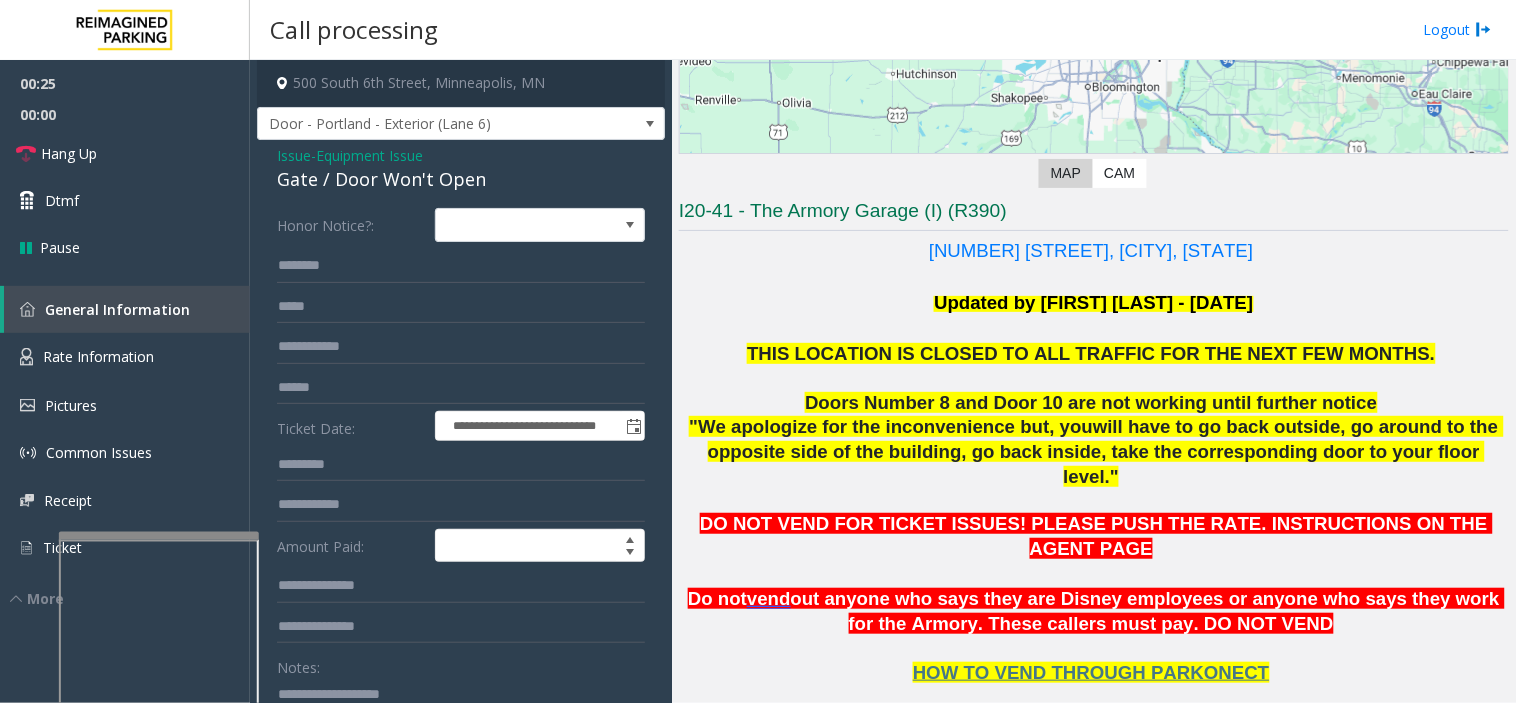 scroll, scrollTop: 122, scrollLeft: 0, axis: vertical 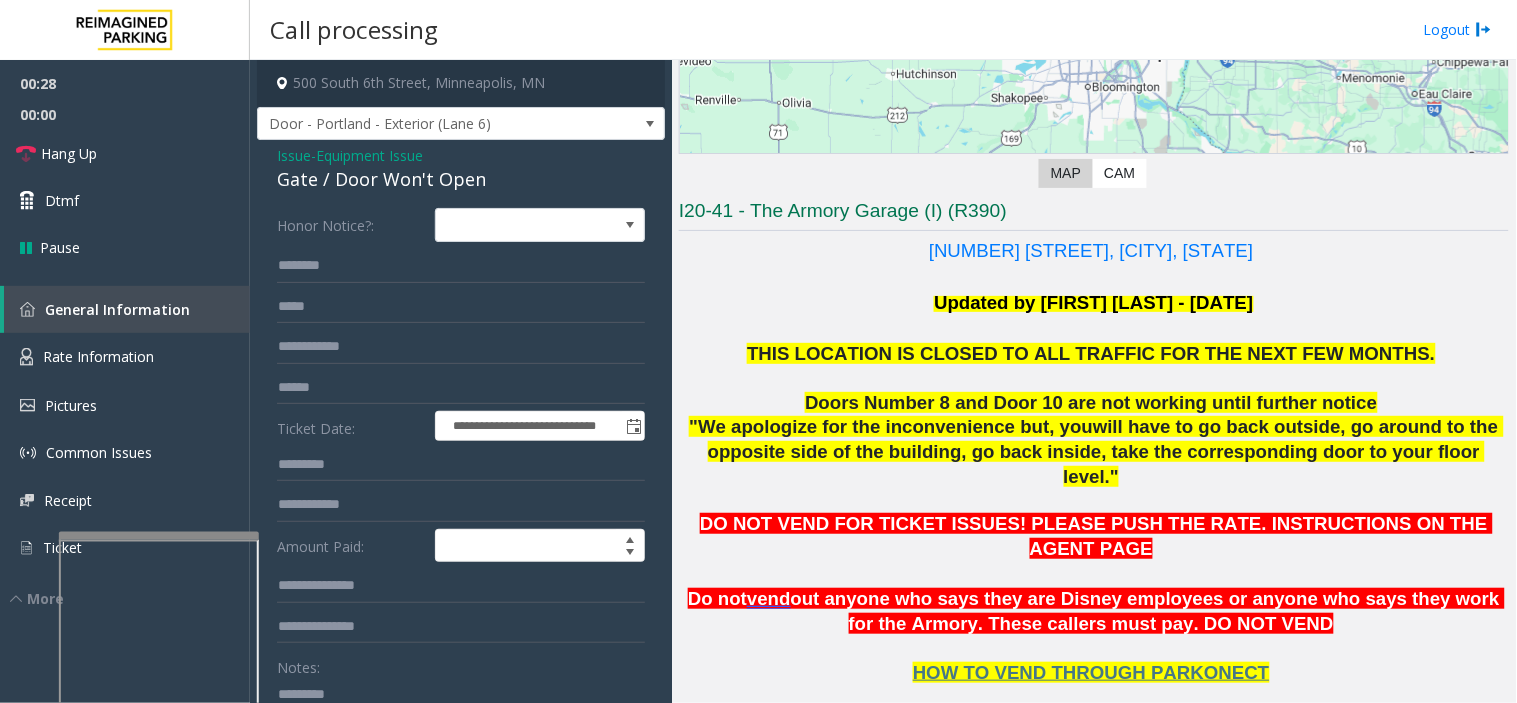 click on "Gate / Door Won't Open" 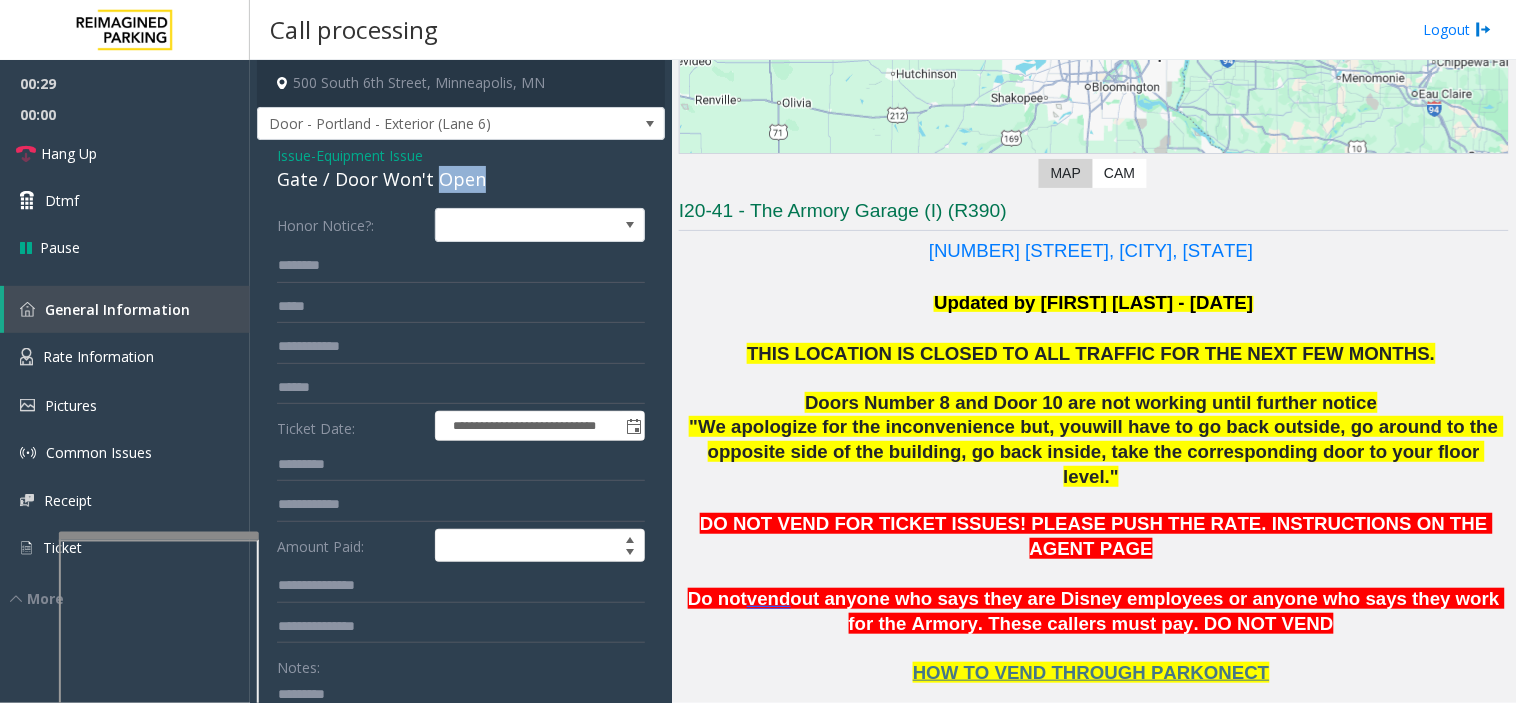 click on "Gate / Door Won't Open" 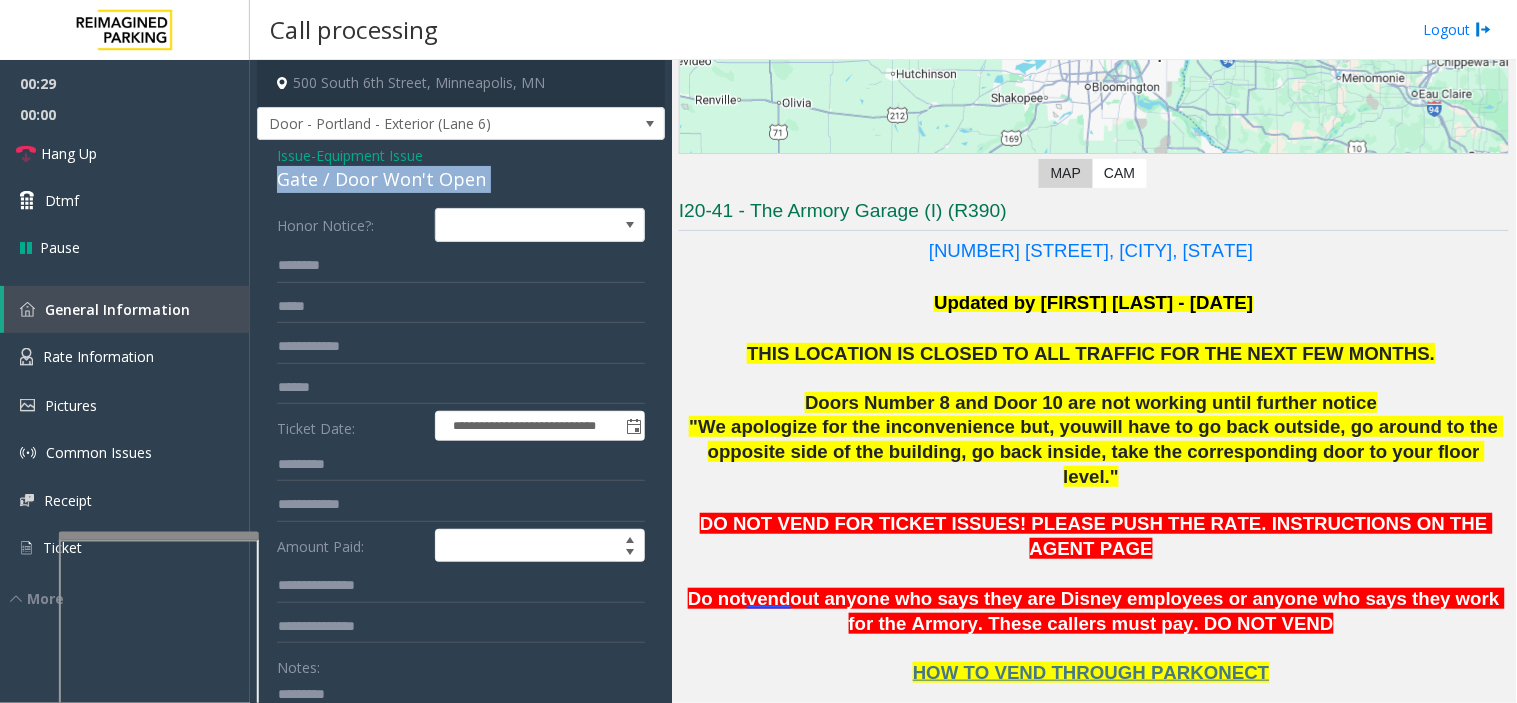 click on "Gate / Door Won't Open" 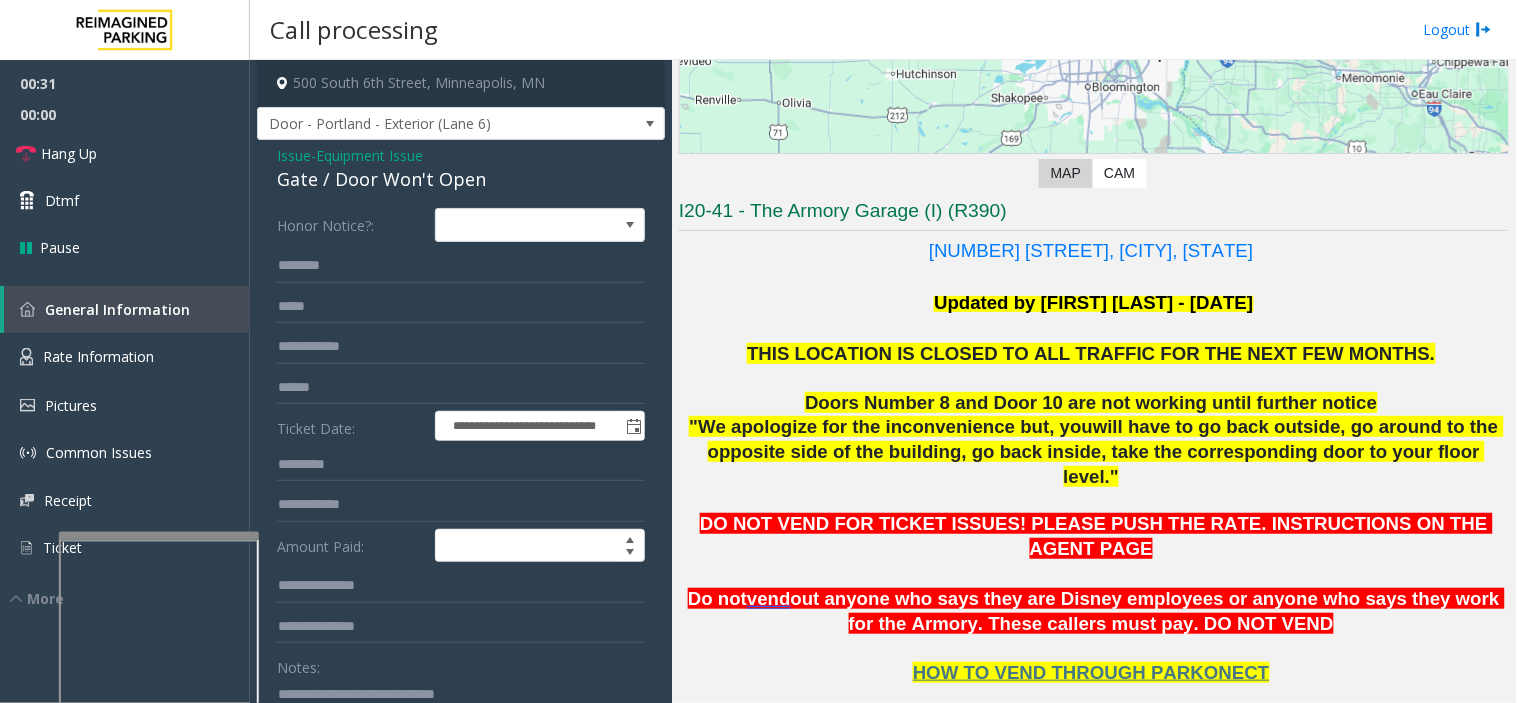scroll, scrollTop: 2, scrollLeft: 0, axis: vertical 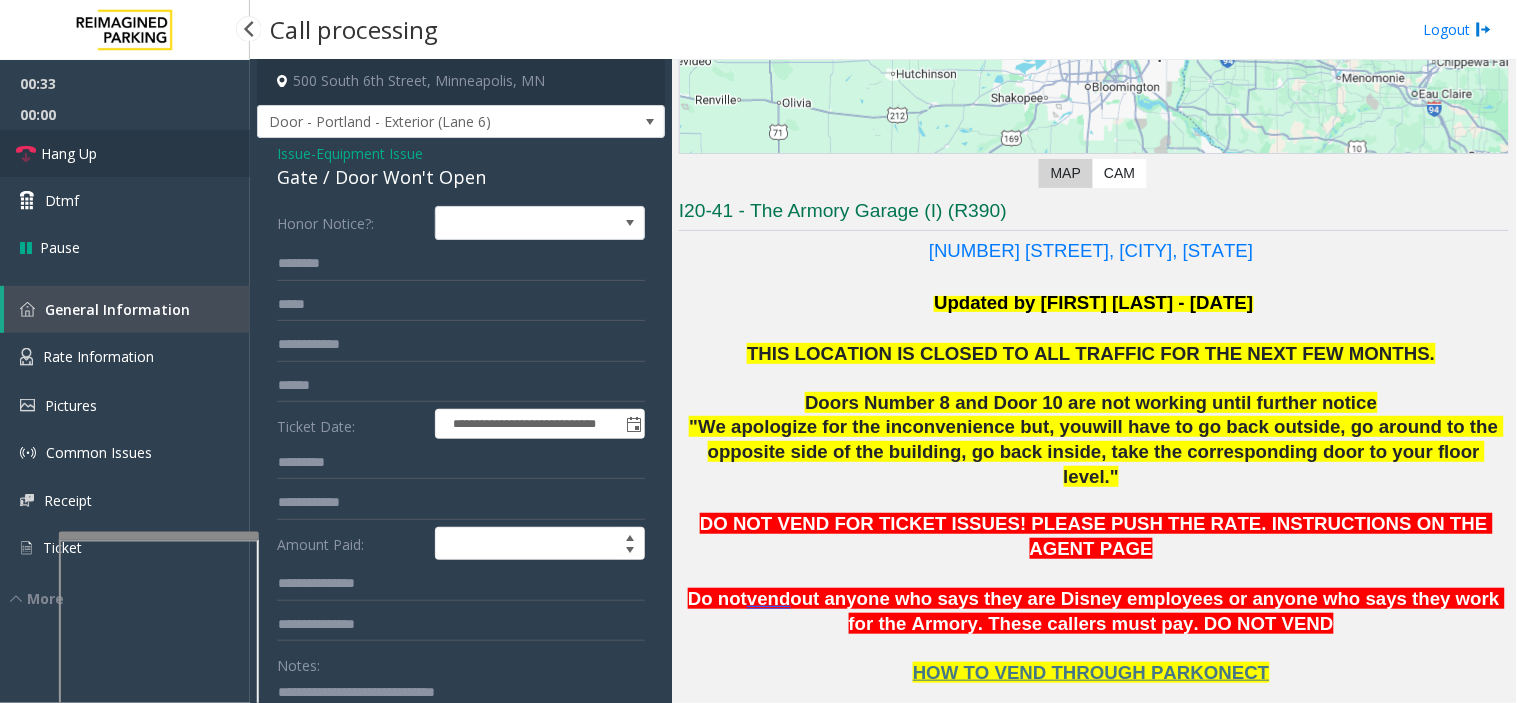 click on "Hang Up" at bounding box center [125, 153] 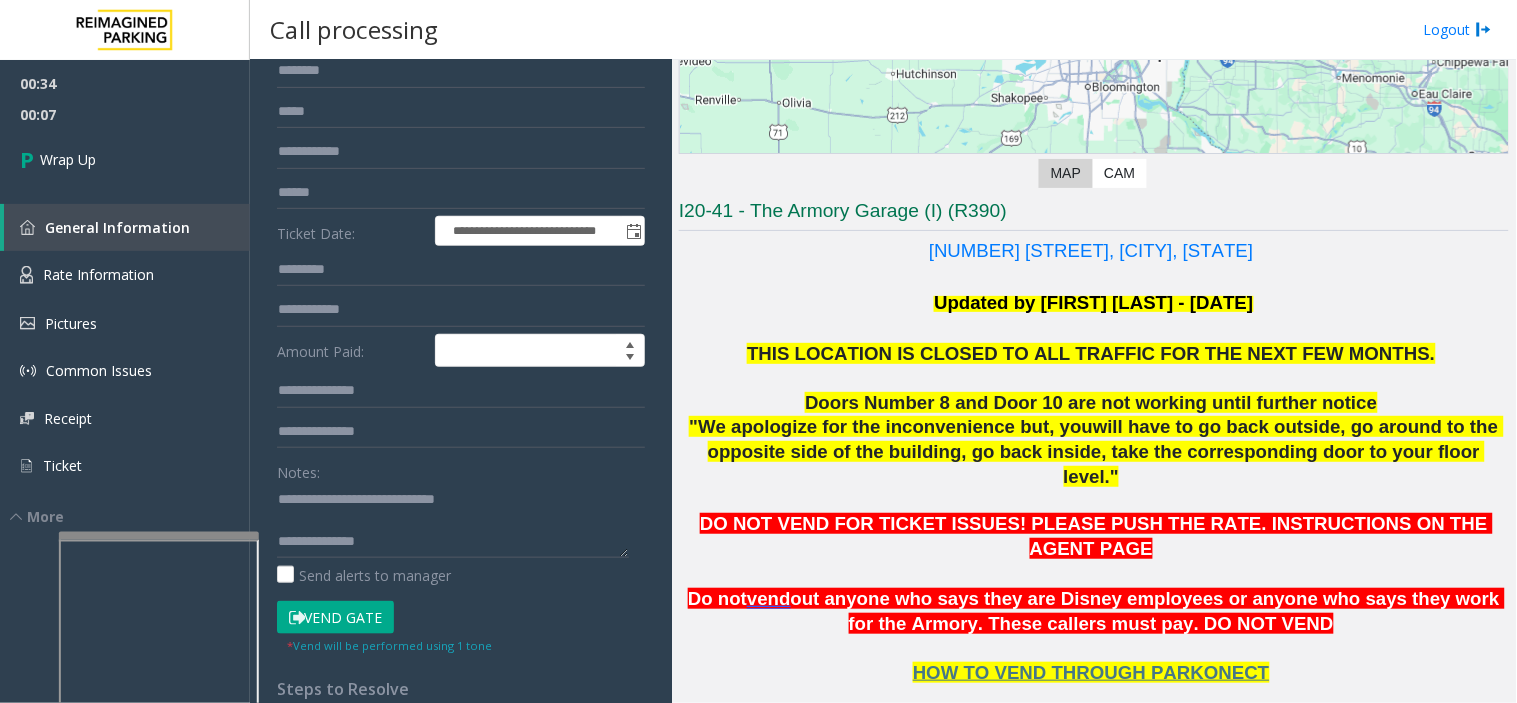 scroll, scrollTop: 224, scrollLeft: 0, axis: vertical 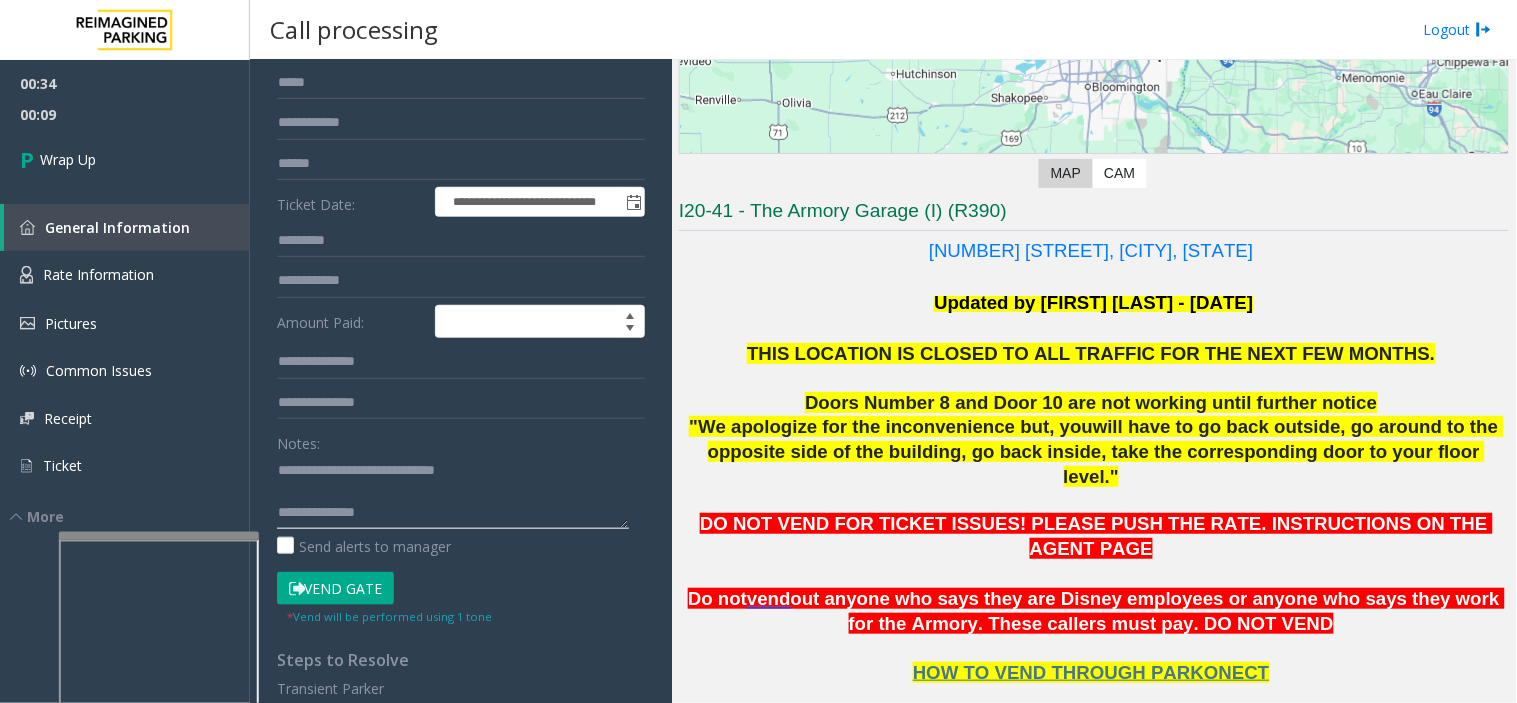click 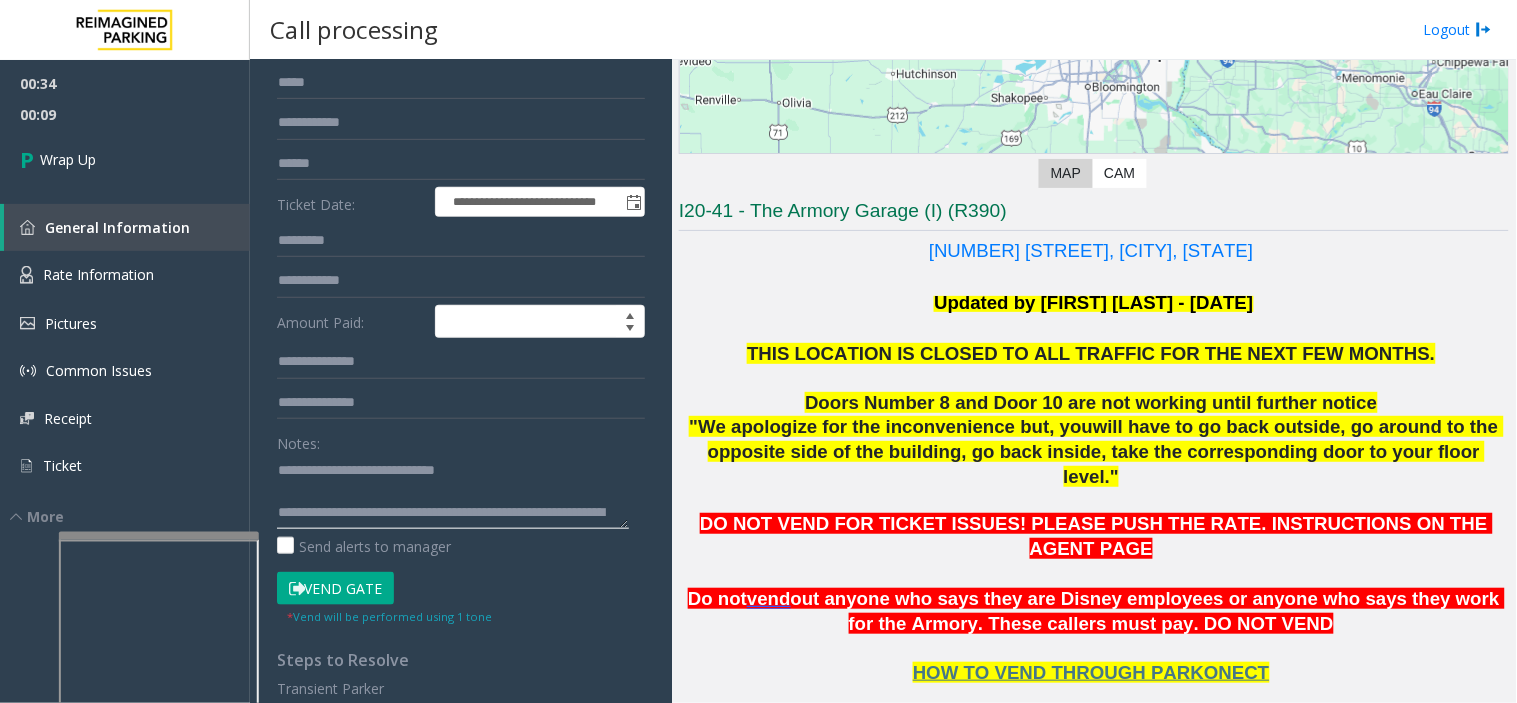 scroll, scrollTop: 35, scrollLeft: 0, axis: vertical 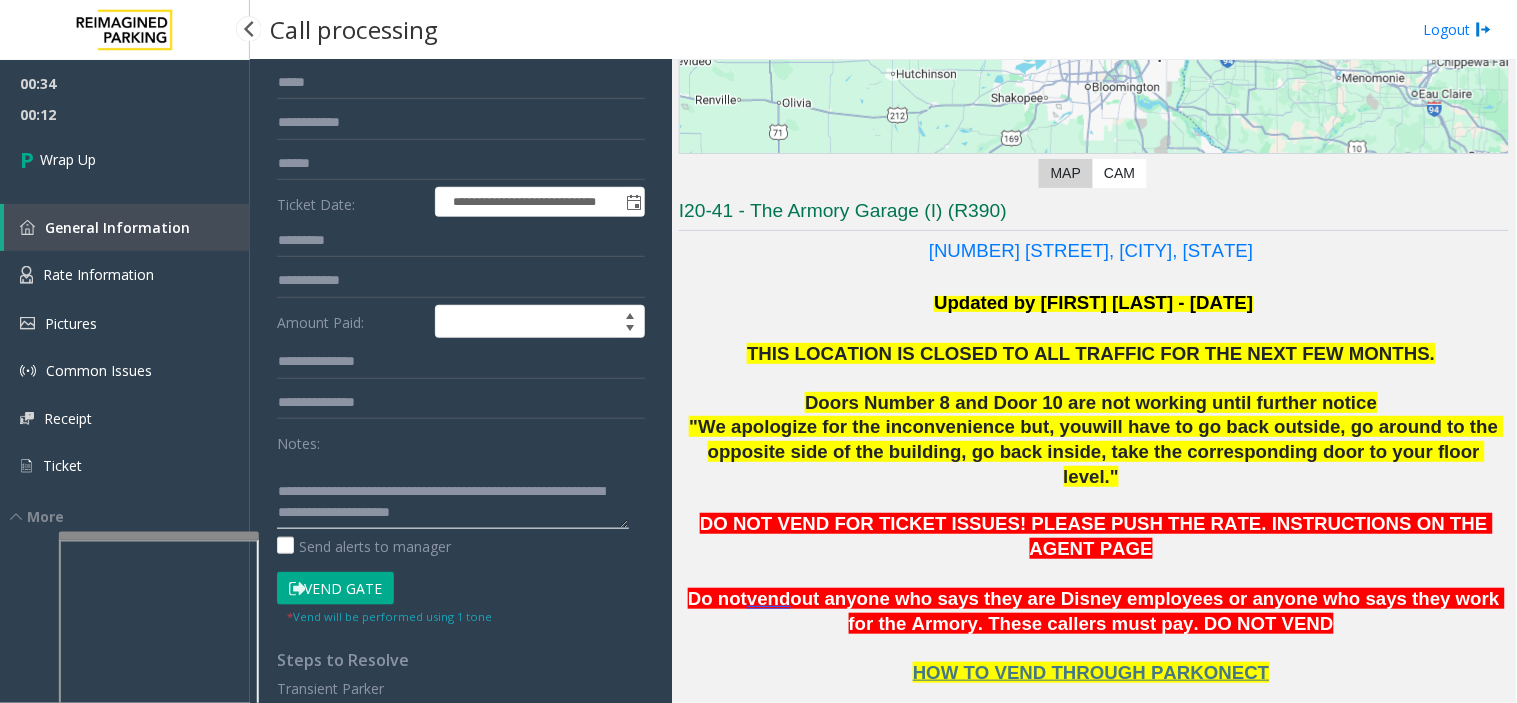 type on "**********" 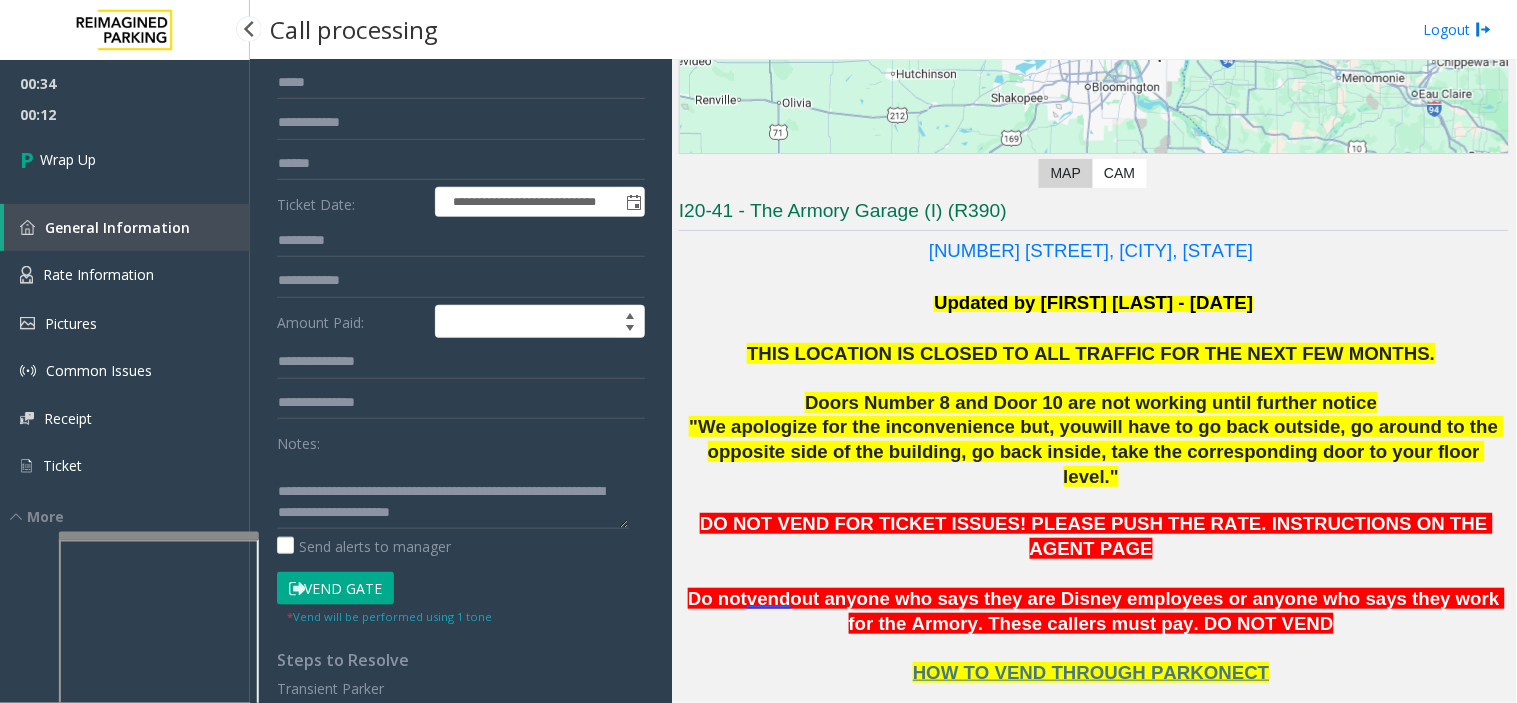 click on "00:34   00:12  Wrap Up General Information Rate Information Pictures Common Issues Receipt Ticket  More" at bounding box center [125, 293] 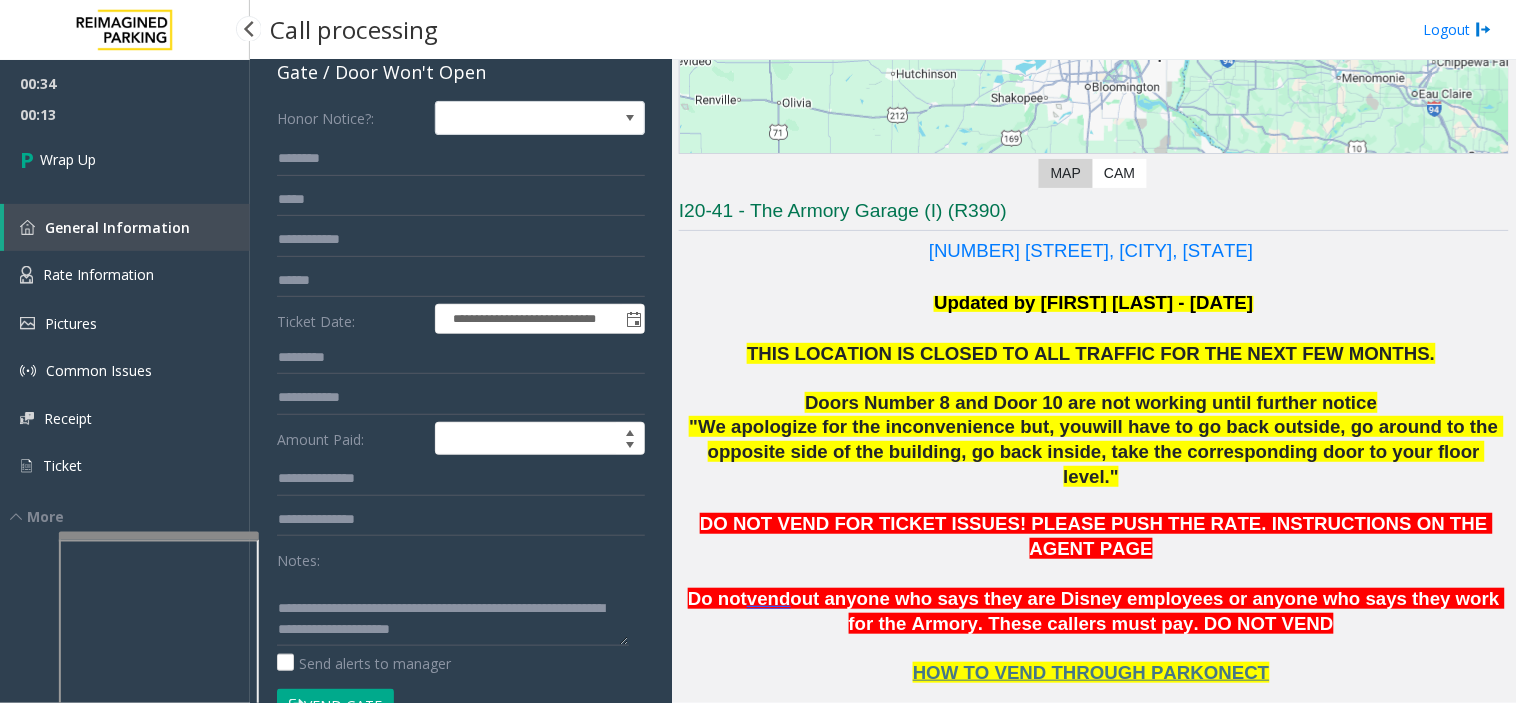scroll, scrollTop: 2, scrollLeft: 0, axis: vertical 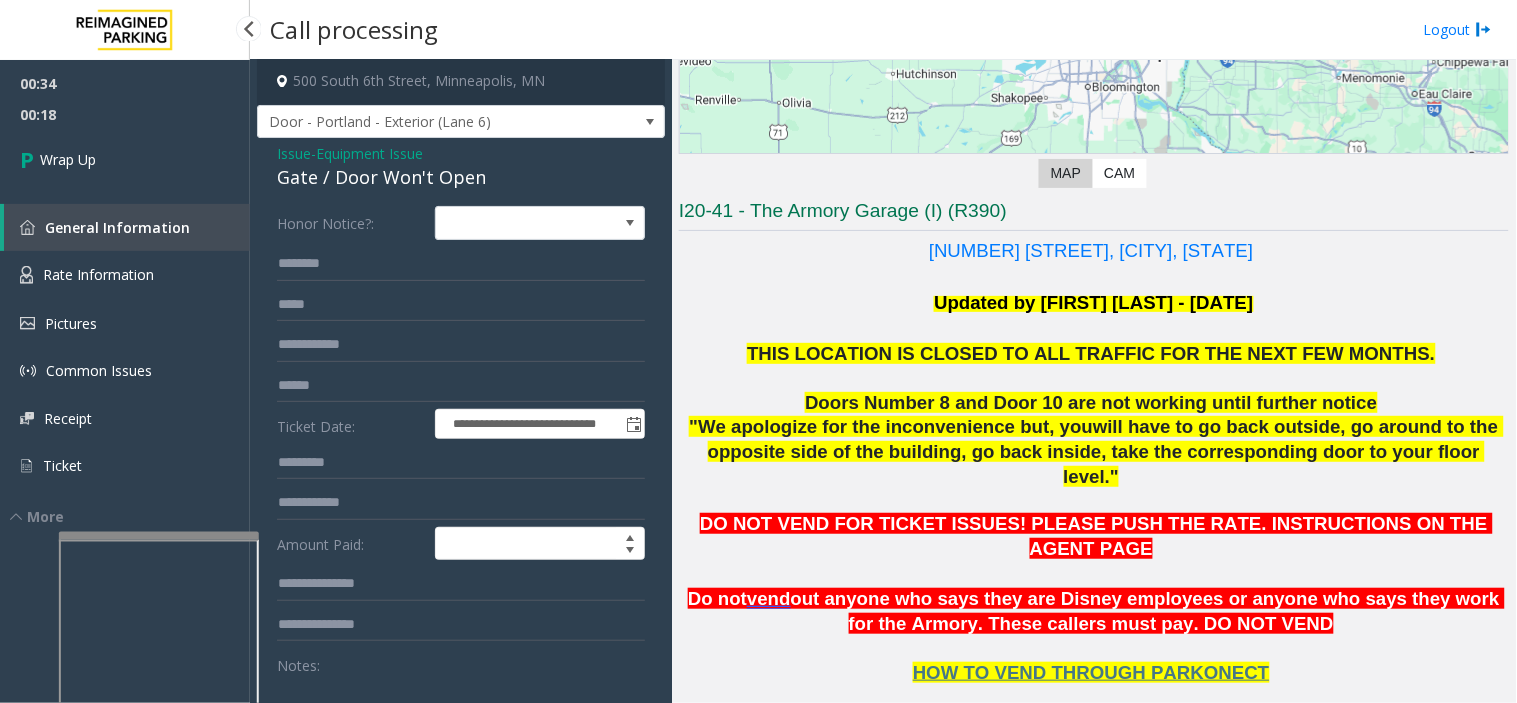 click on "00:34   00:18  Wrap Up General Information Rate Information Pictures Common Issues Receipt Ticket  More" at bounding box center (125, 293) 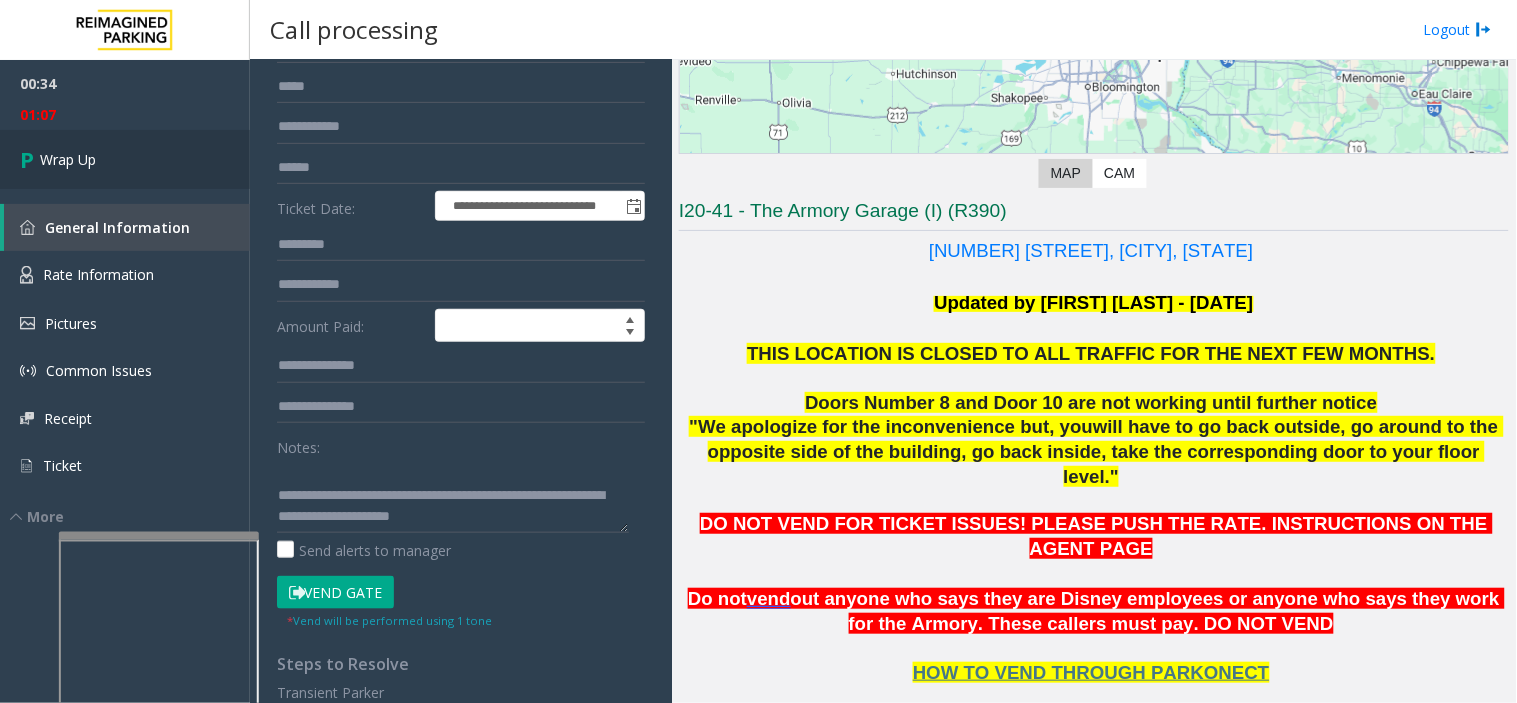 scroll, scrollTop: 222, scrollLeft: 0, axis: vertical 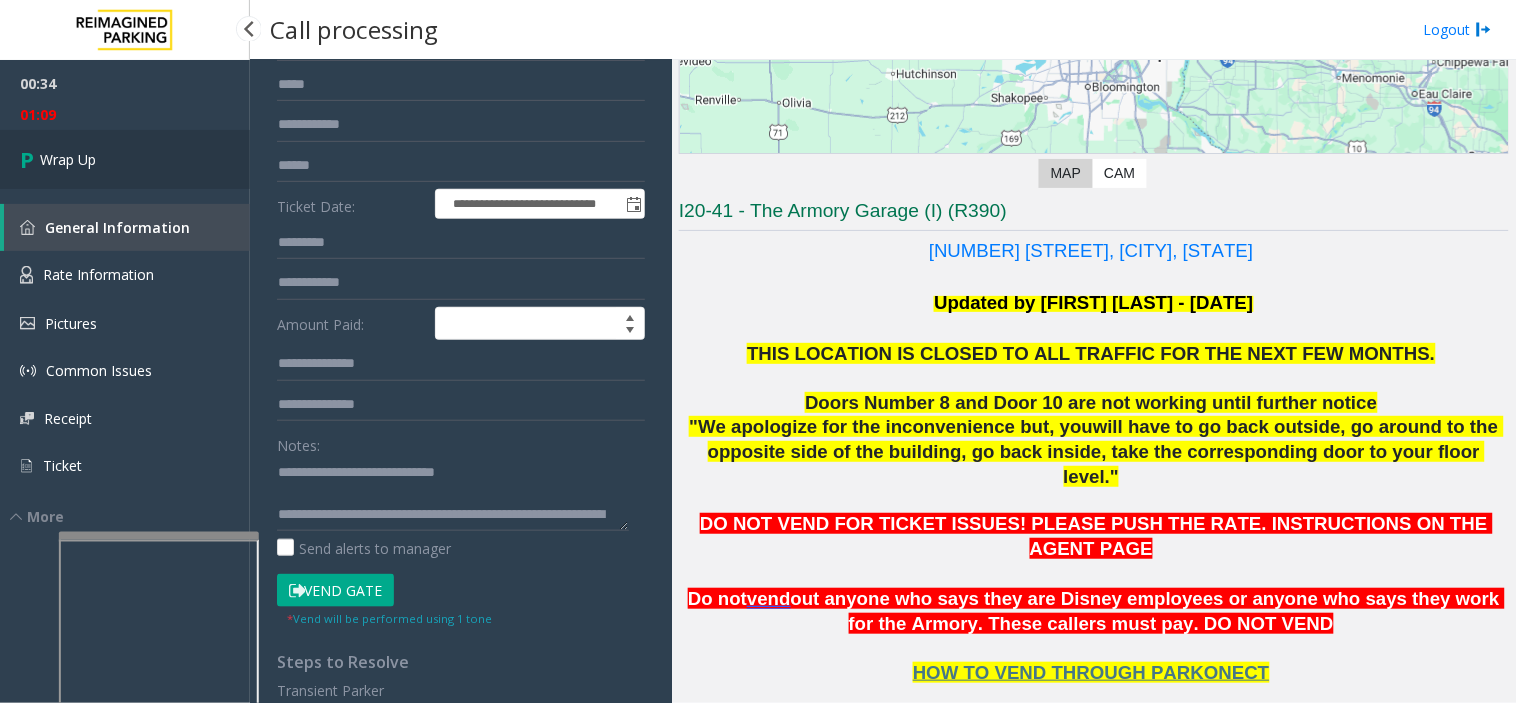 click on "Wrap Up" at bounding box center [125, 159] 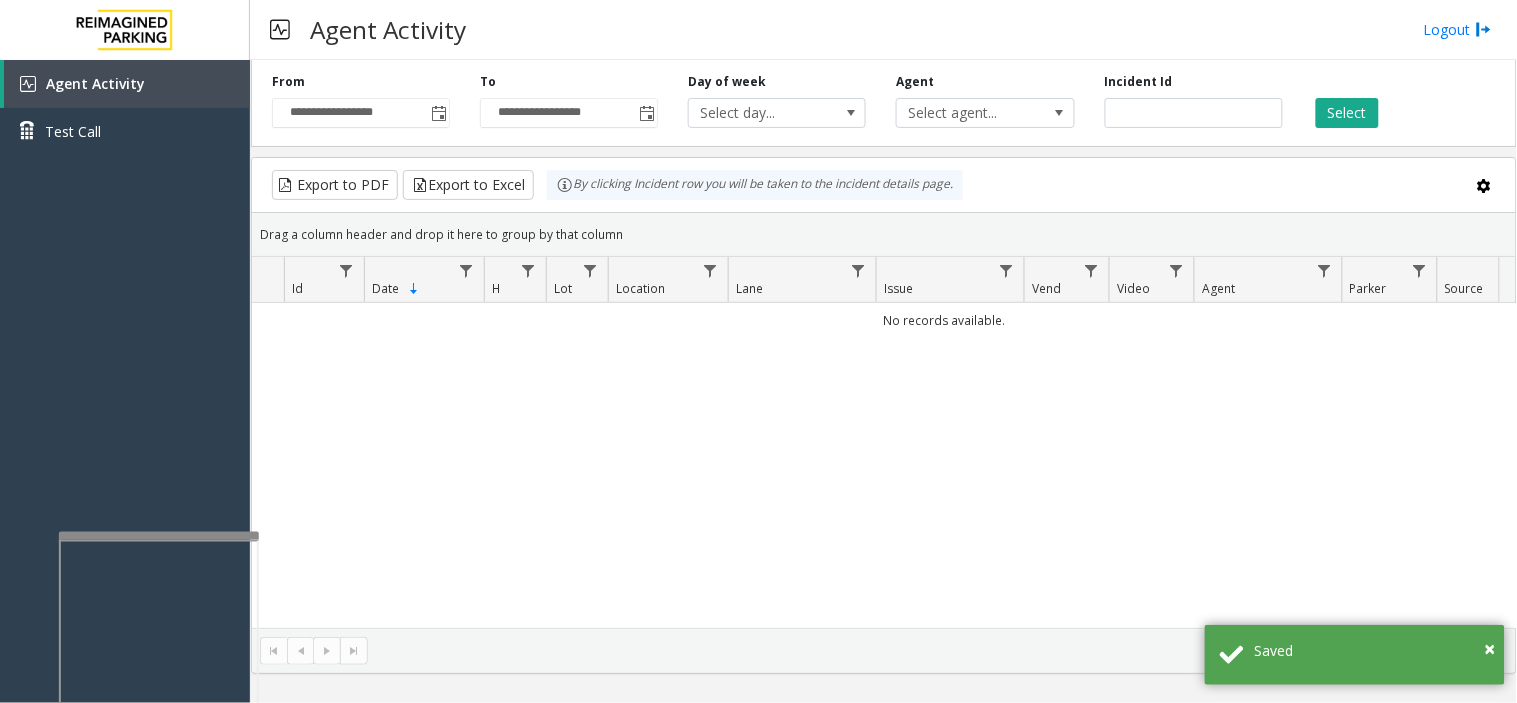 click at bounding box center [159, 536] 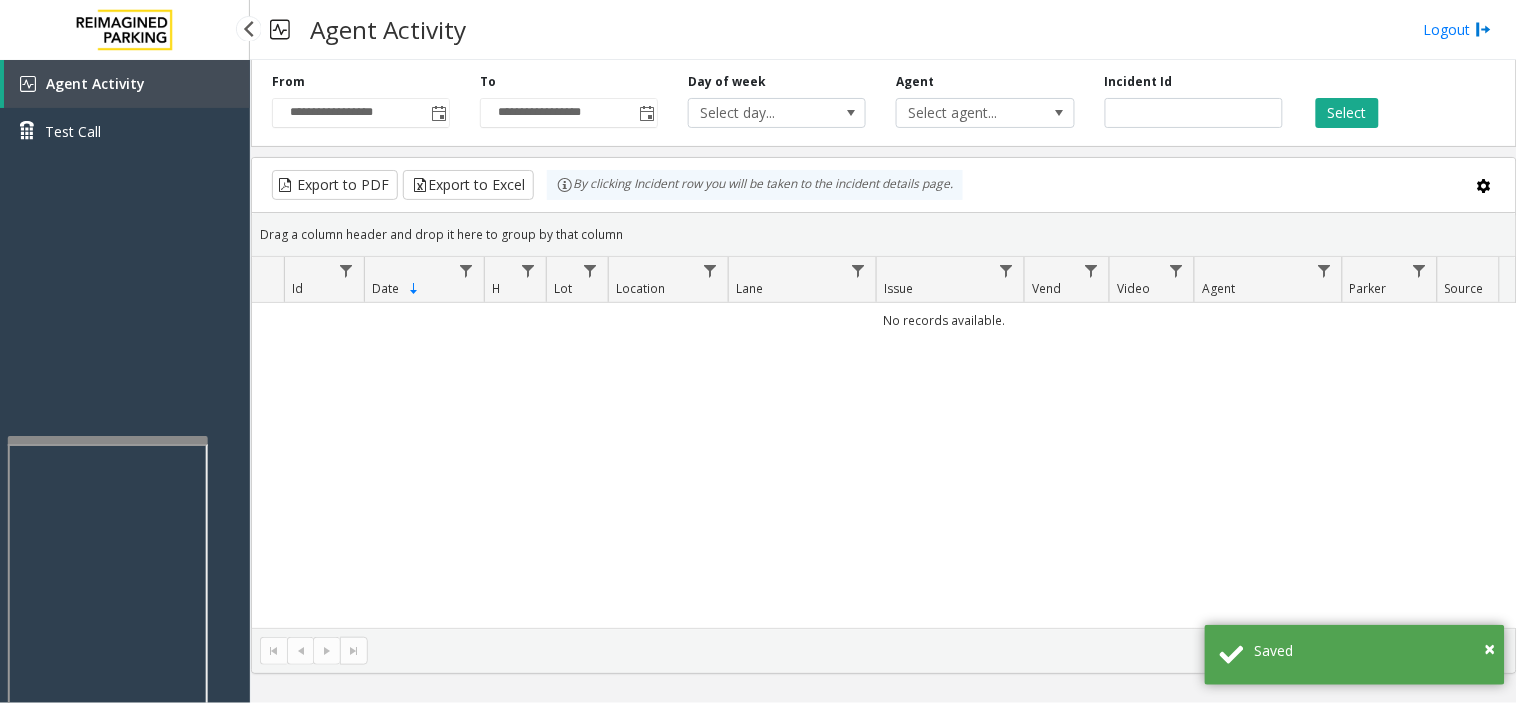 click at bounding box center (108, 440) 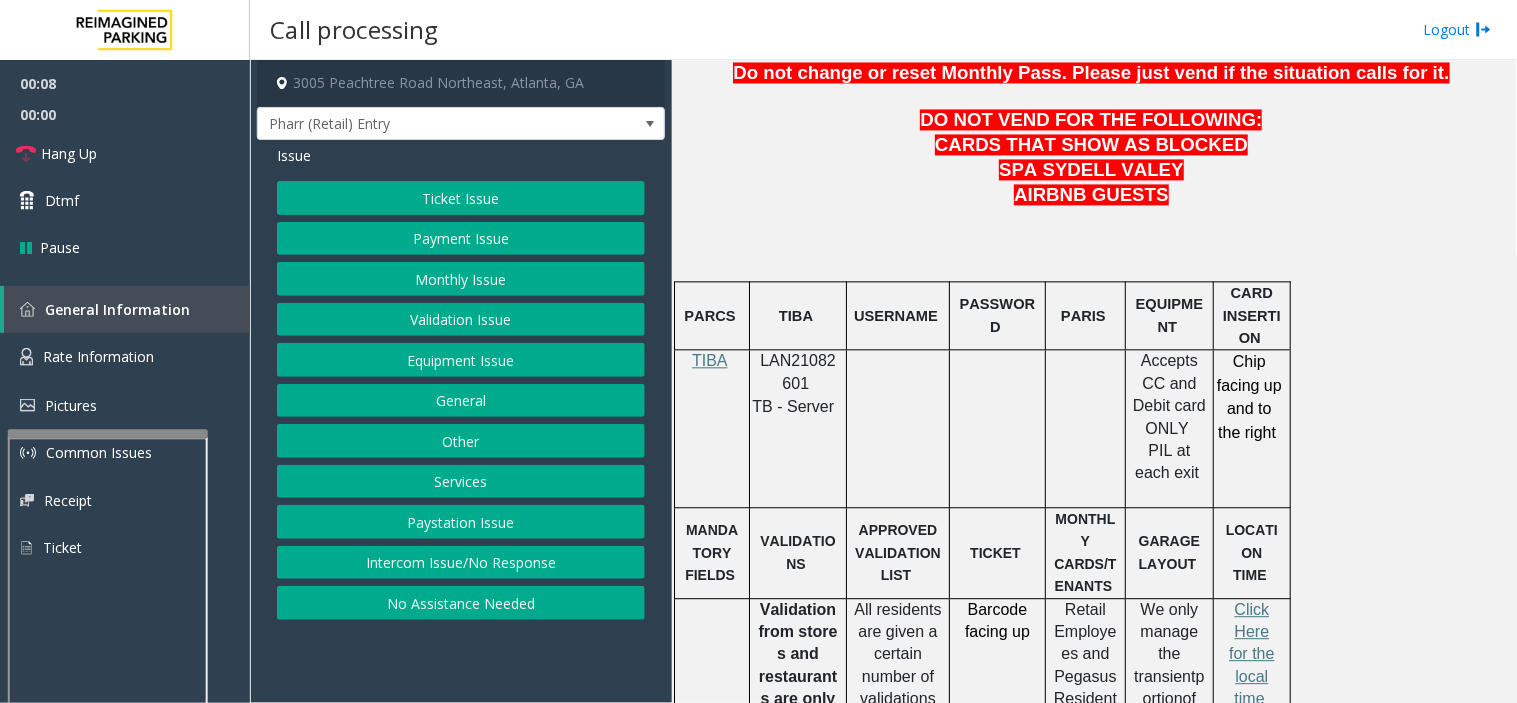 scroll, scrollTop: 1111, scrollLeft: 0, axis: vertical 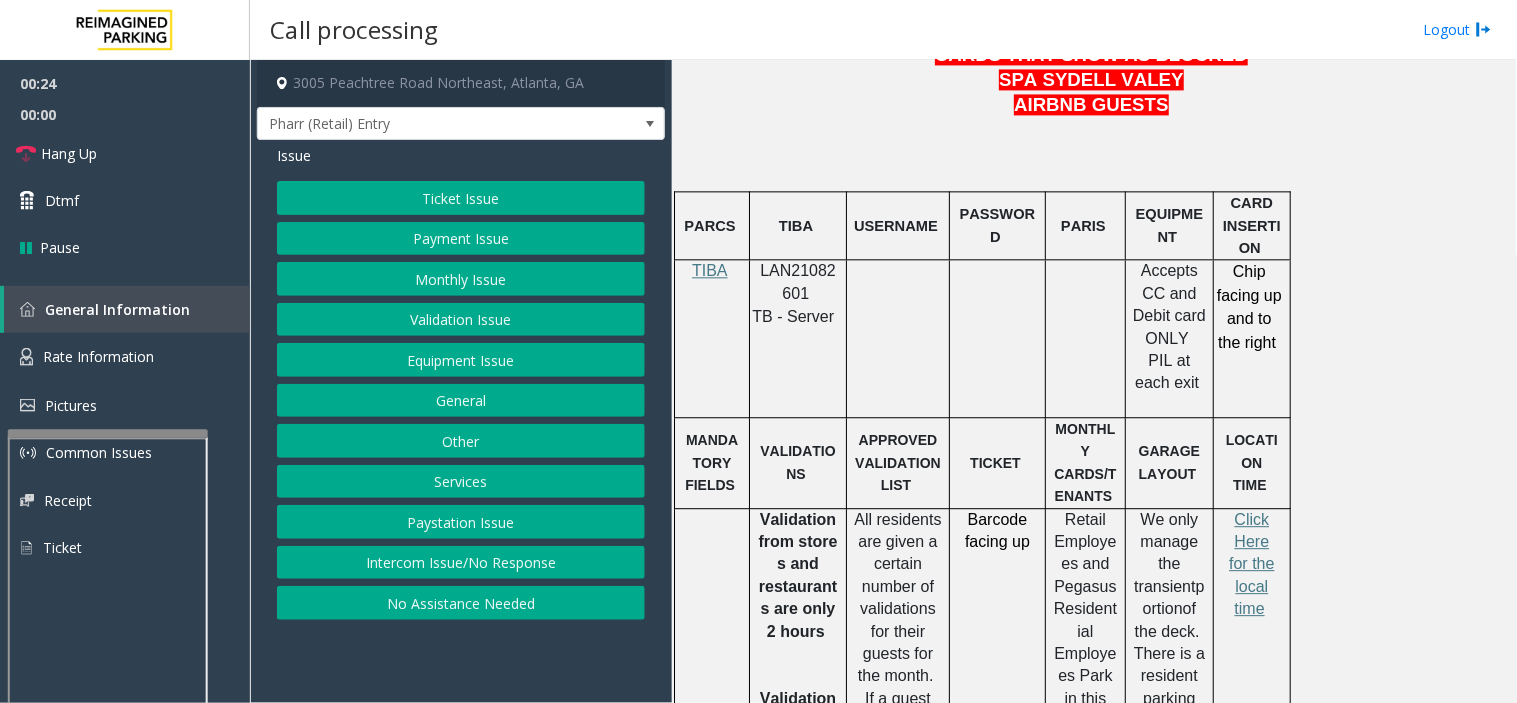 click on "Equipment Issue" 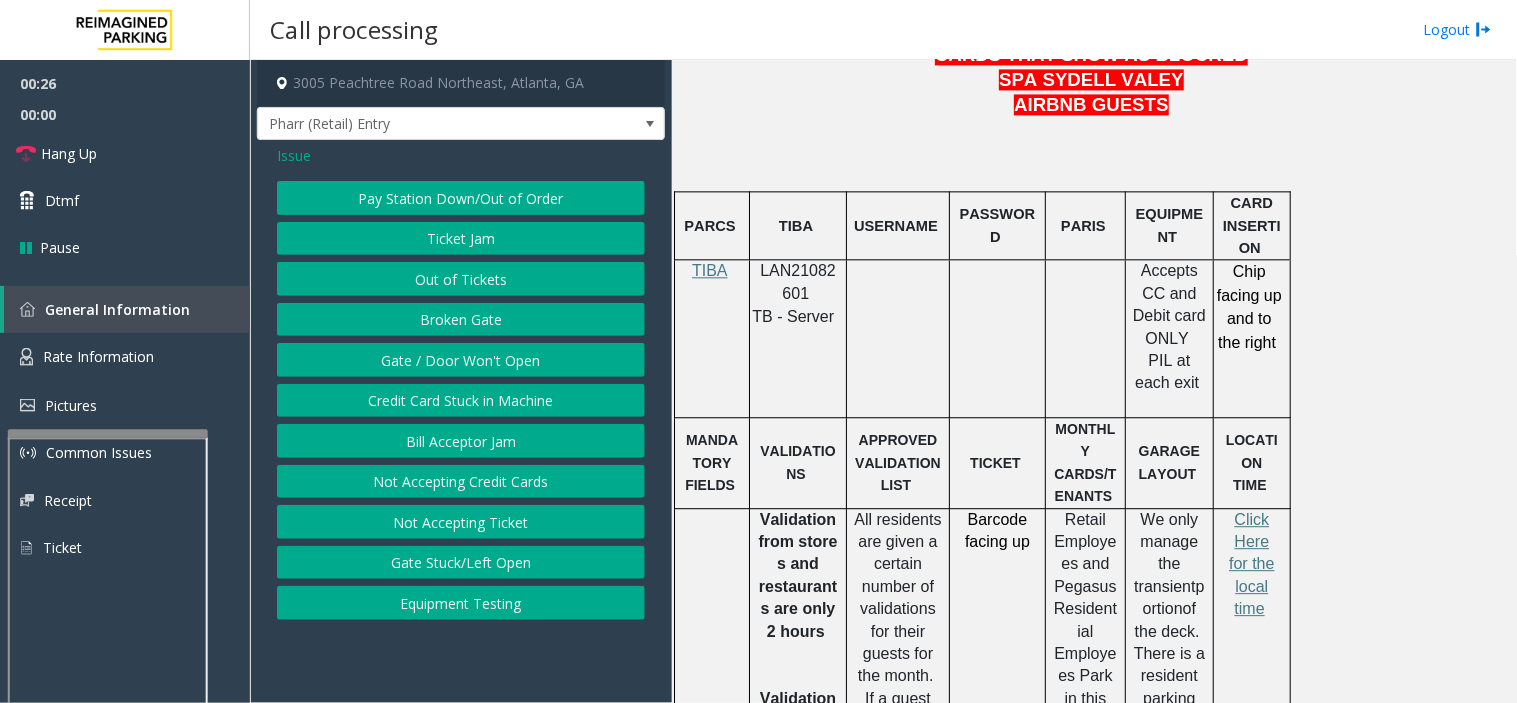 click on "Gate / Door Won't Open" 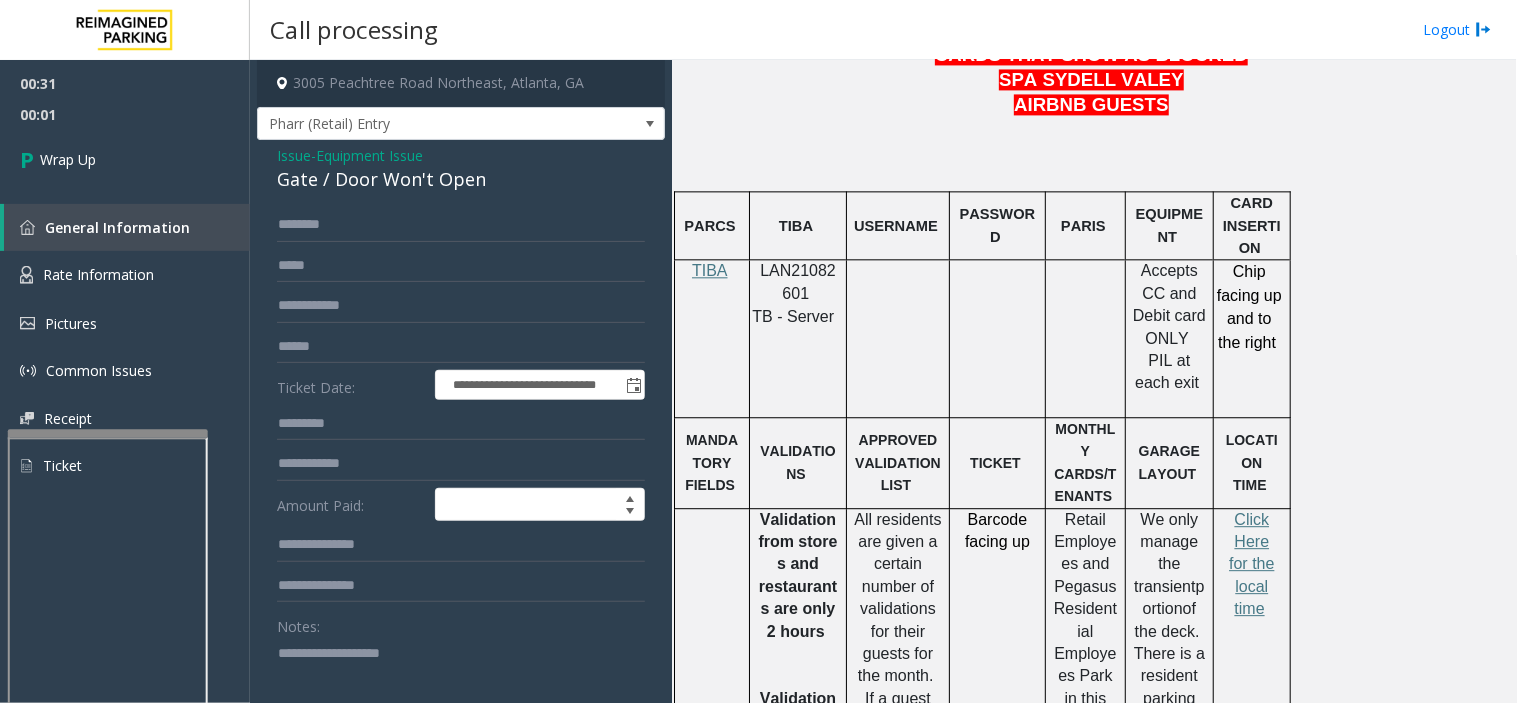 scroll, scrollTop: 1222, scrollLeft: 0, axis: vertical 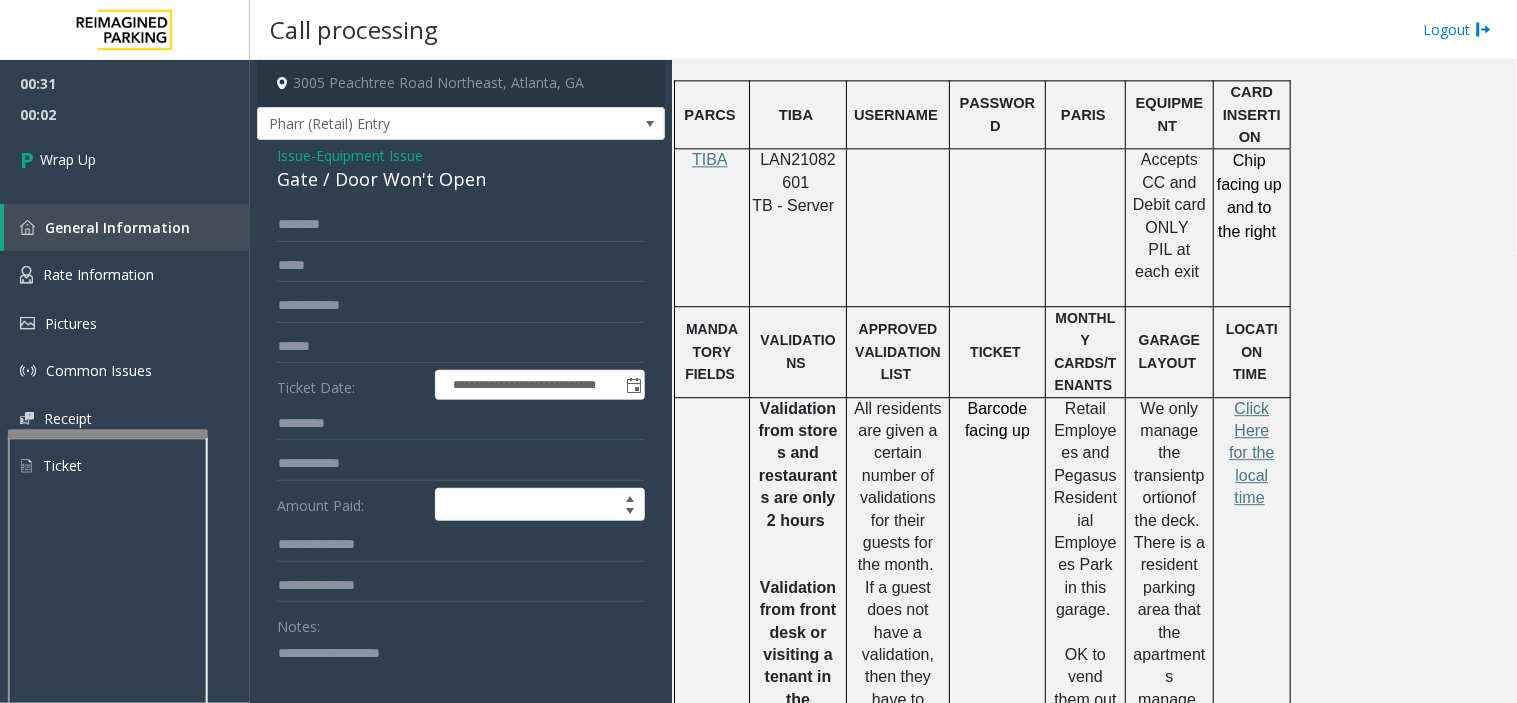 click 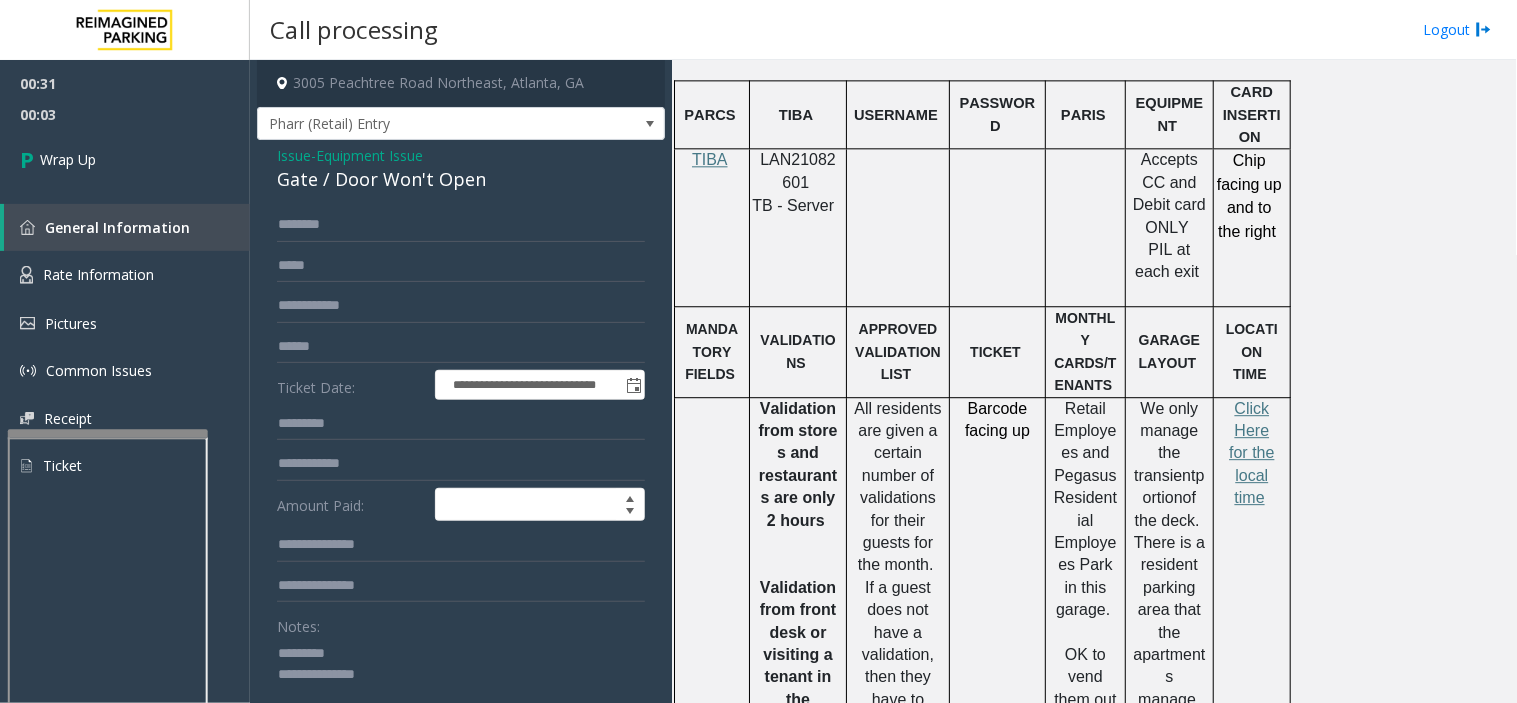 click on "Gate / Door Won't Open" 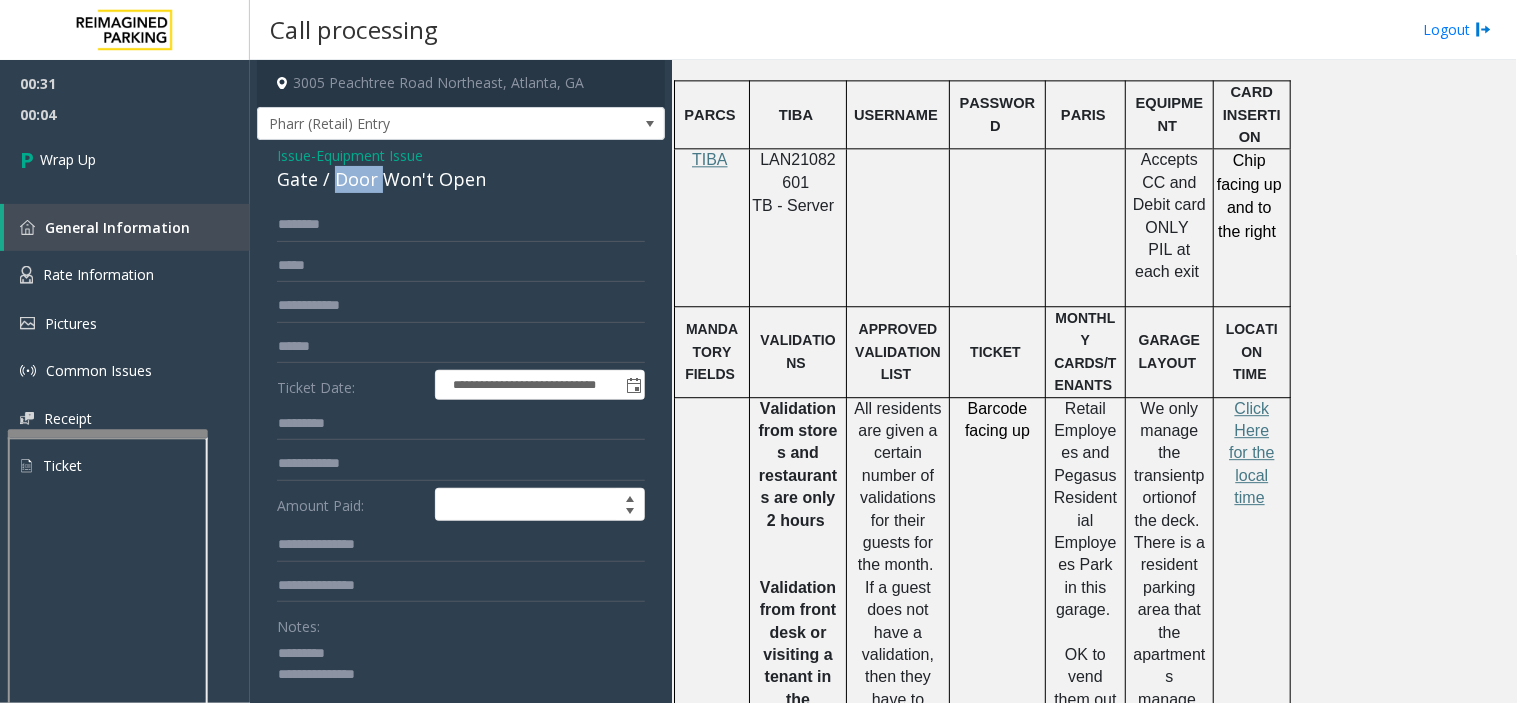 click on "Gate / Door Won't Open" 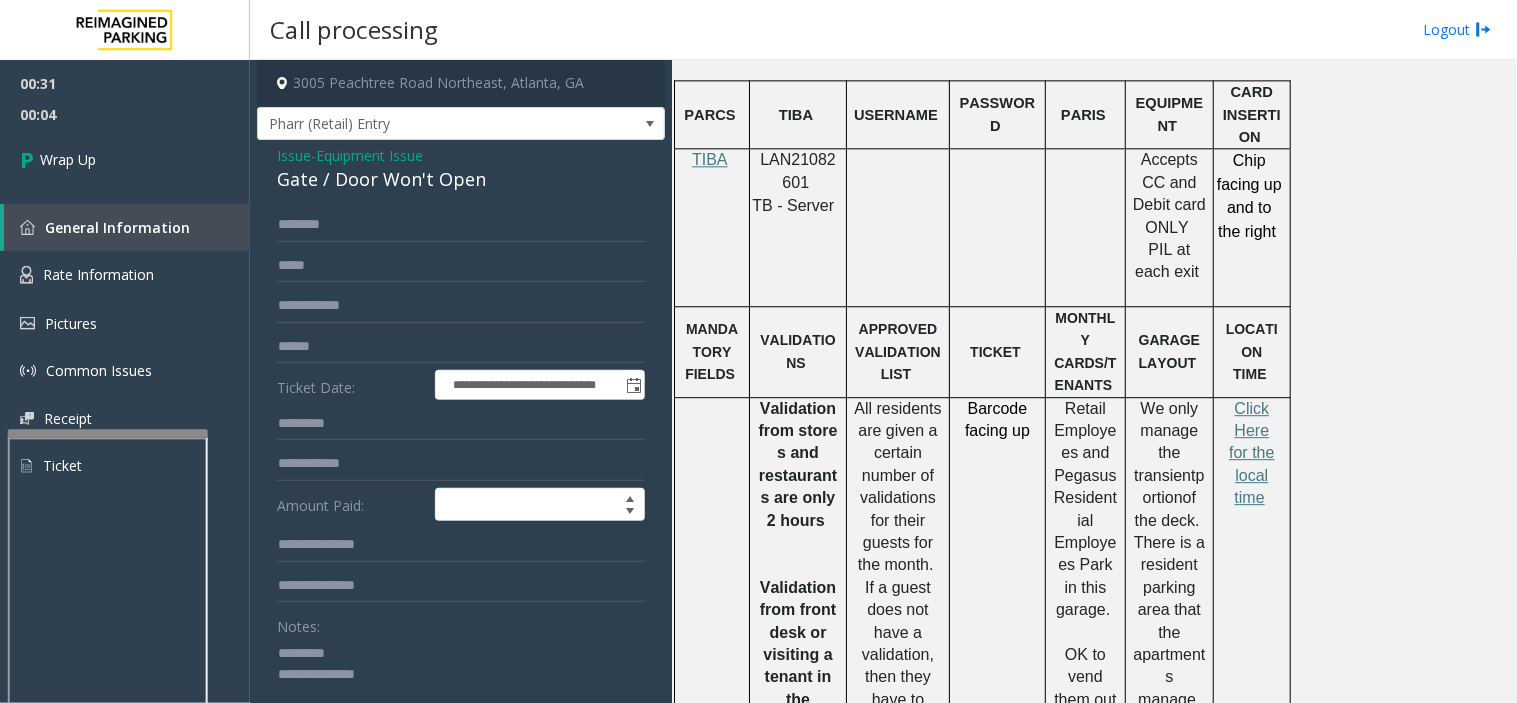click on "Gate / Door Won't Open" 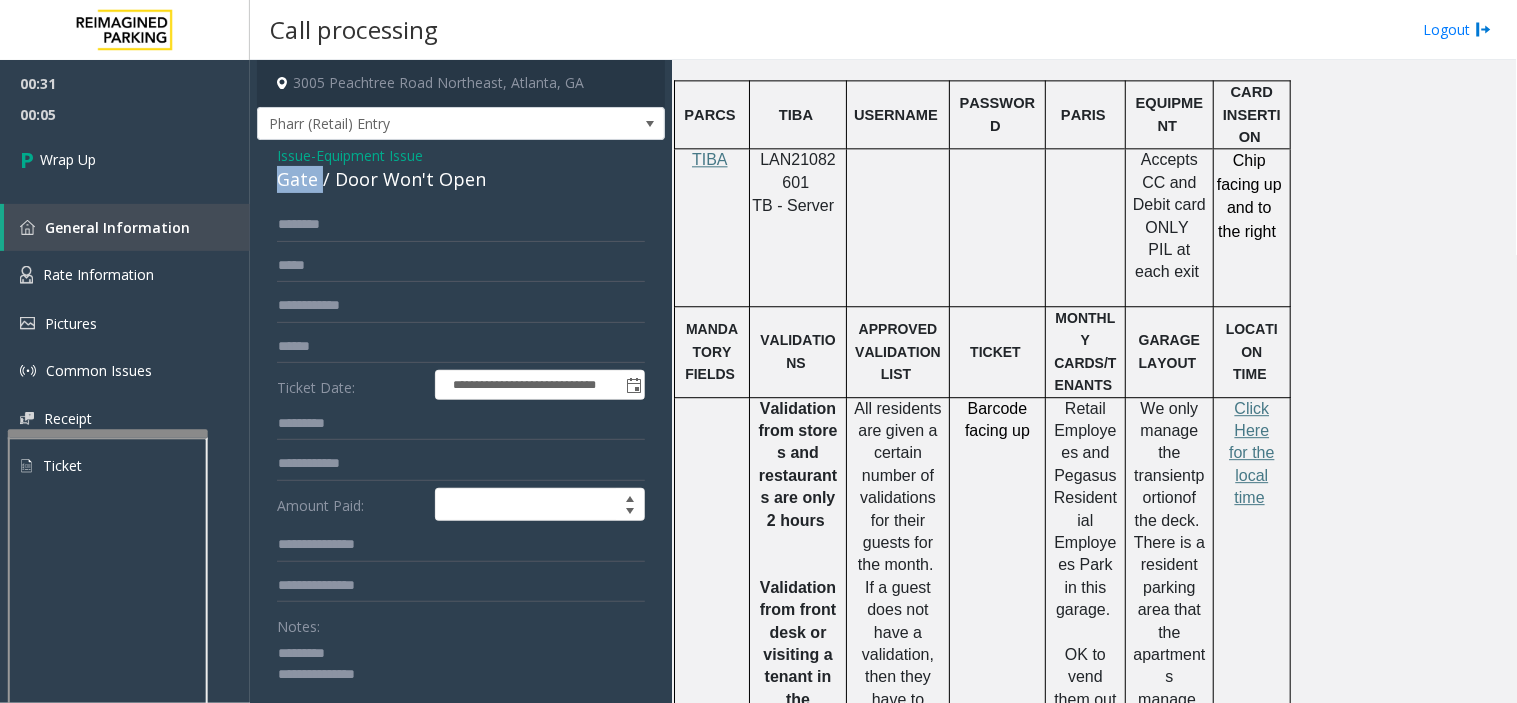 click on "Gate / Door Won't Open" 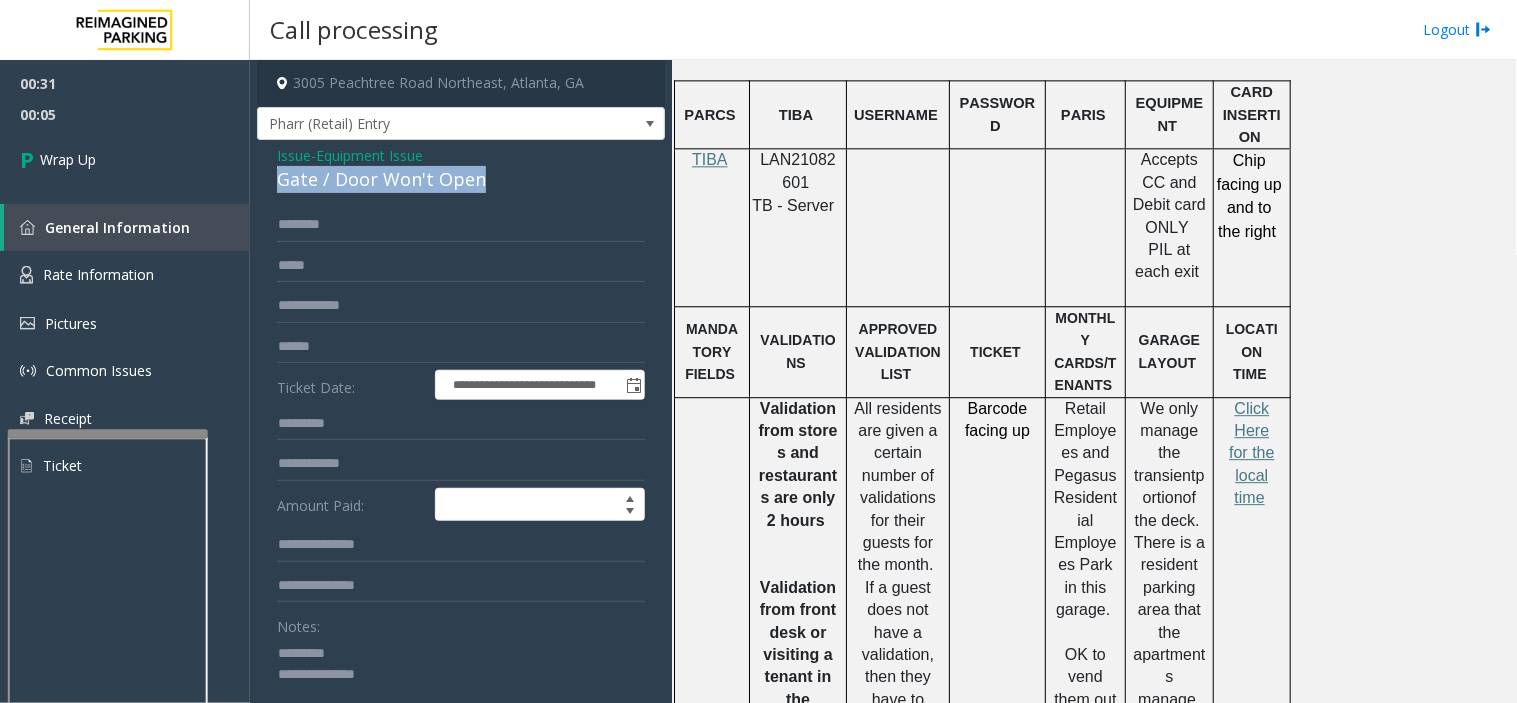 click on "Gate / Door Won't Open" 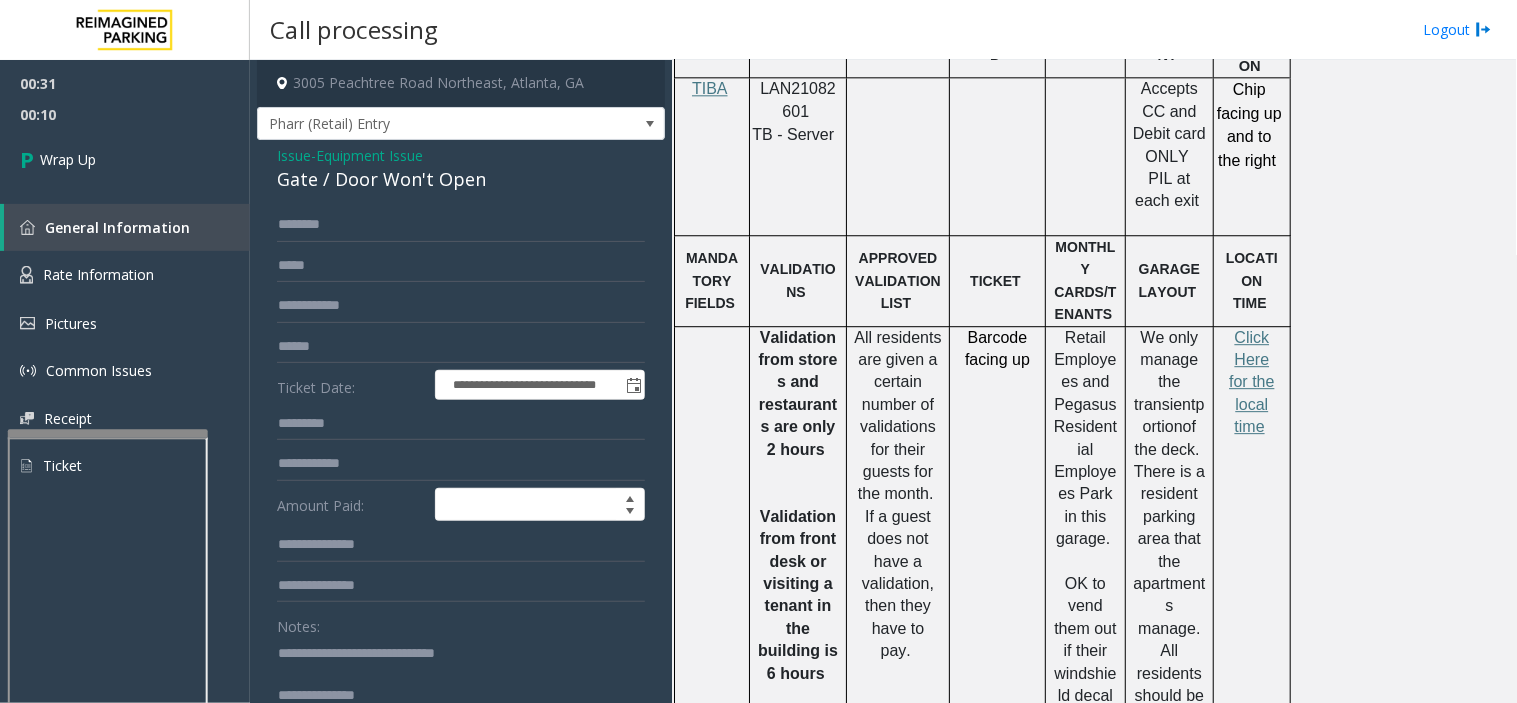 scroll, scrollTop: 1555, scrollLeft: 0, axis: vertical 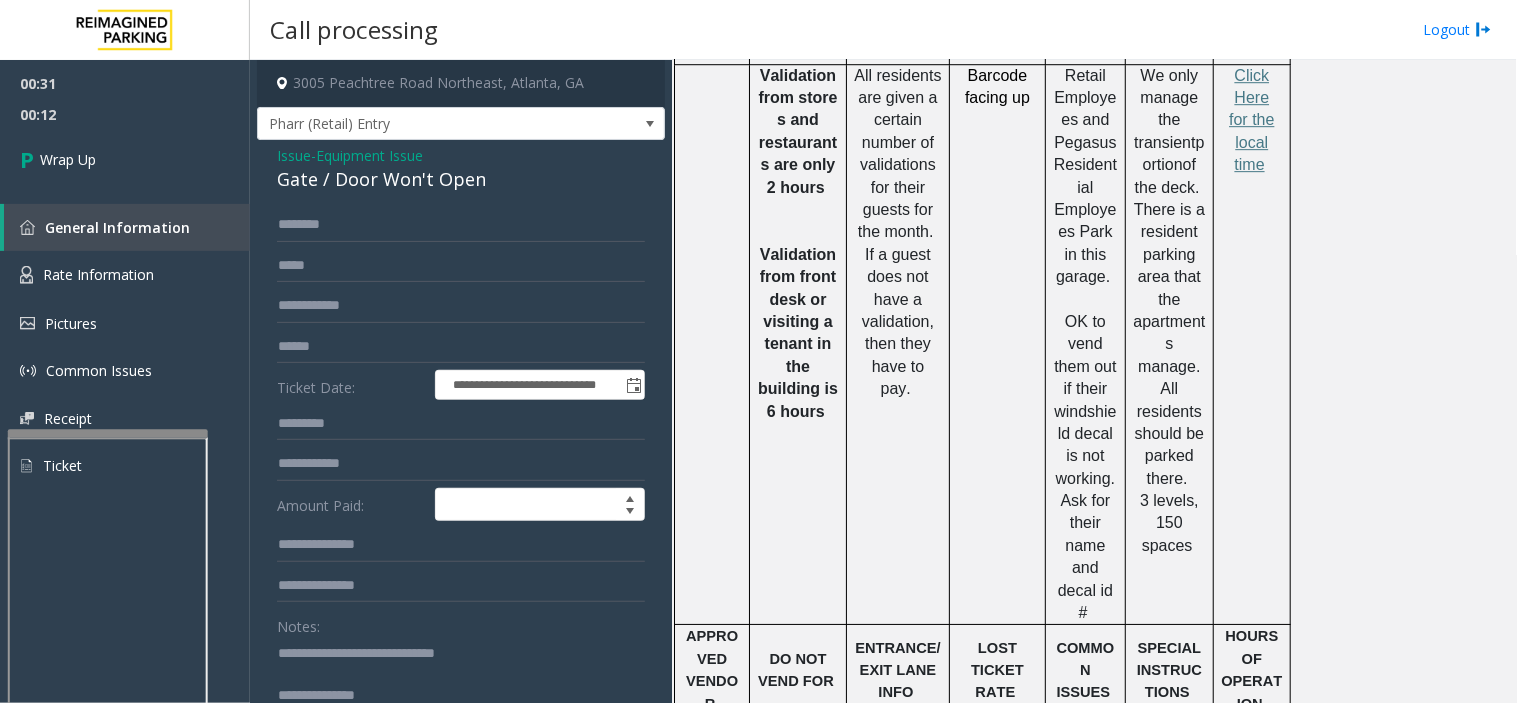 click on "All residents are given a certain number of validations for their guests for the month.  If a guest does not have a validation, then they have to pay." 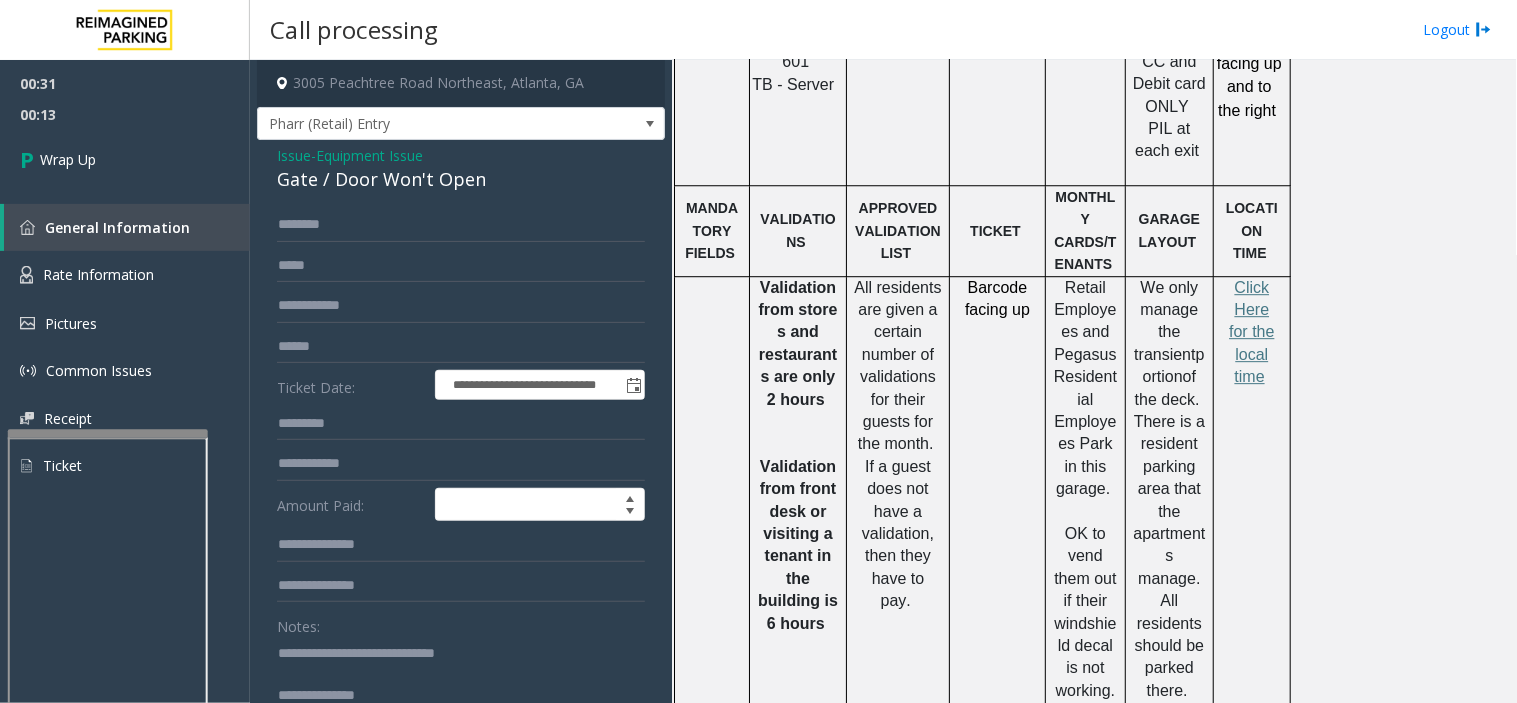 scroll, scrollTop: 1333, scrollLeft: 0, axis: vertical 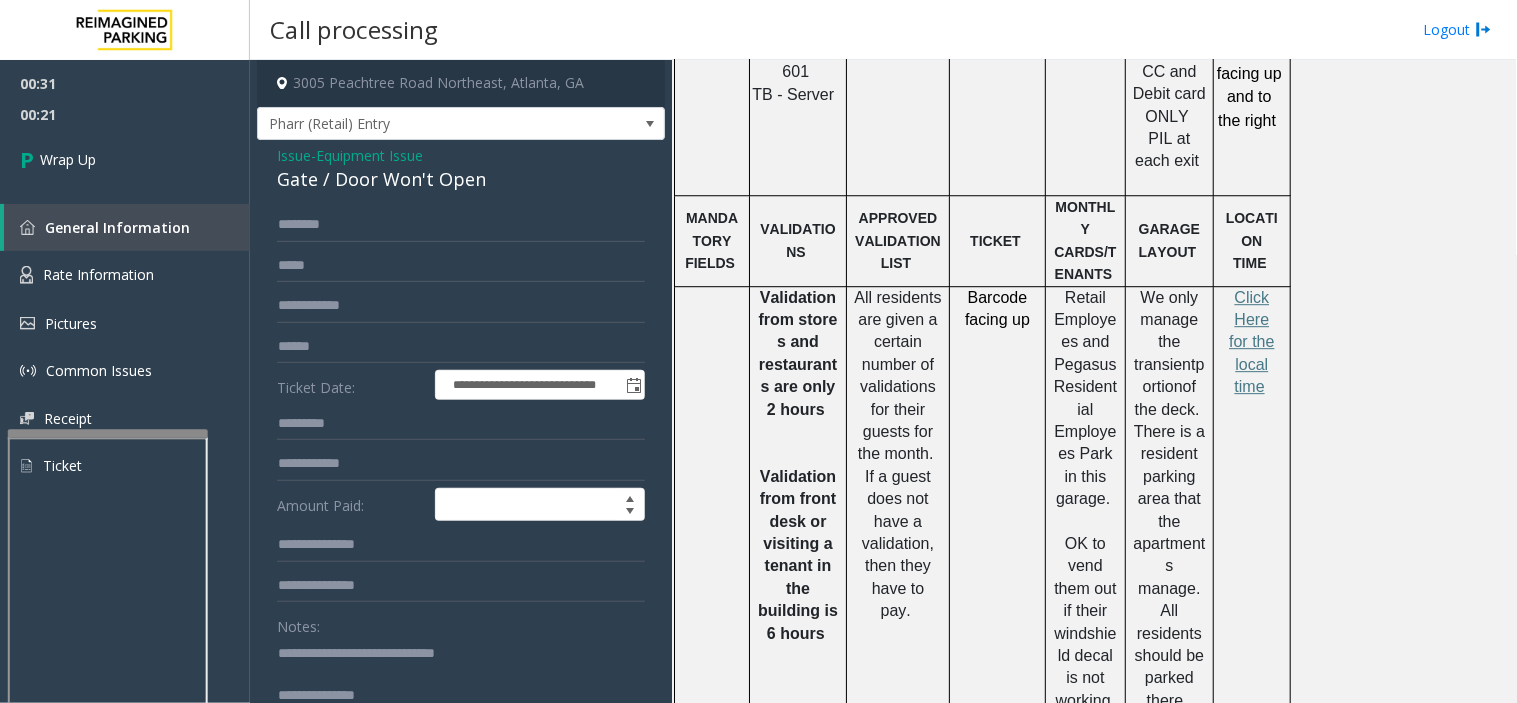 click 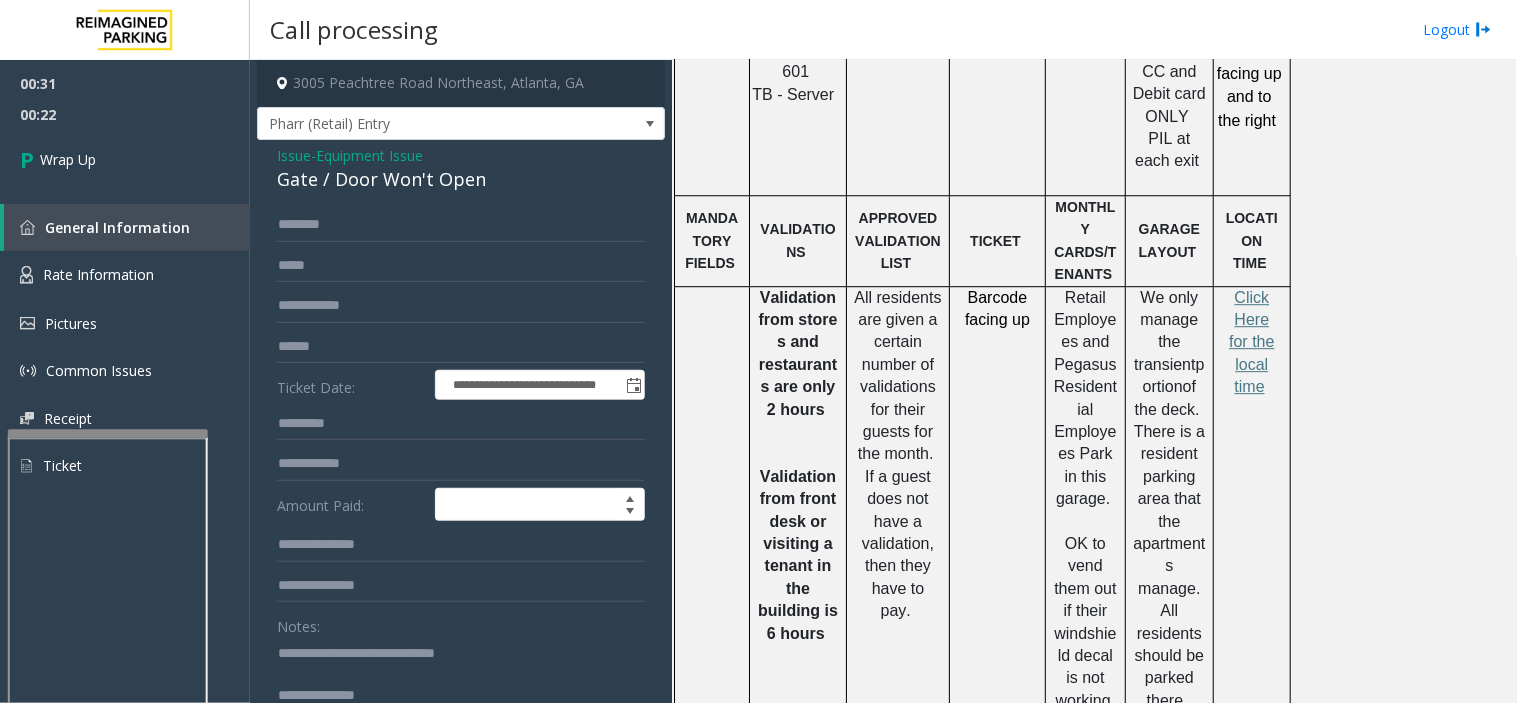 click 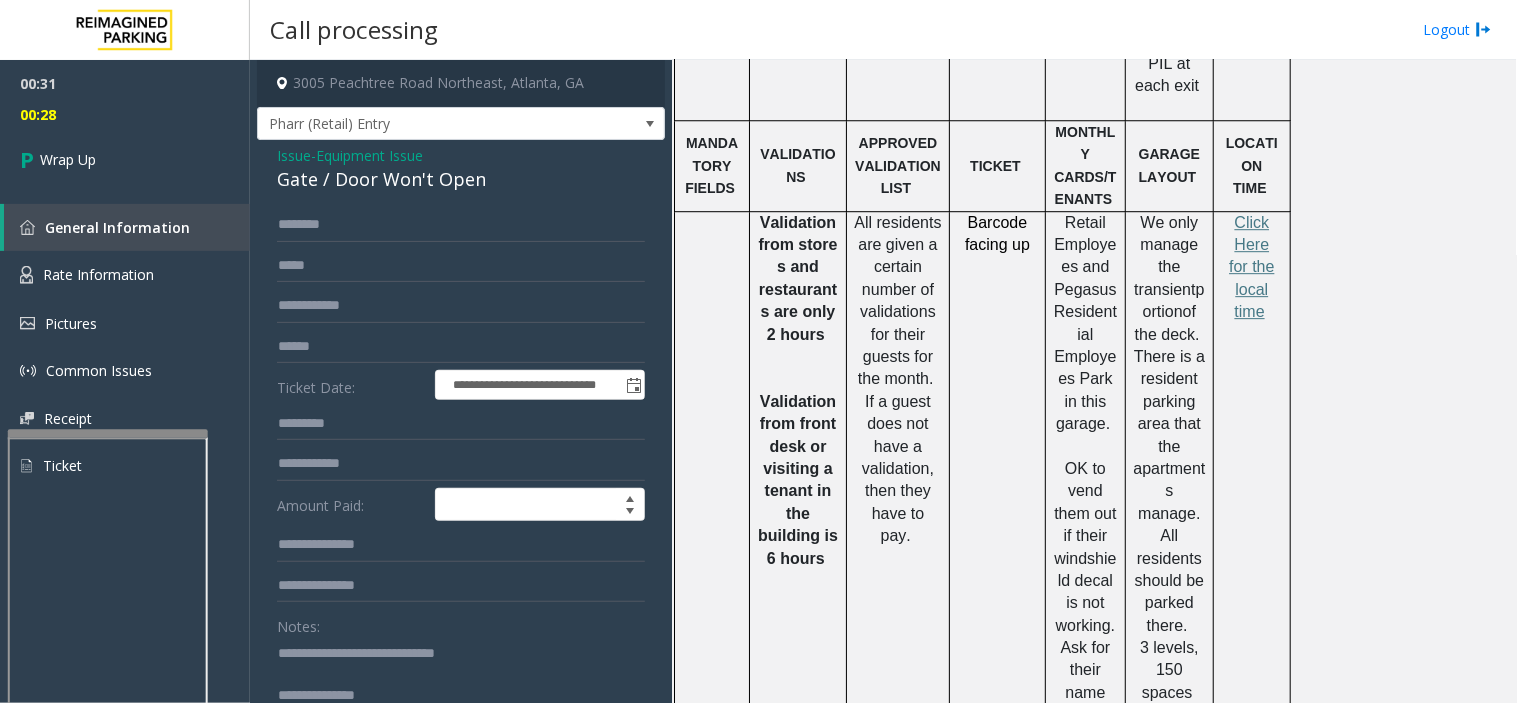 scroll, scrollTop: 1444, scrollLeft: 0, axis: vertical 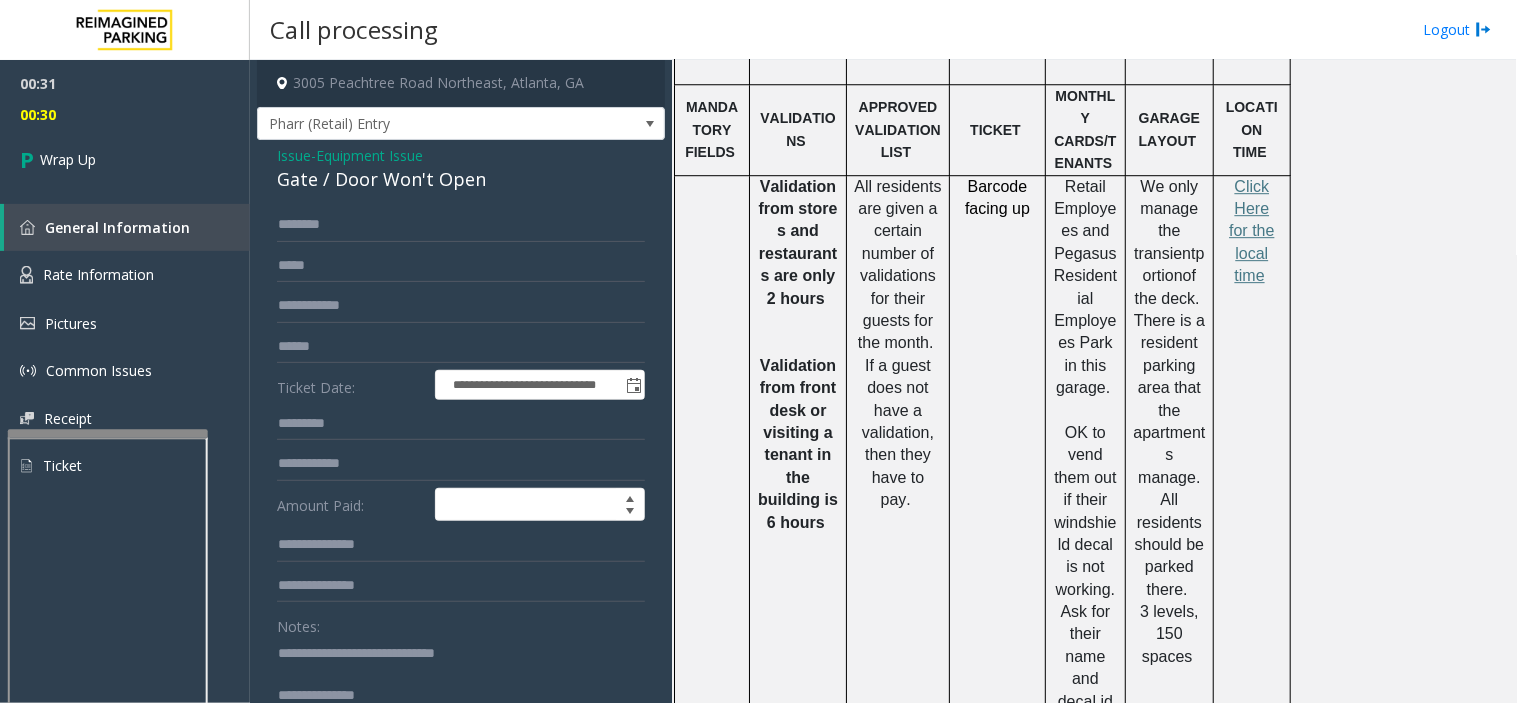 click 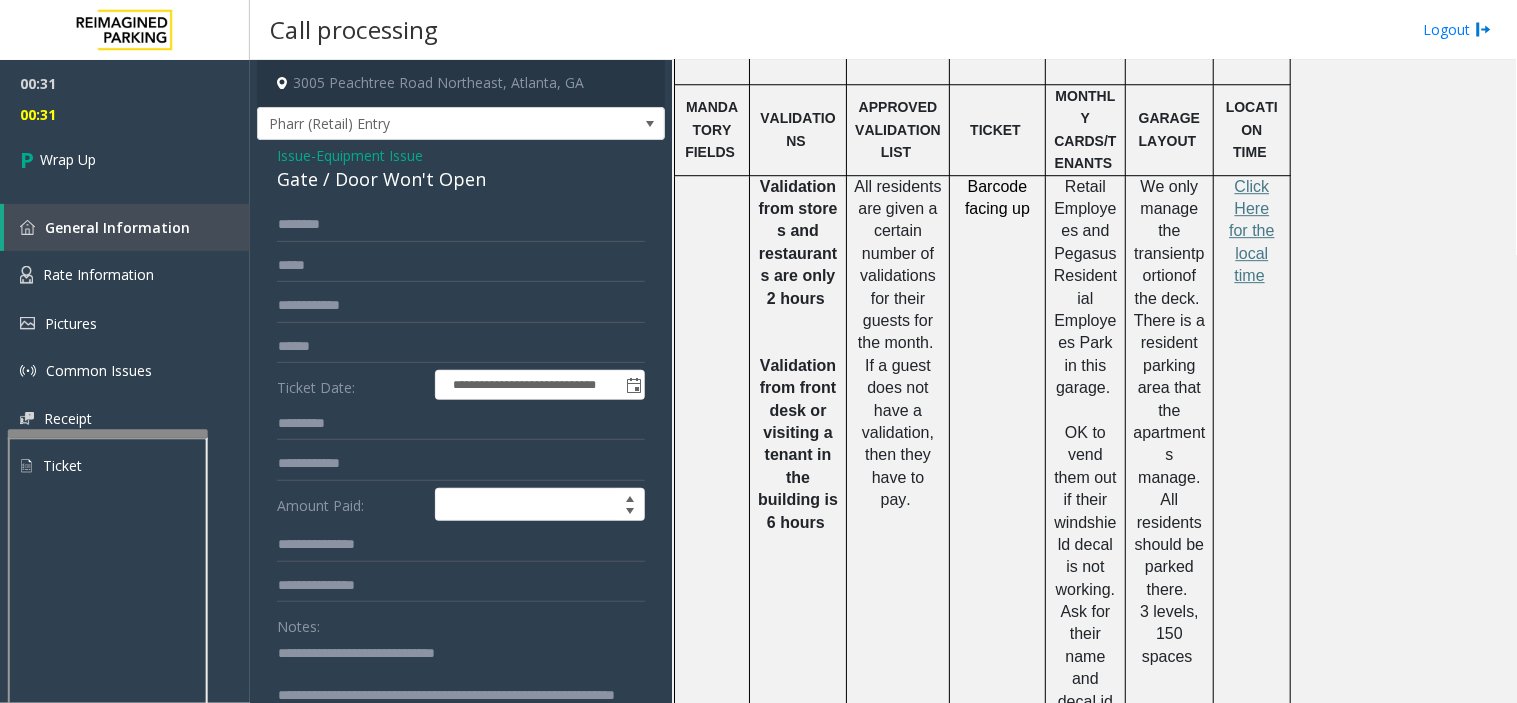 scroll, scrollTop: 35, scrollLeft: 0, axis: vertical 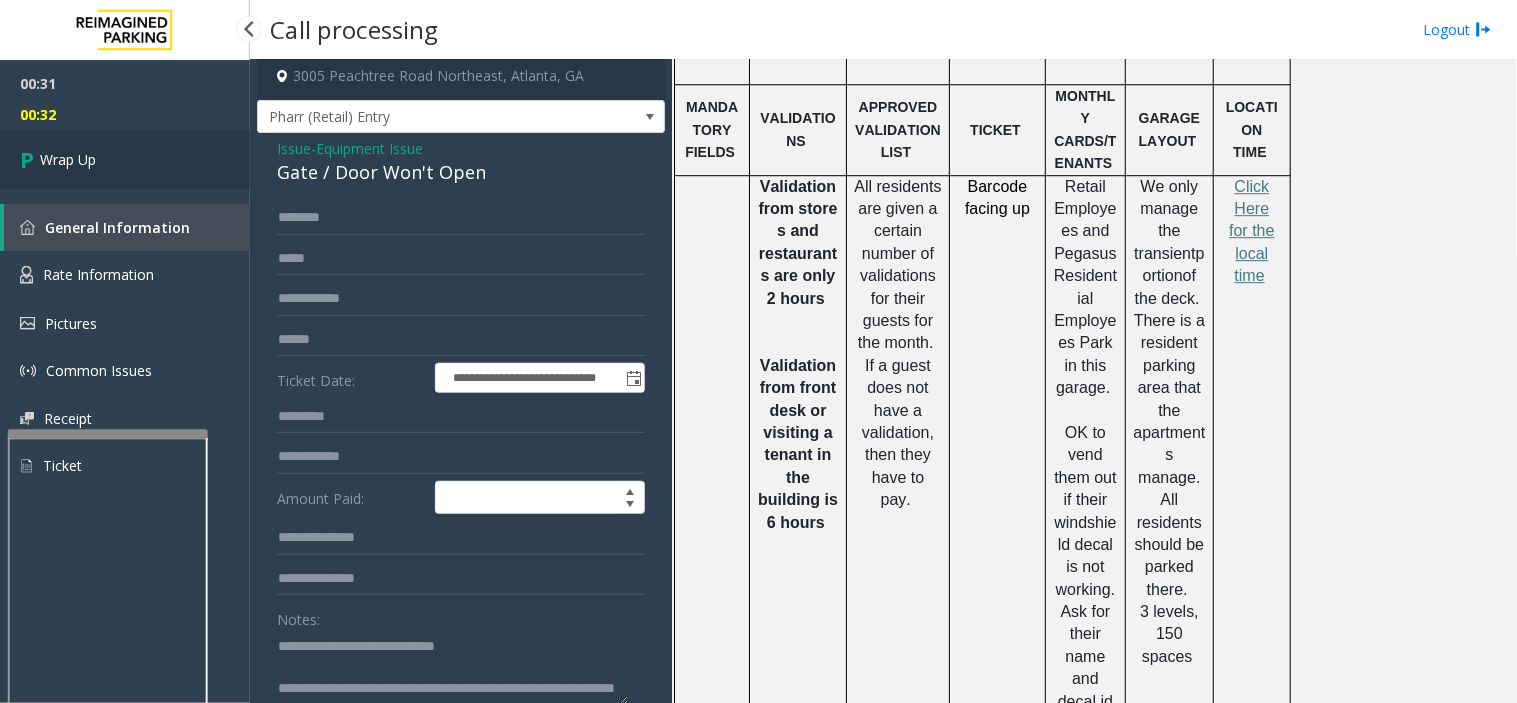 type on "**********" 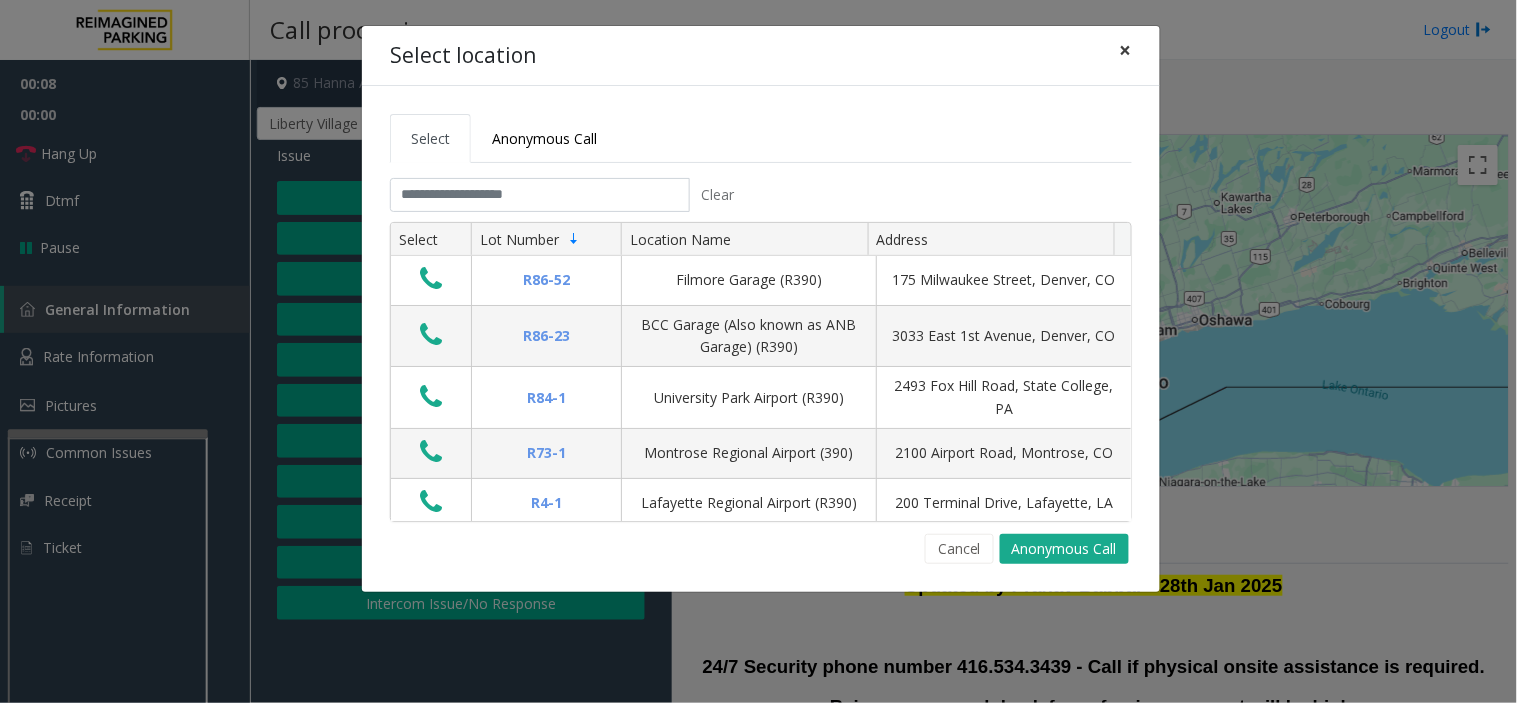 click on "×" 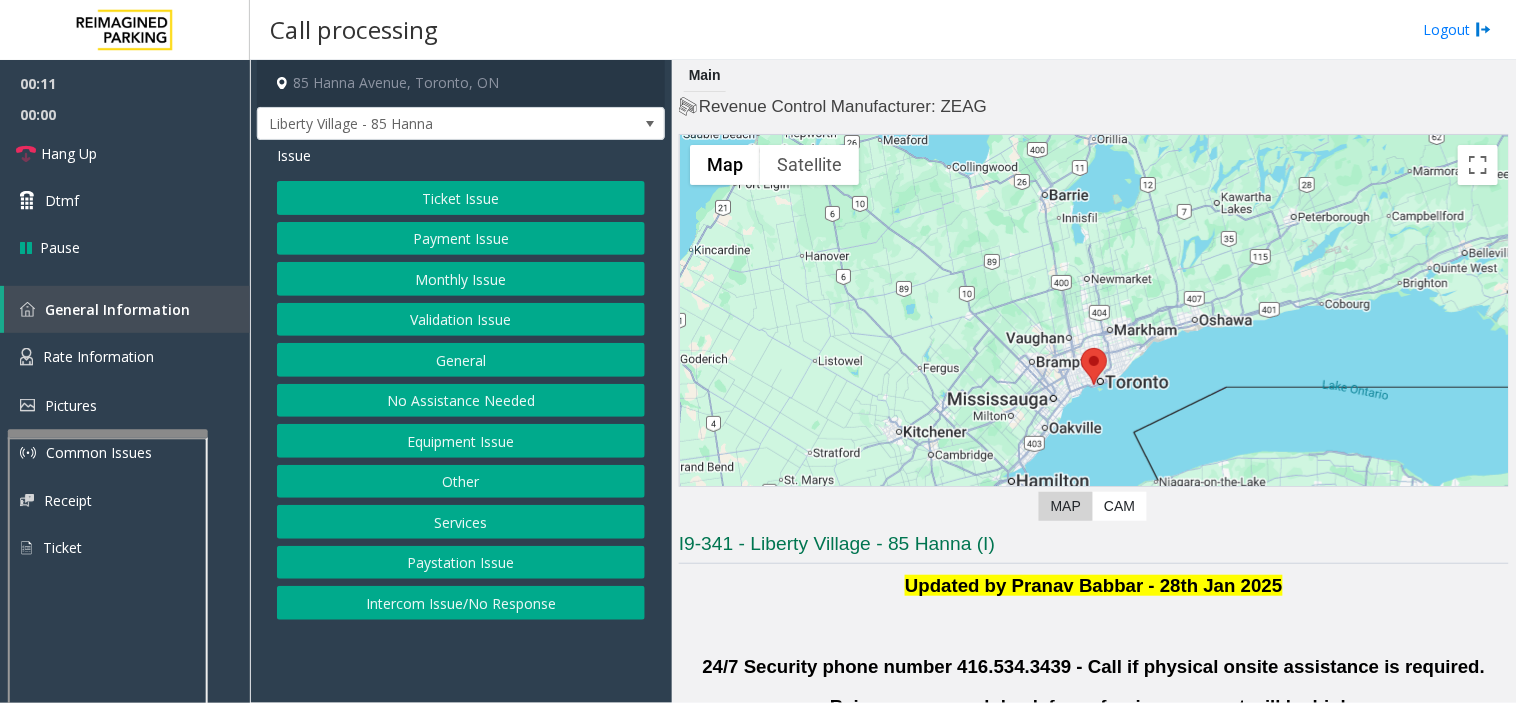 click on "Validation Issue" 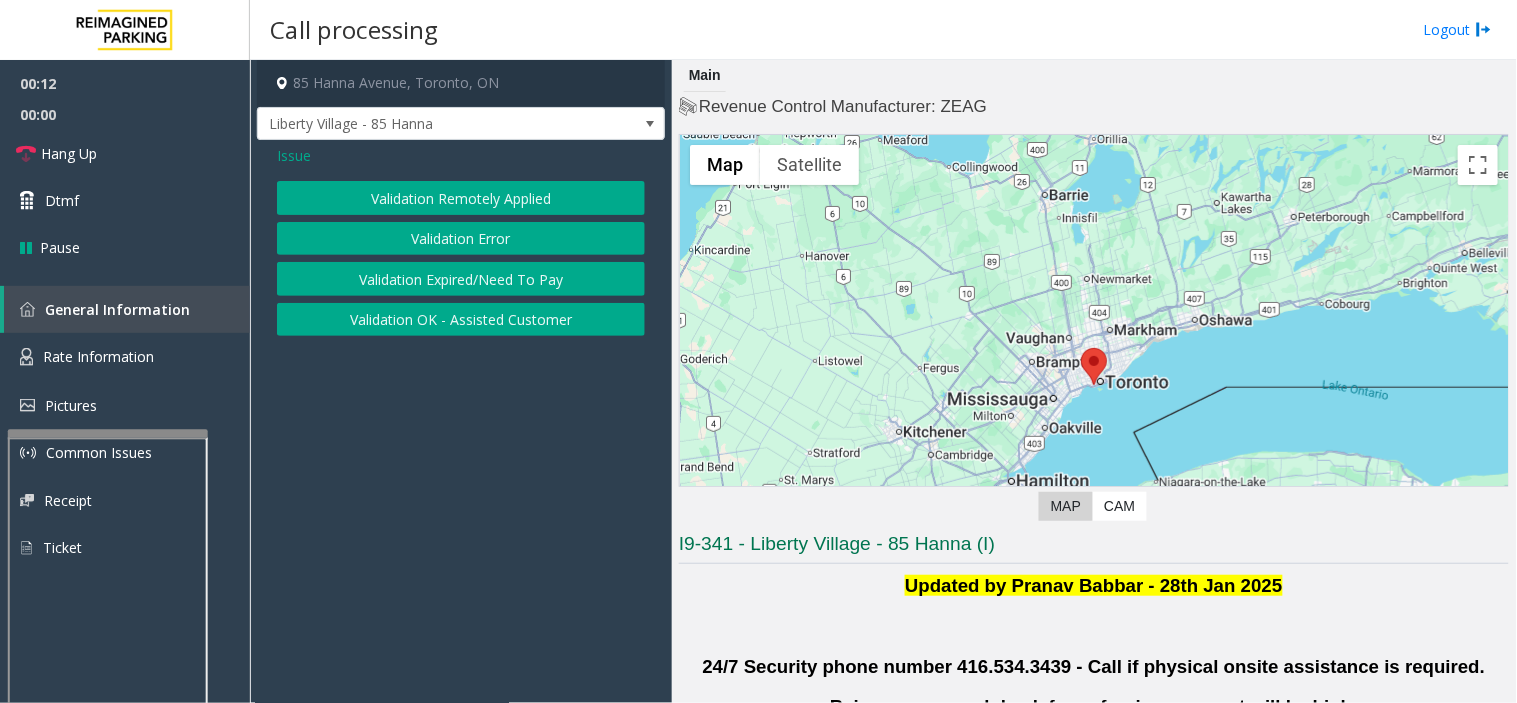 click on "Validation Remotely Applied   Validation Error   Validation Expired/Need To Pay   Validation OK - Assisted Customer" 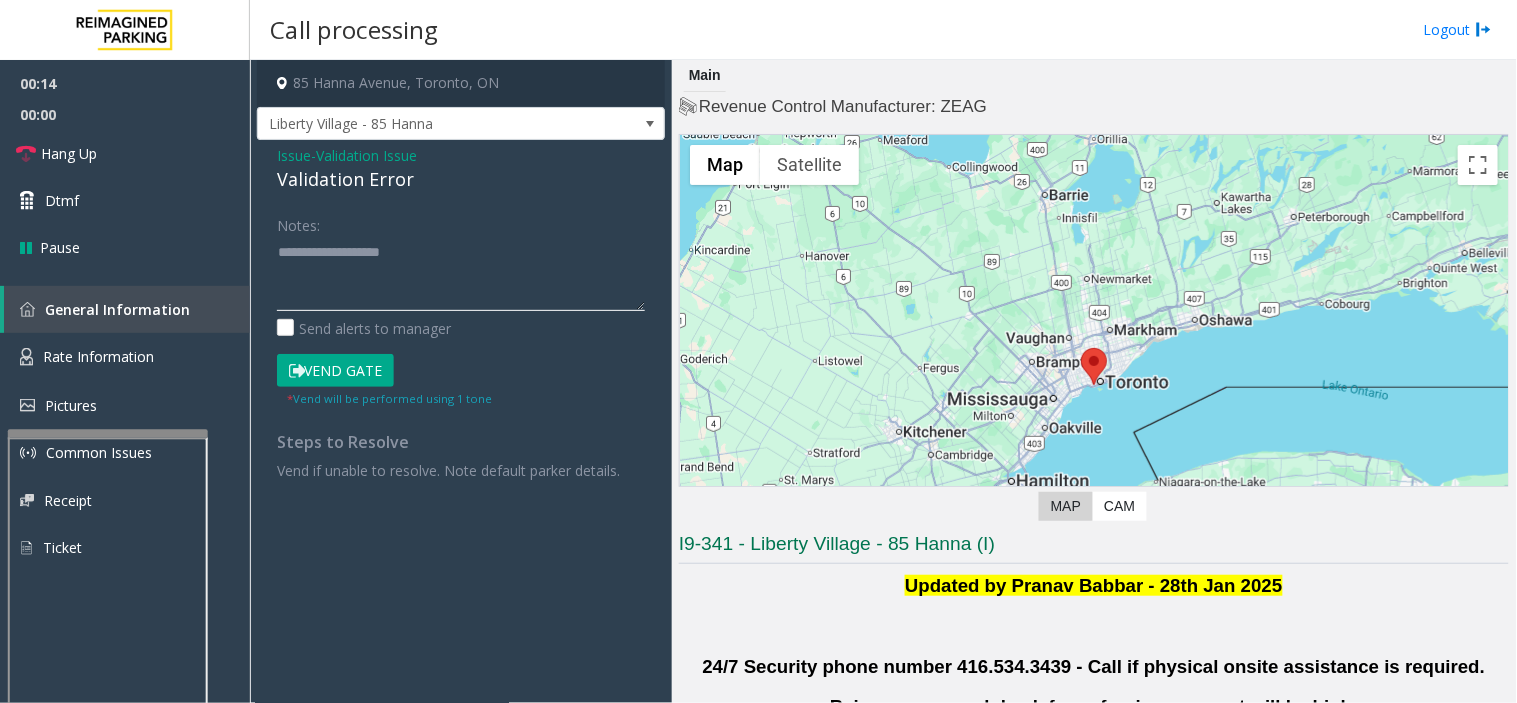 click 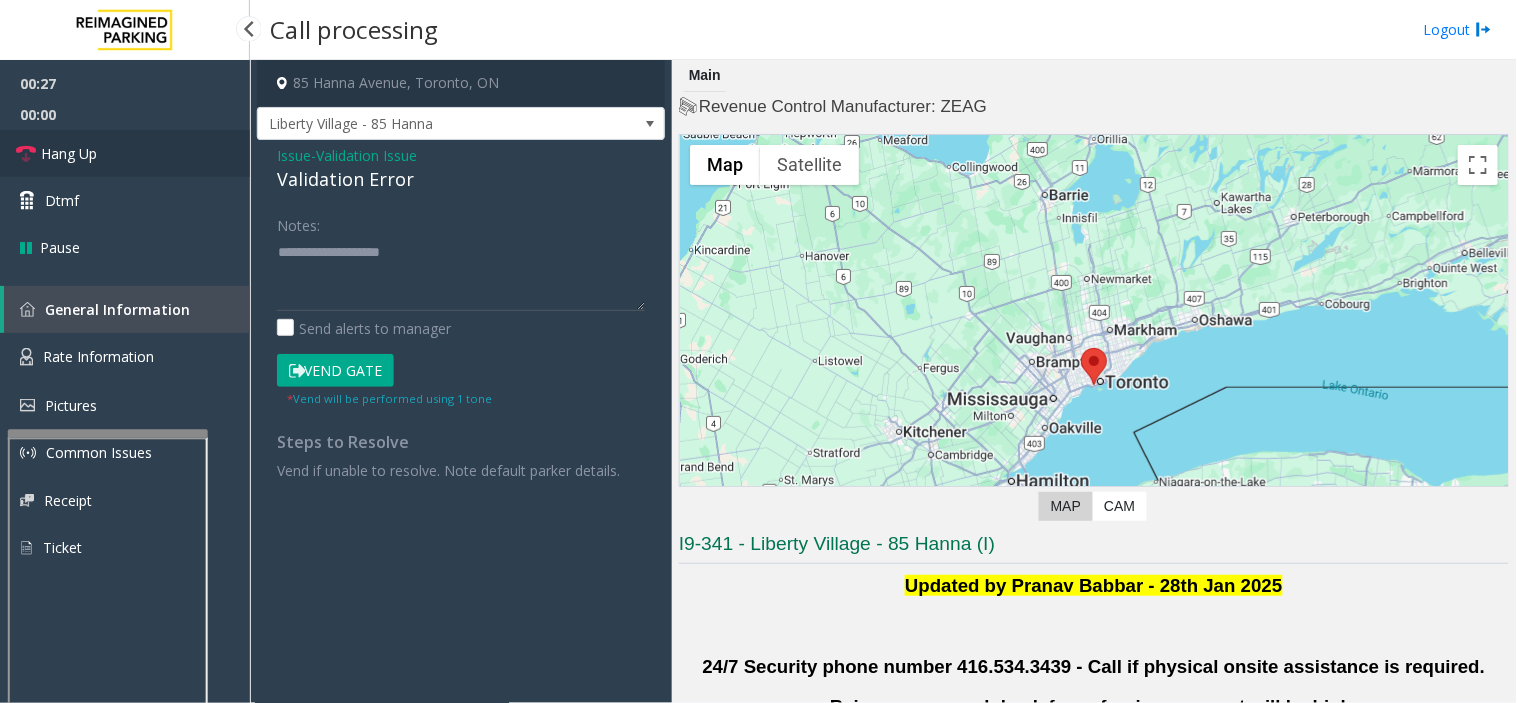 click on "Hang Up" at bounding box center (69, 153) 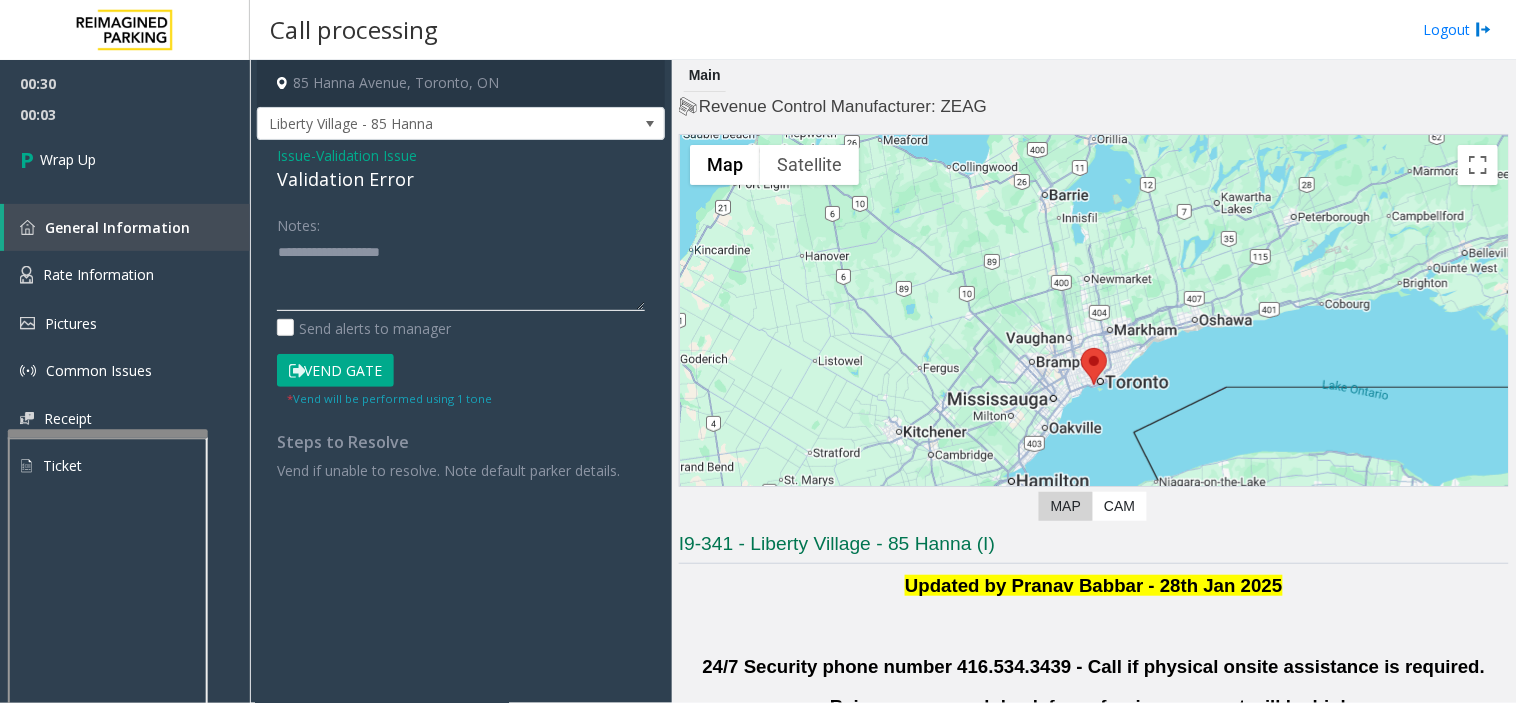 click 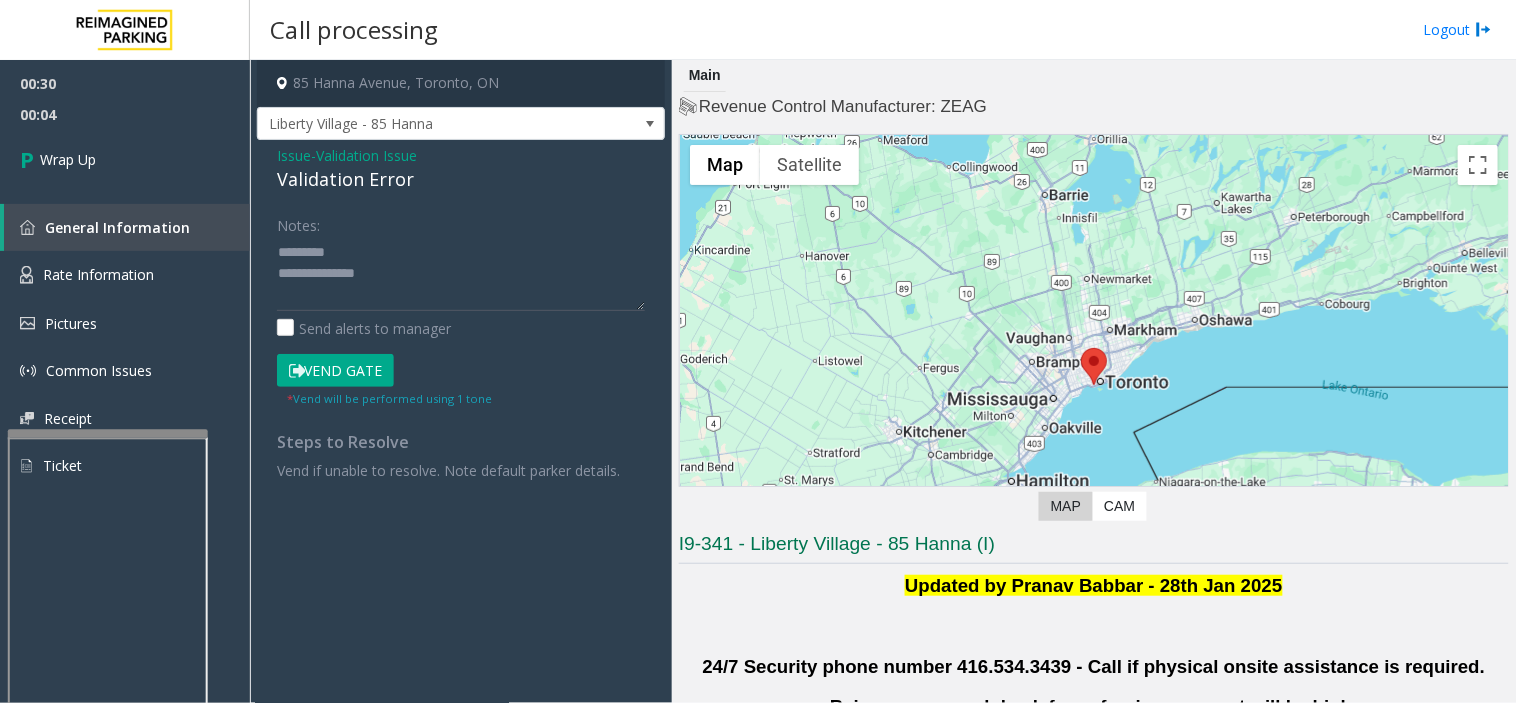 click on "Validation Error" 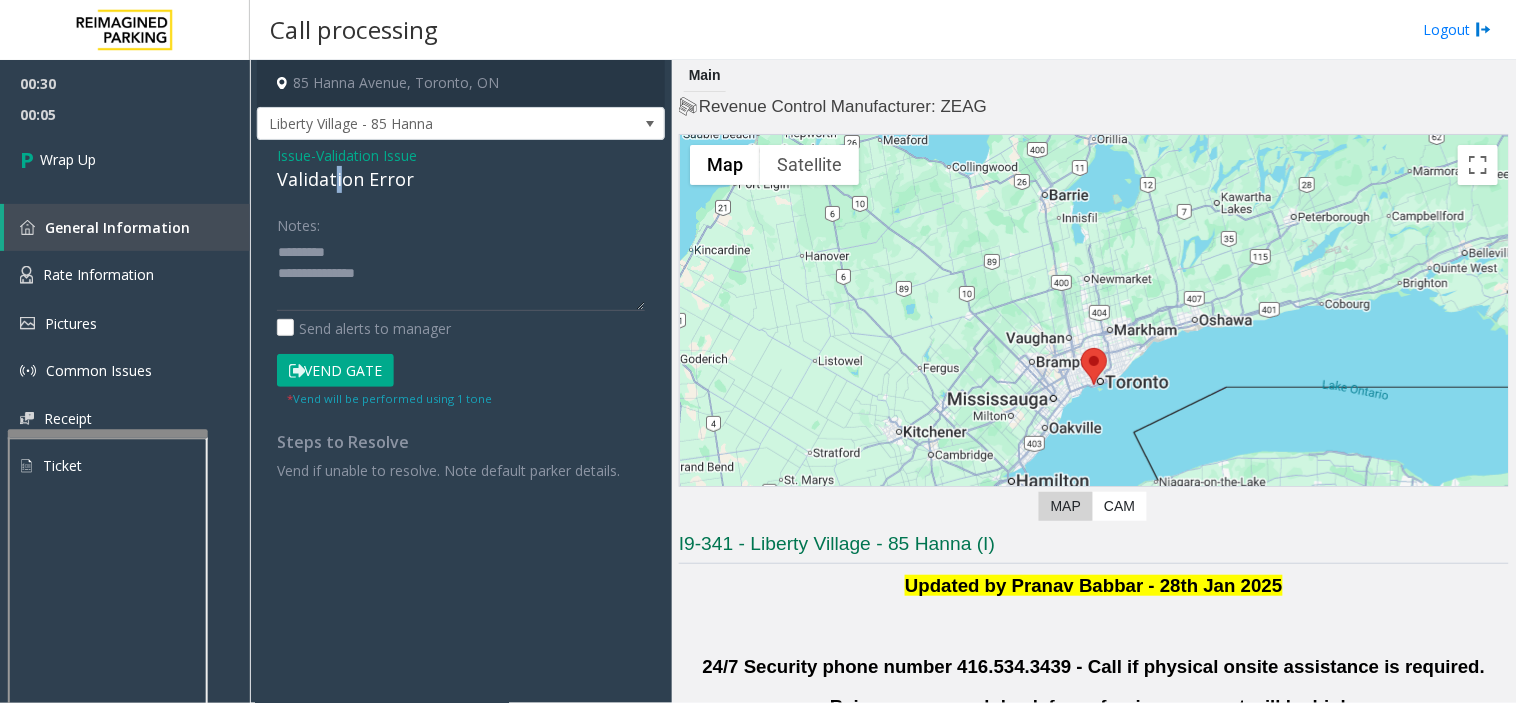 click on "Validation Error" 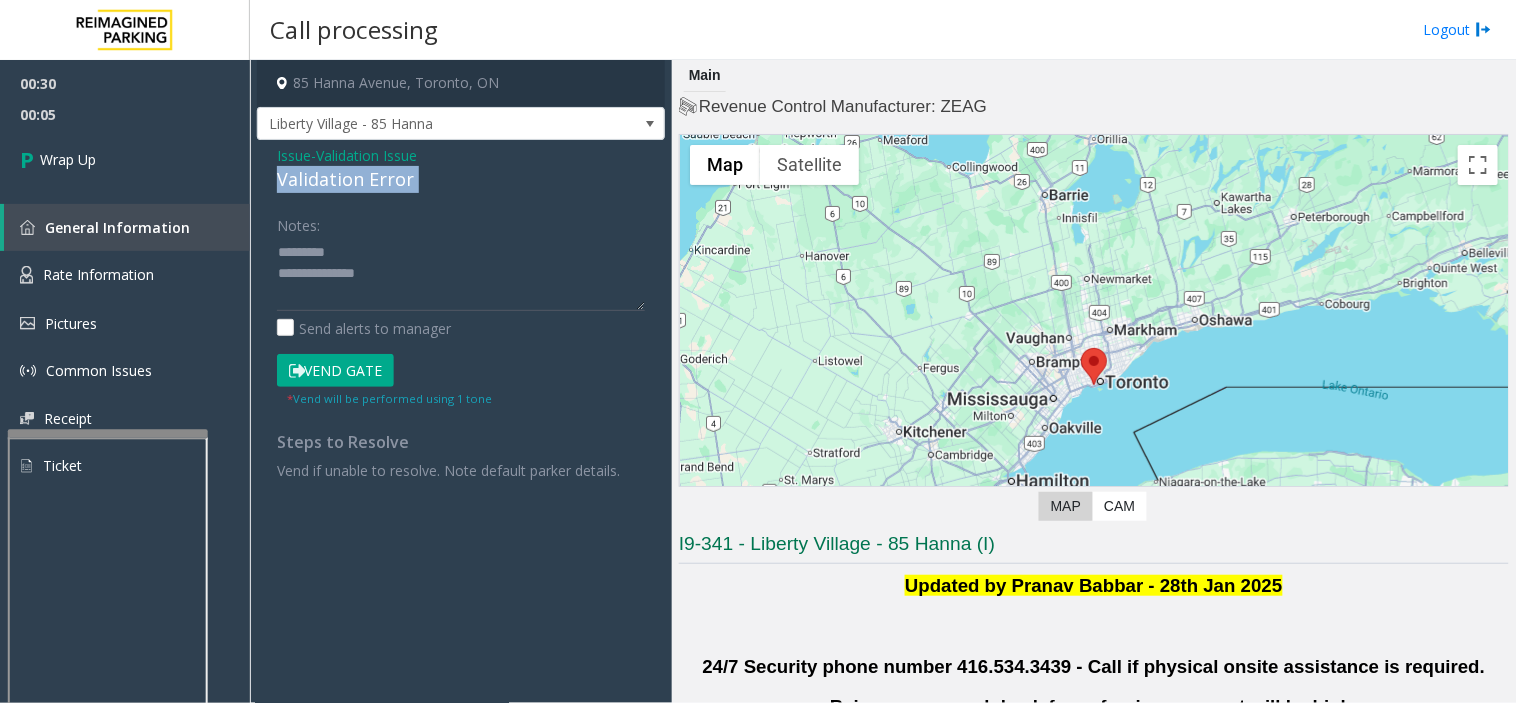 click on "Validation Error" 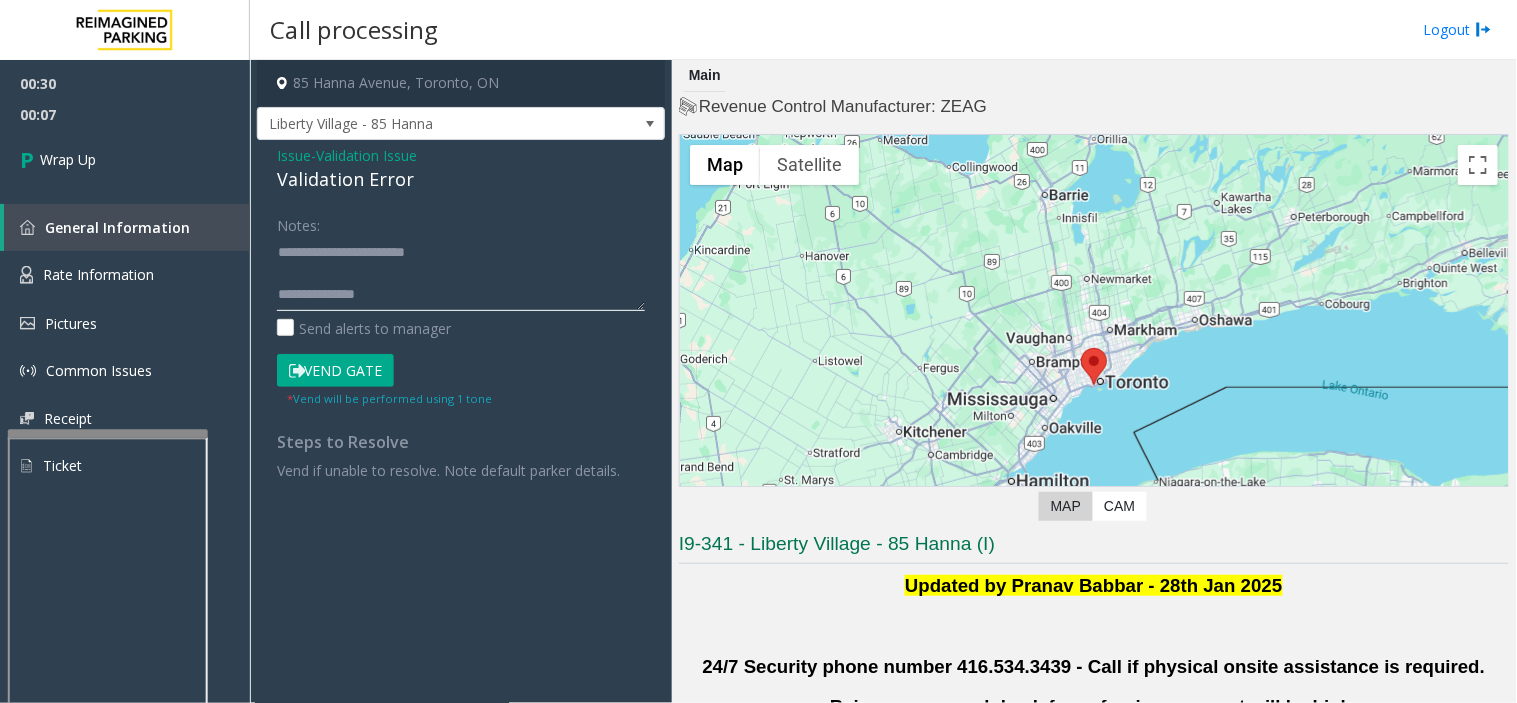 click 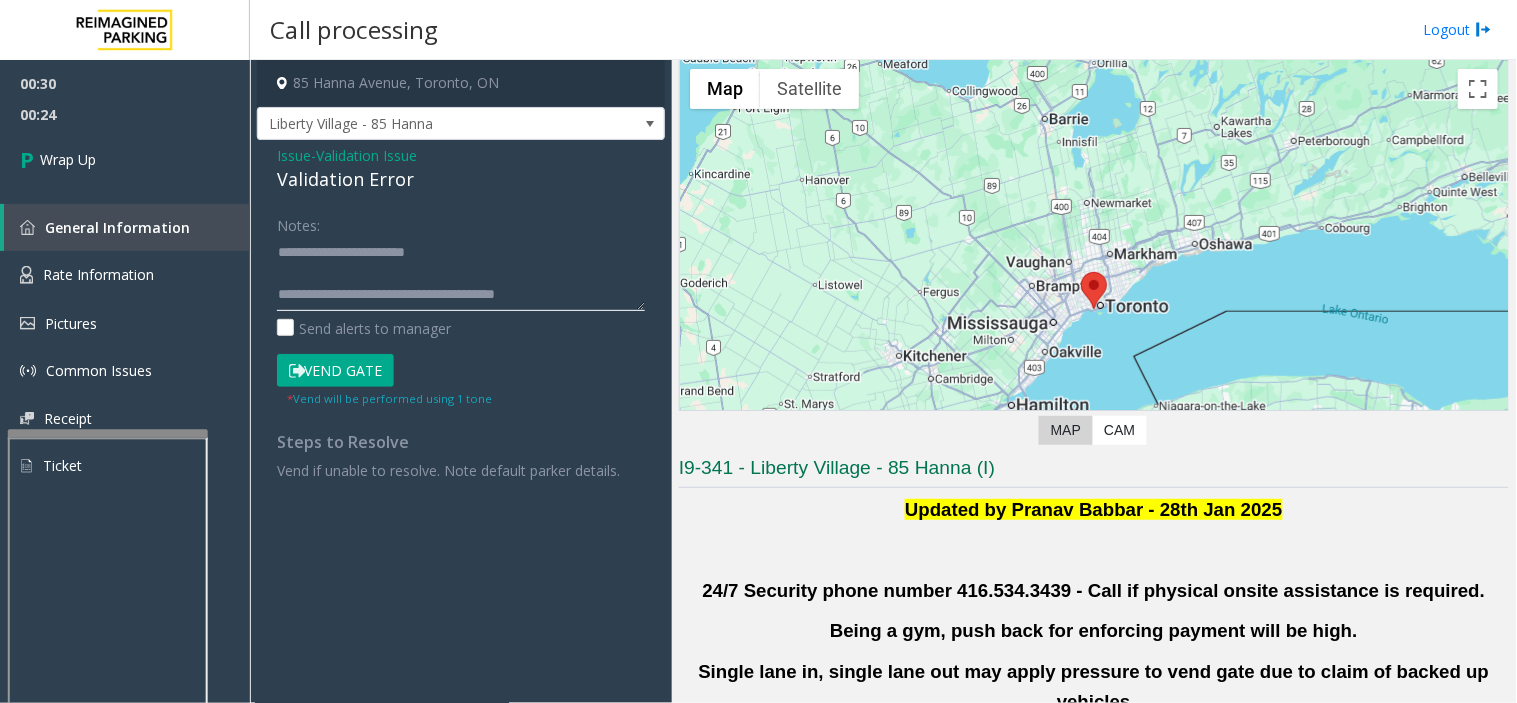 scroll, scrollTop: 111, scrollLeft: 0, axis: vertical 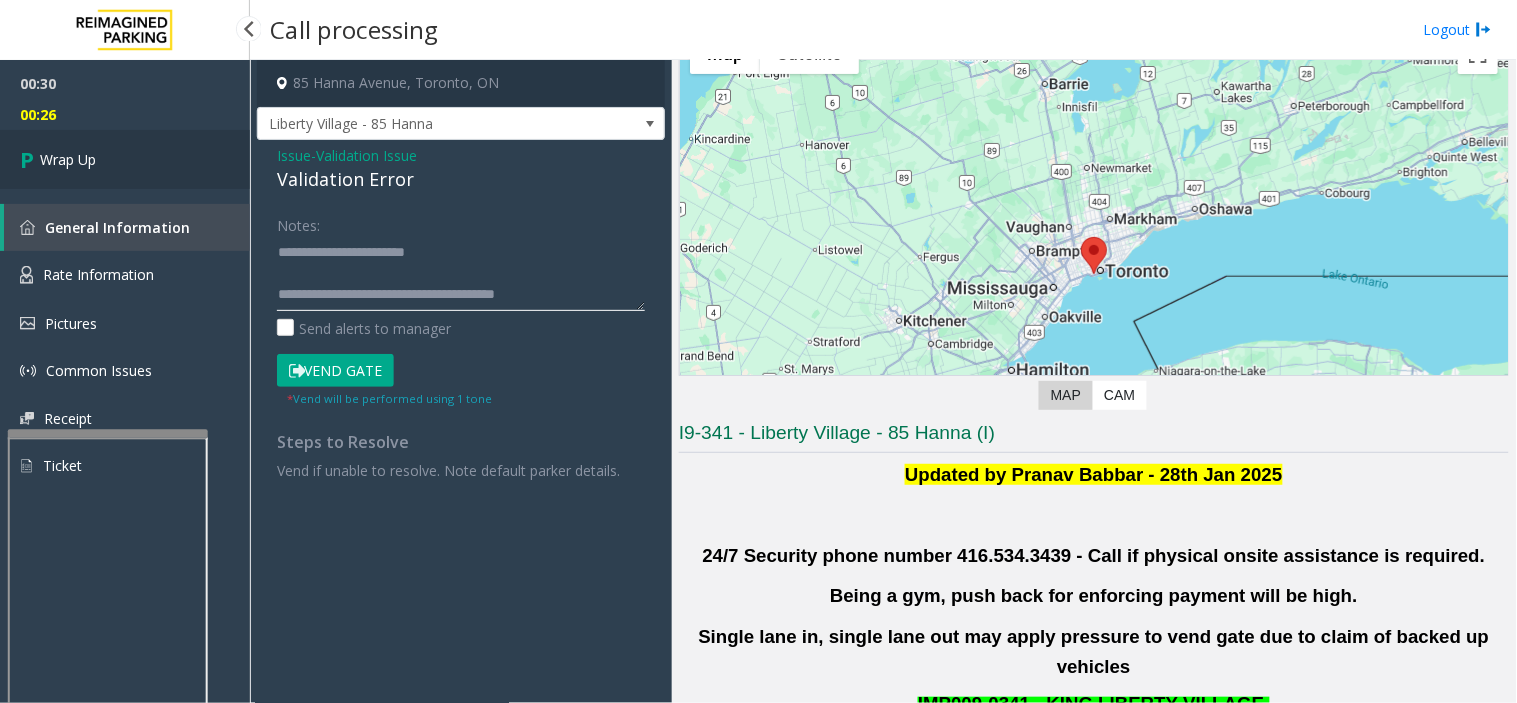 type on "**********" 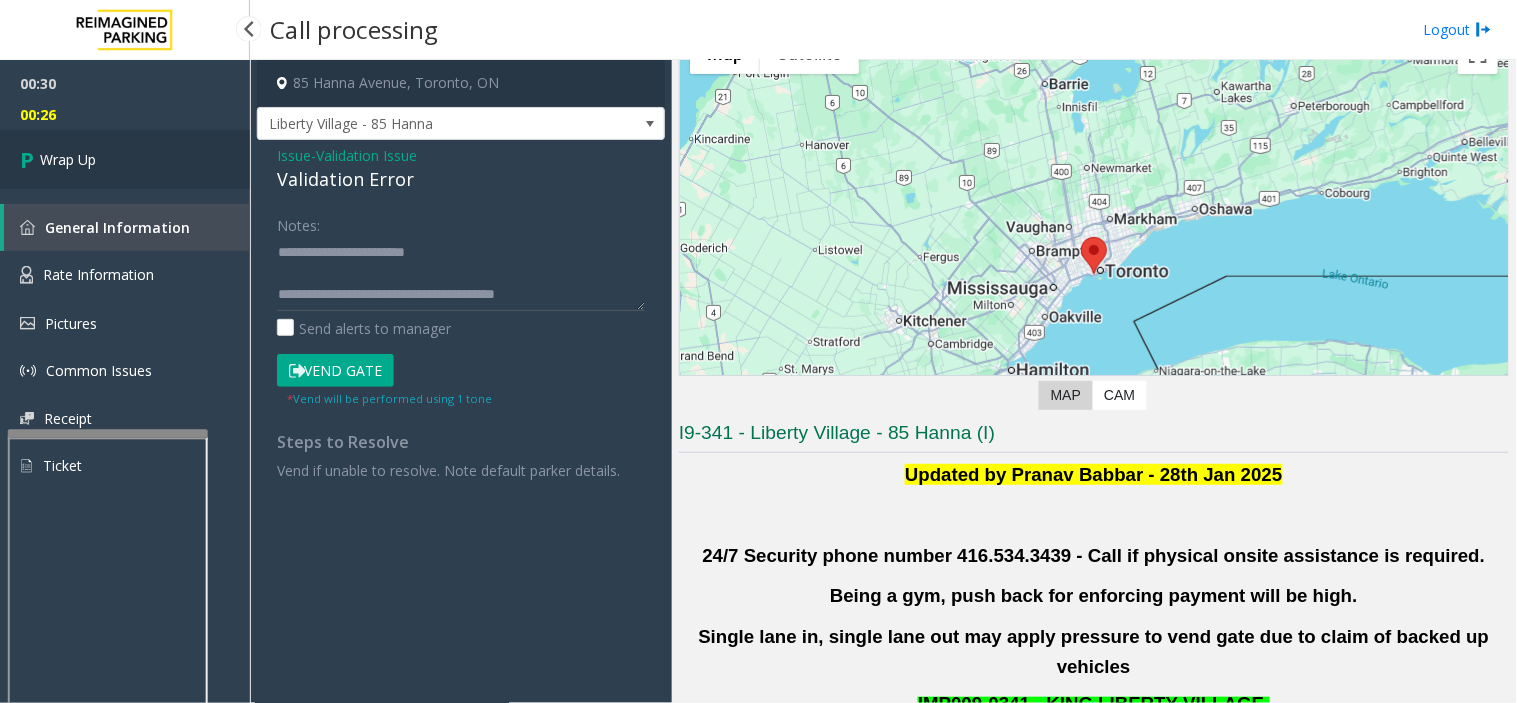 click on "Wrap Up" at bounding box center (125, 159) 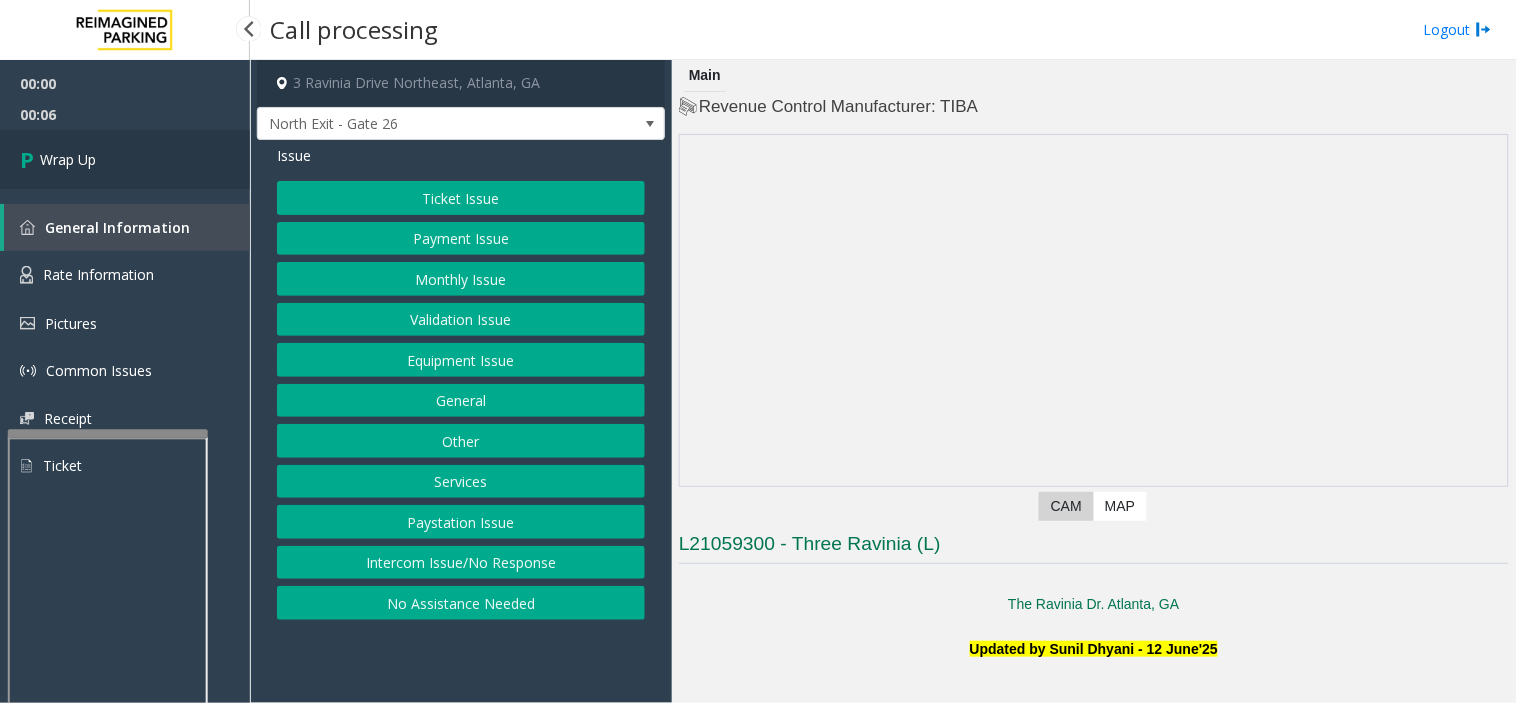 click on "Wrap Up" at bounding box center (125, 159) 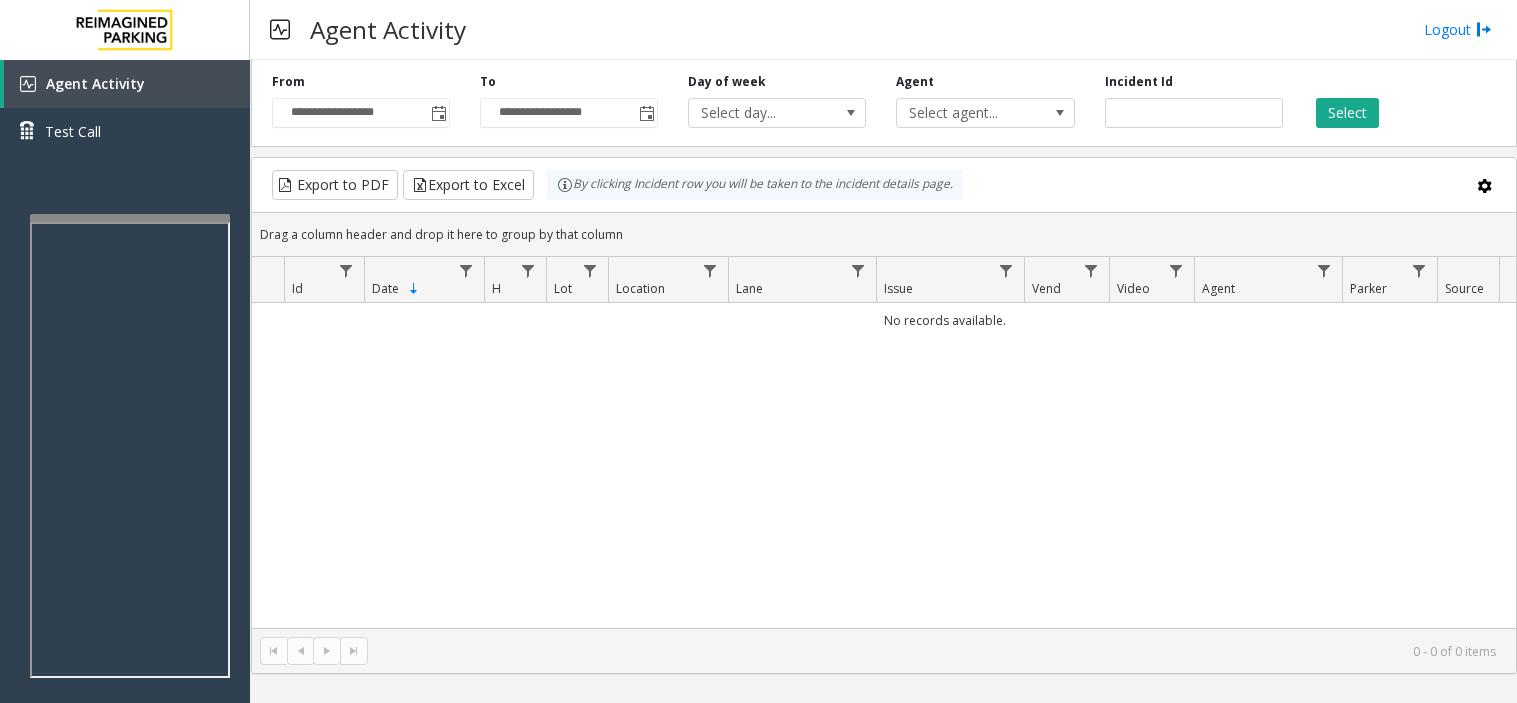 scroll, scrollTop: 0, scrollLeft: 0, axis: both 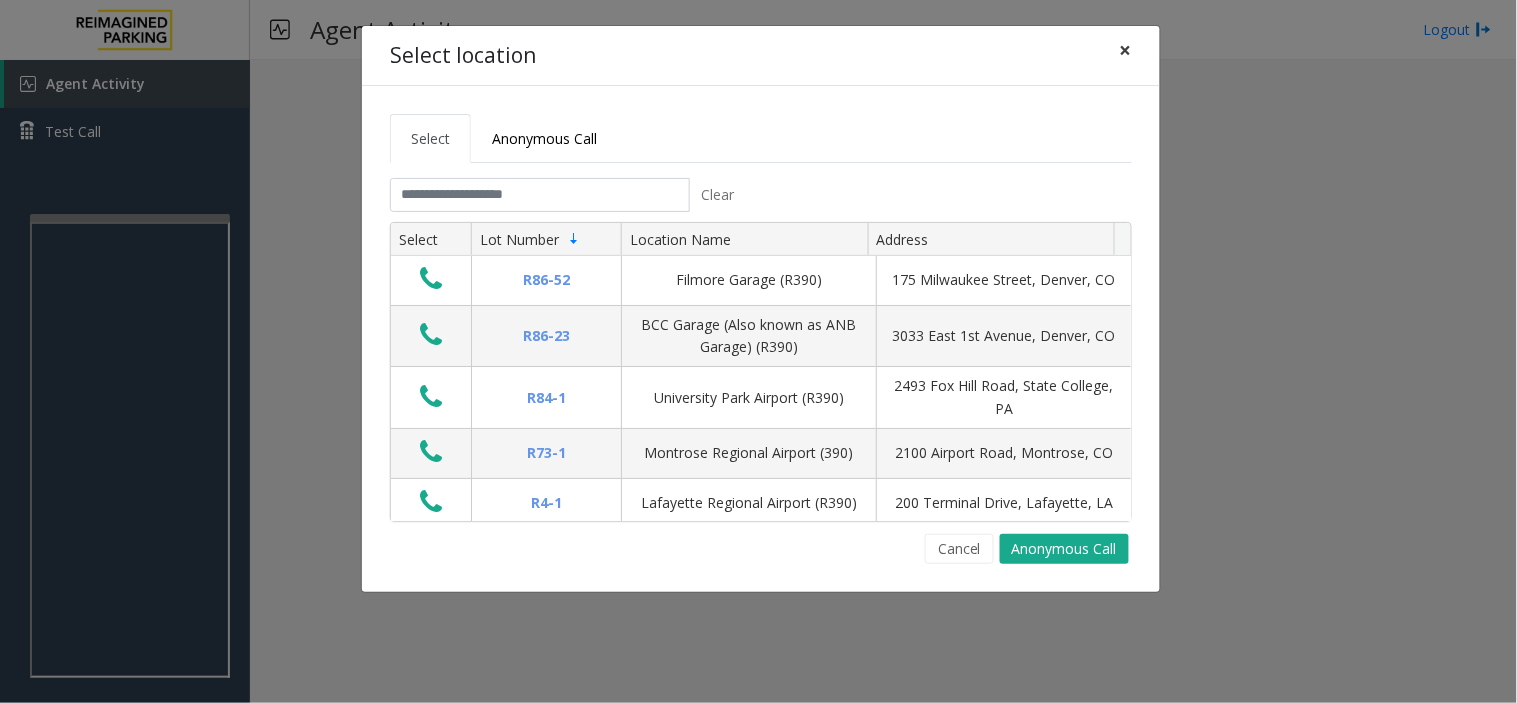 drag, startPoint x: 1123, startPoint y: 40, endPoint x: 1092, endPoint y: 54, distance: 34.0147 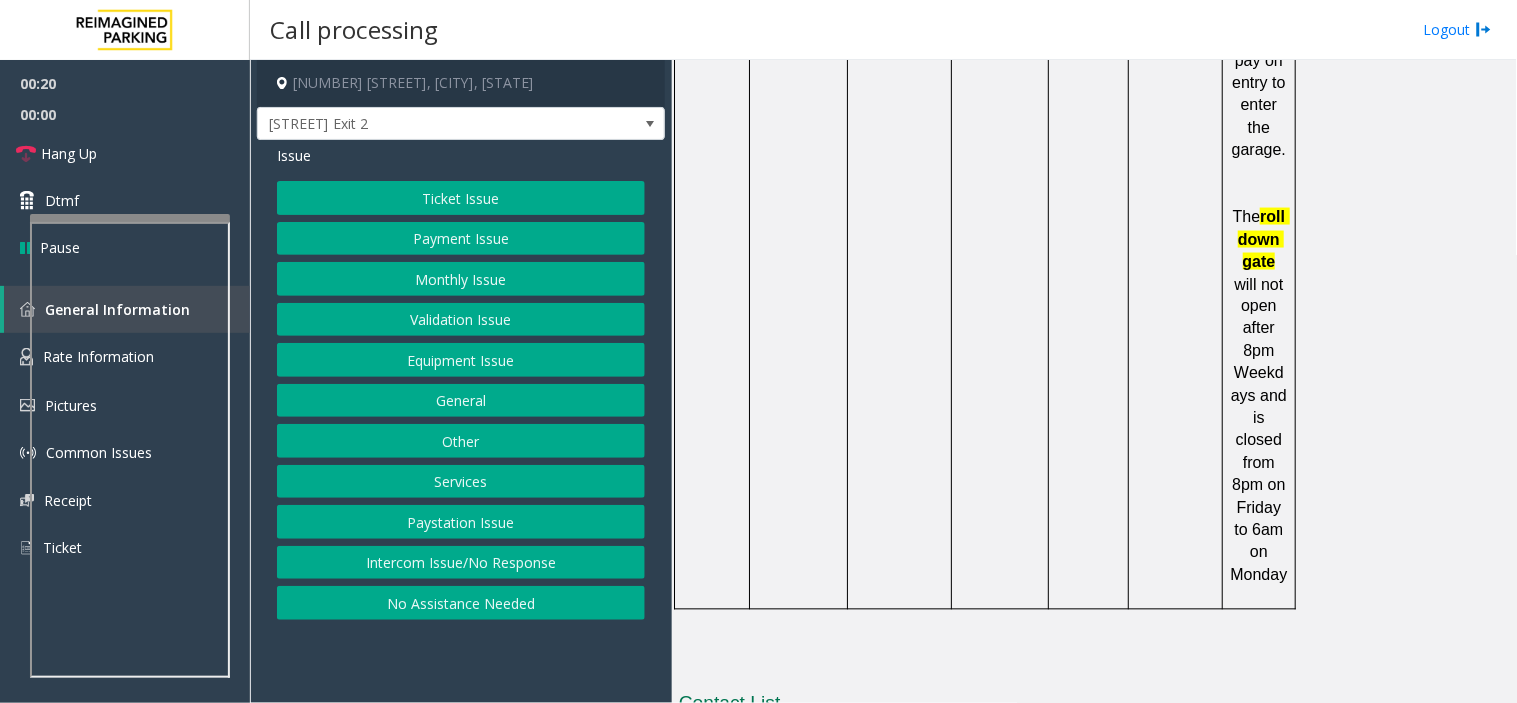 scroll, scrollTop: 2684, scrollLeft: 0, axis: vertical 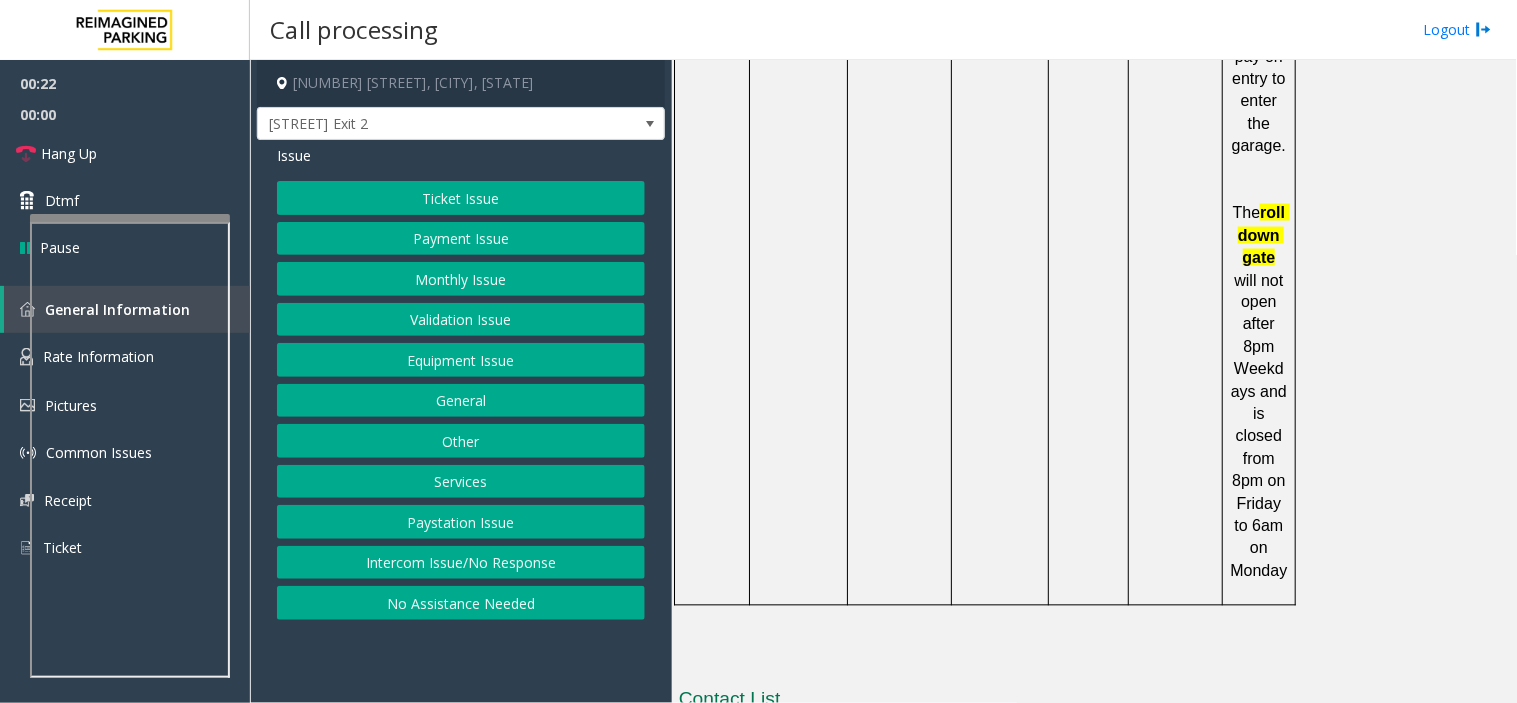 drag, startPoint x: 987, startPoint y: 560, endPoint x: 993, endPoint y: 543, distance: 18.027756 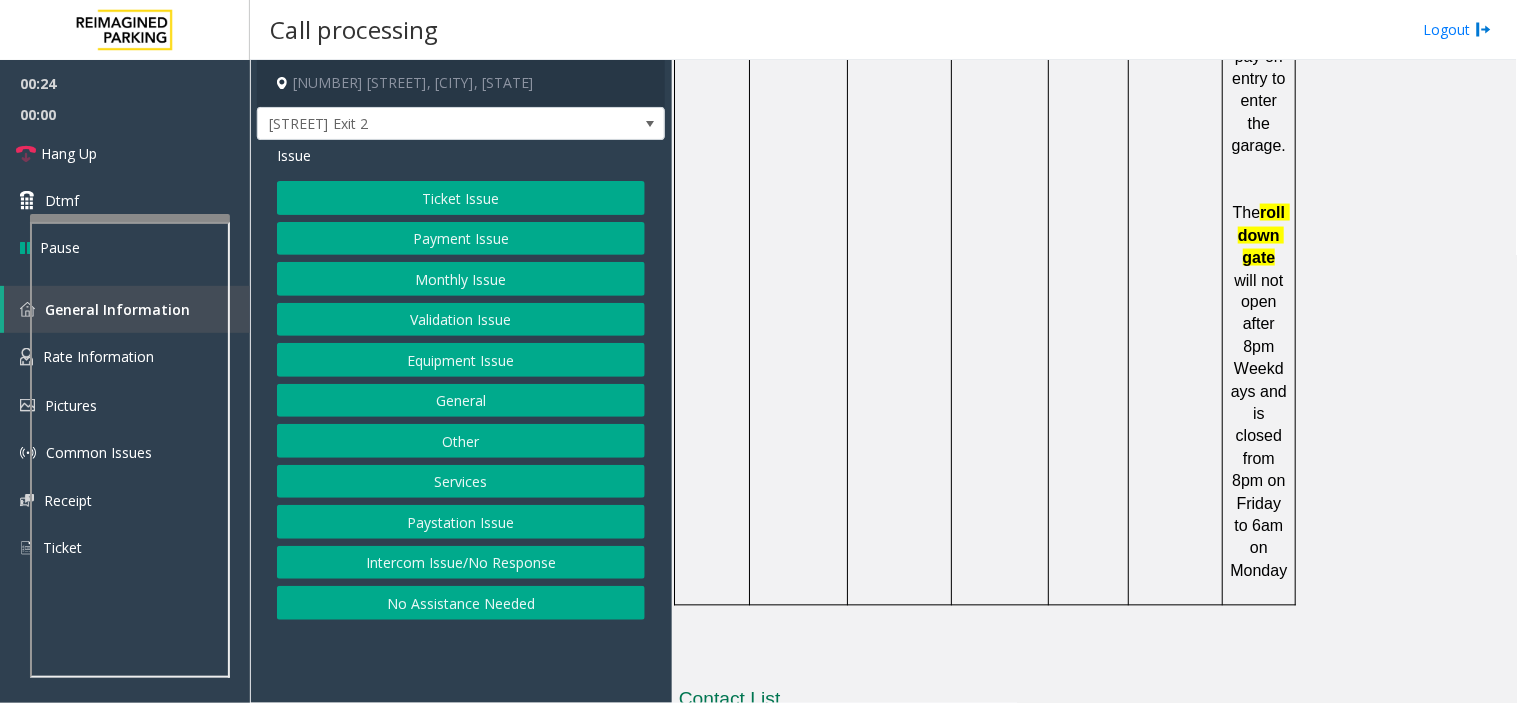 drag, startPoint x: 1002, startPoint y: 563, endPoint x: 955, endPoint y: 518, distance: 65.06919 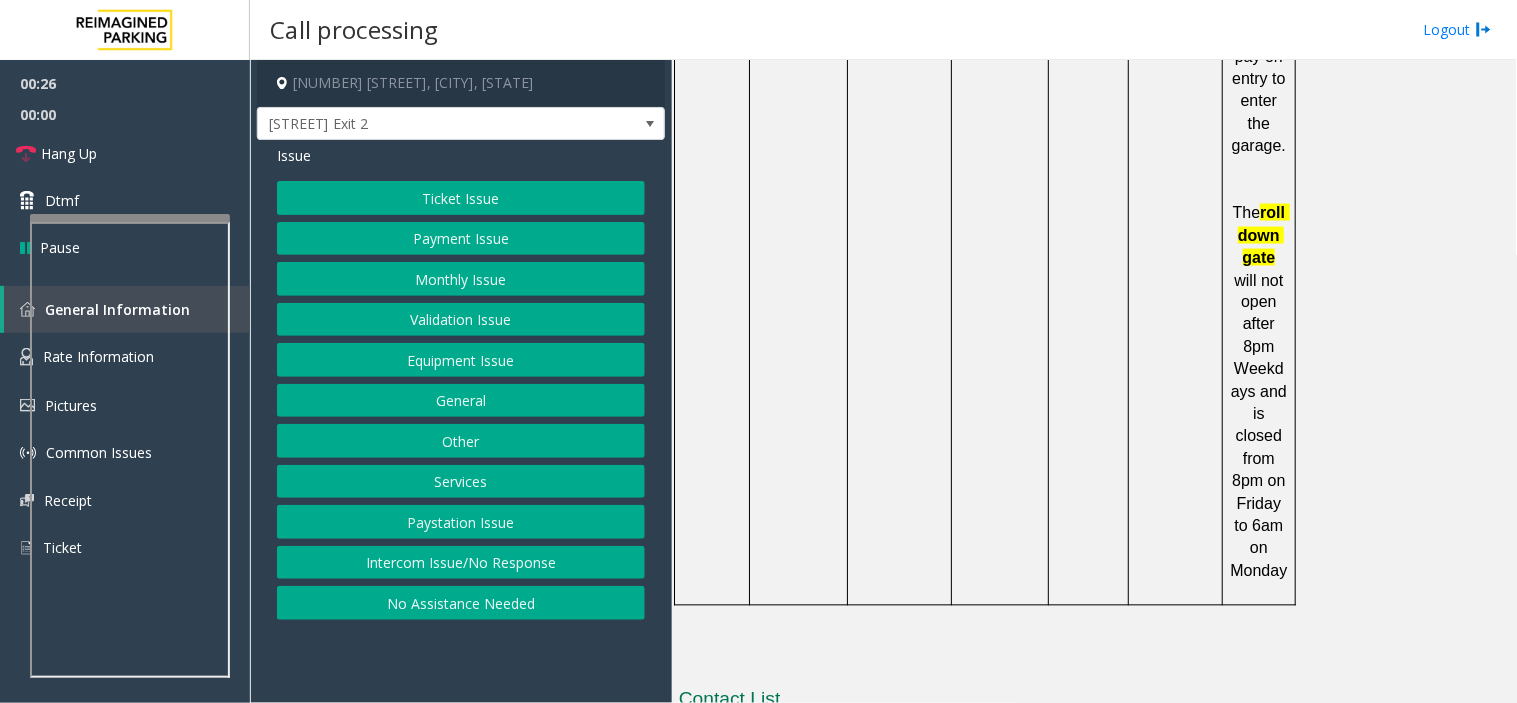 copy on "(407)540-0057" 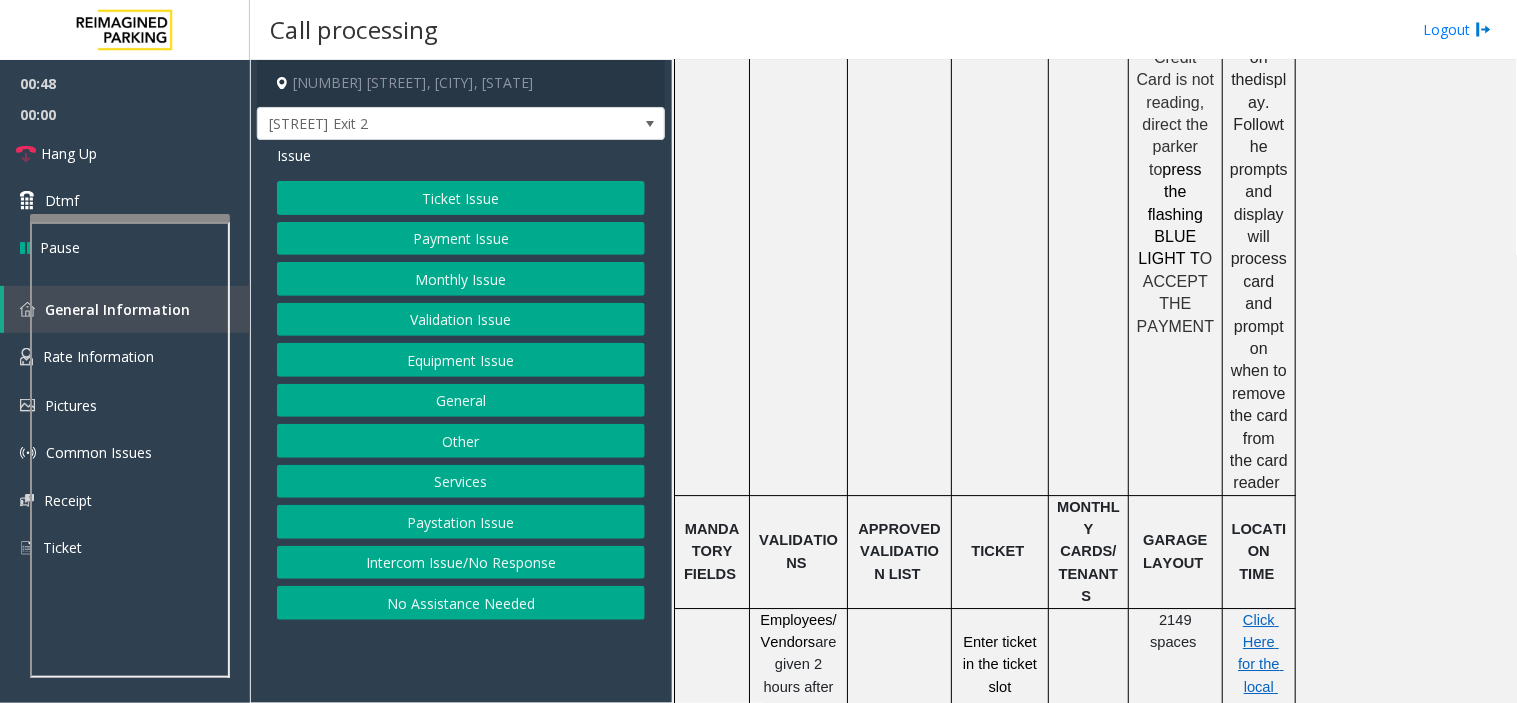 scroll, scrollTop: 1351, scrollLeft: 0, axis: vertical 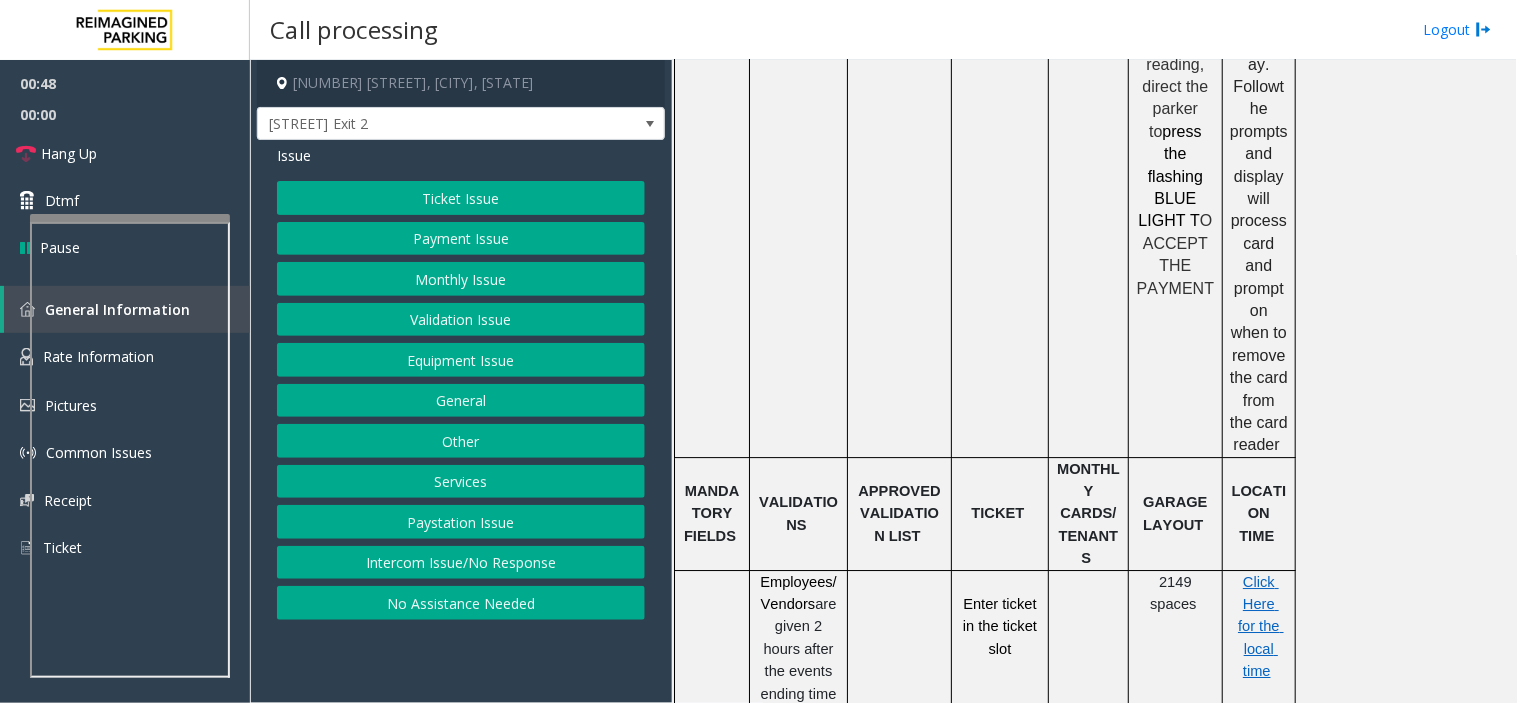 click on "Click Here for the local time" 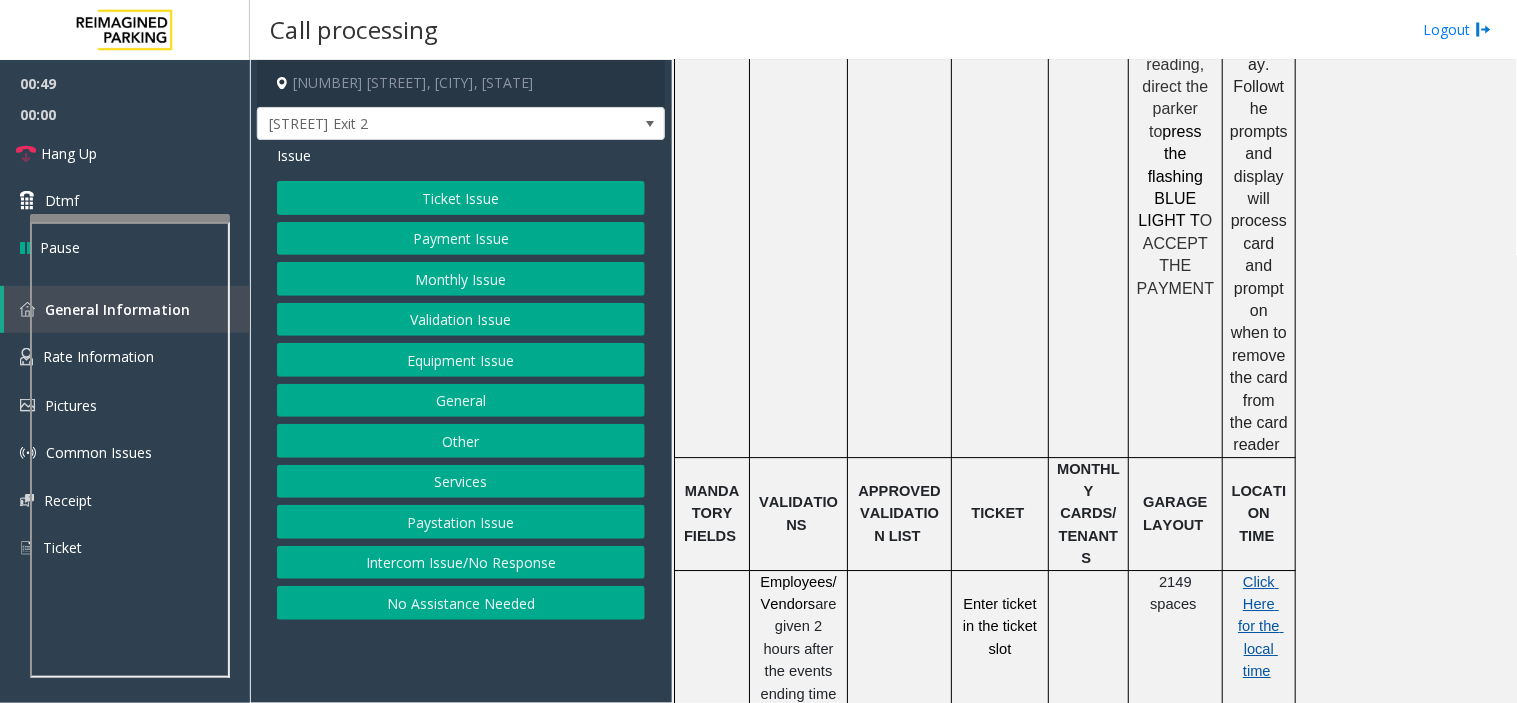 click on "Click Here for the local time" 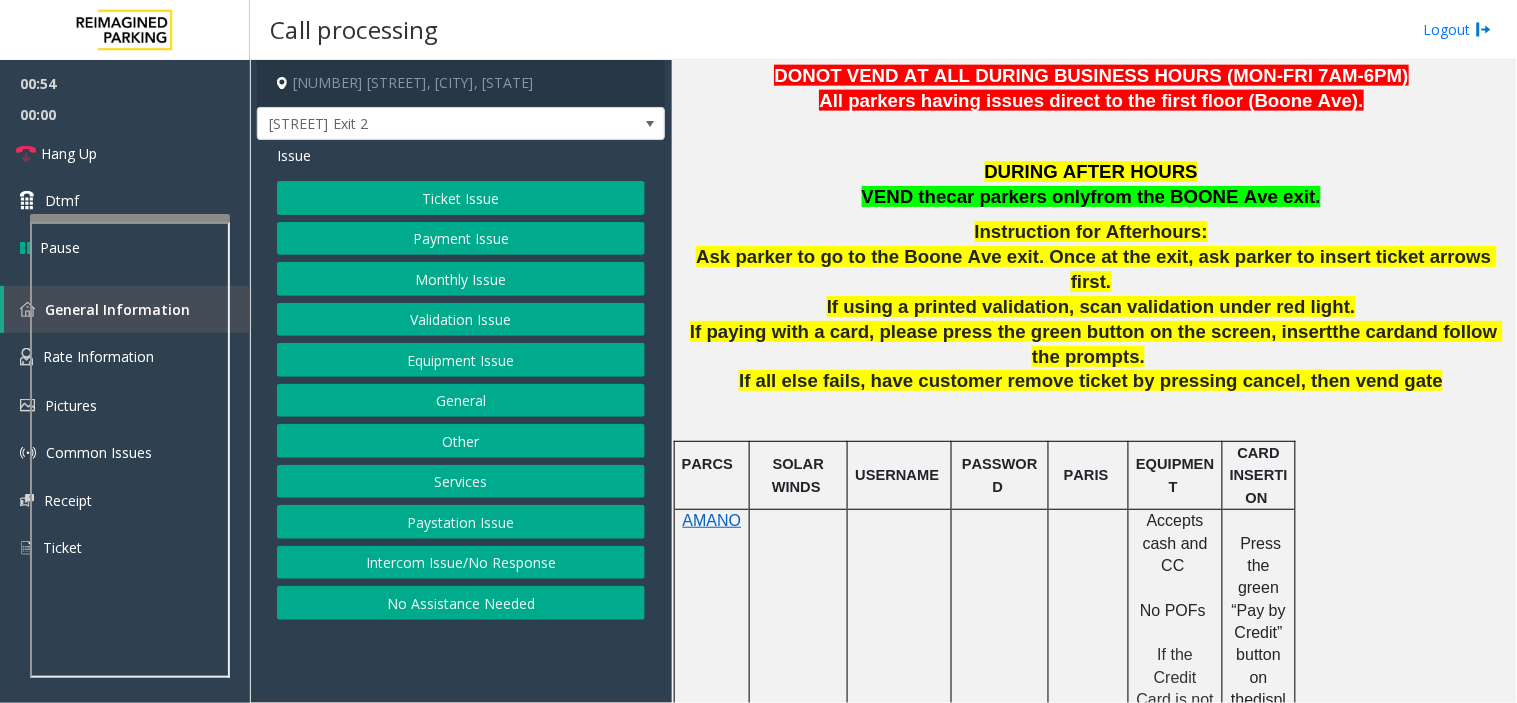 scroll, scrollTop: 351, scrollLeft: 0, axis: vertical 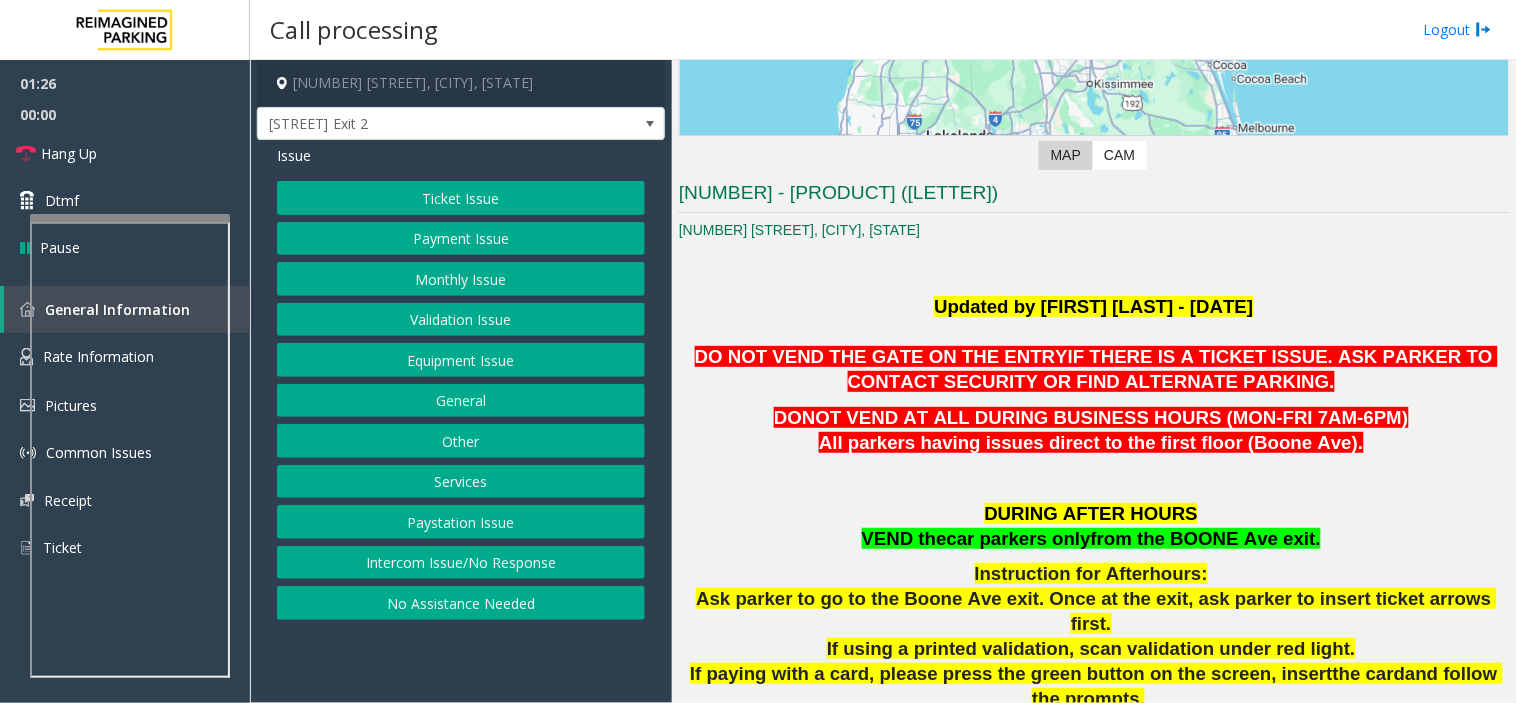 click on "DURING AFTER HOURS   VEND the  car parkers only  from the BOONE Ave exit." 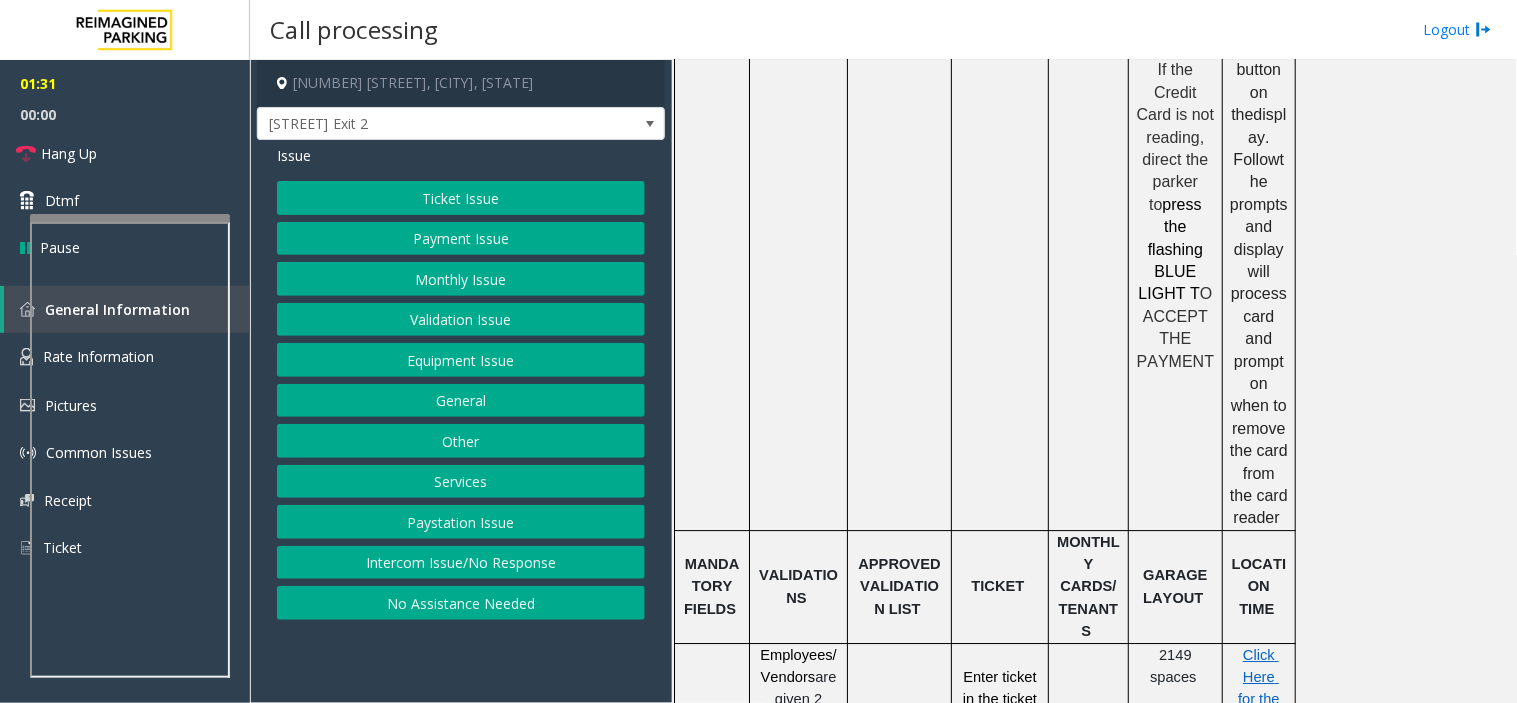 scroll, scrollTop: 1462, scrollLeft: 0, axis: vertical 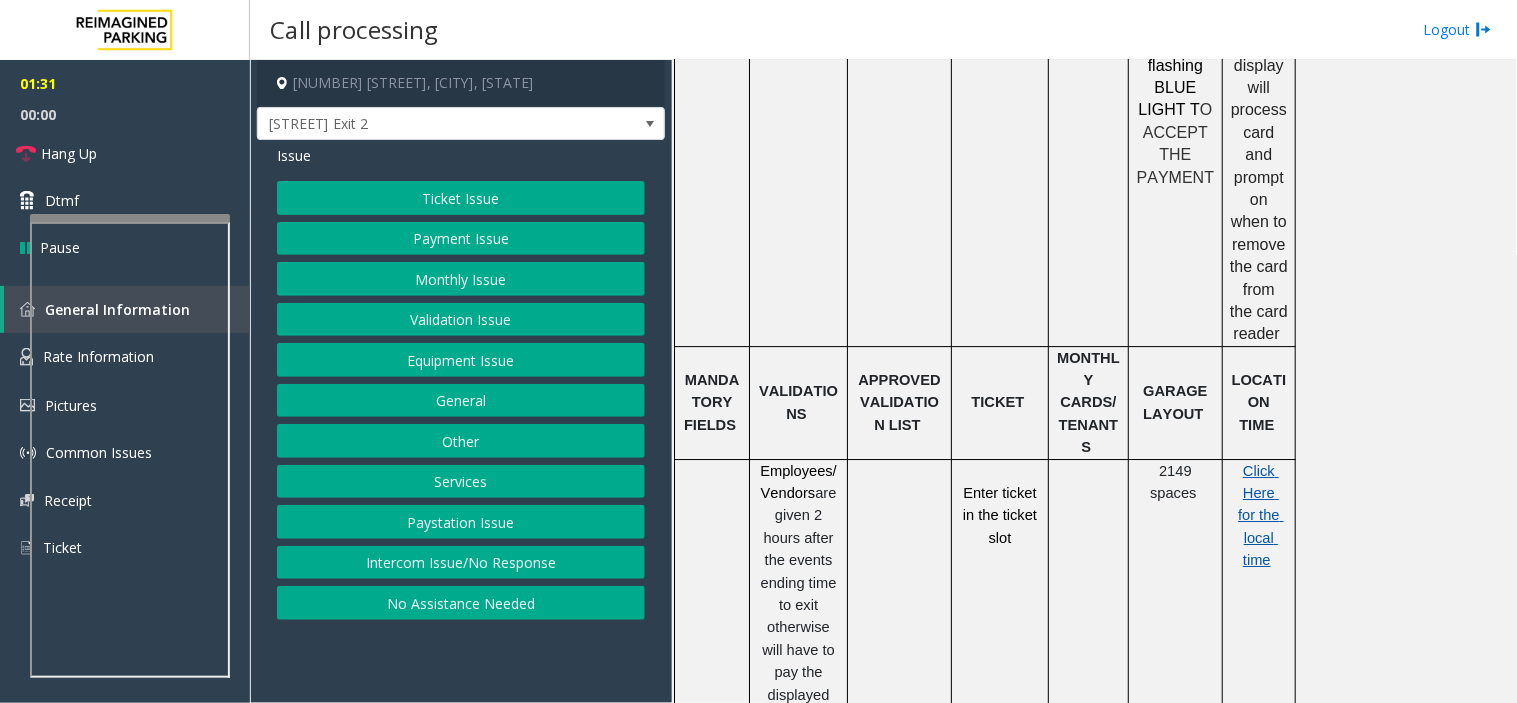 click on "Click Here for the local time" 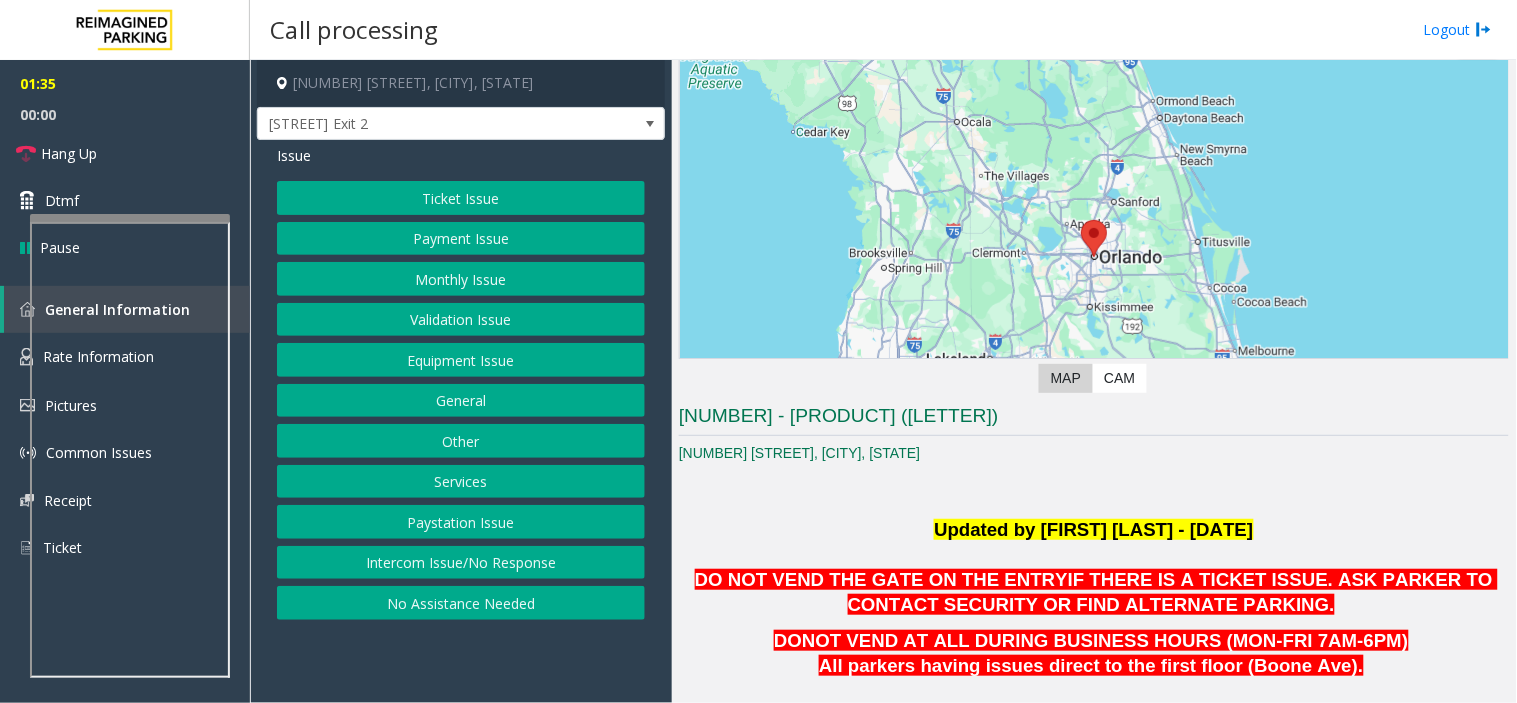 scroll, scrollTop: 462, scrollLeft: 0, axis: vertical 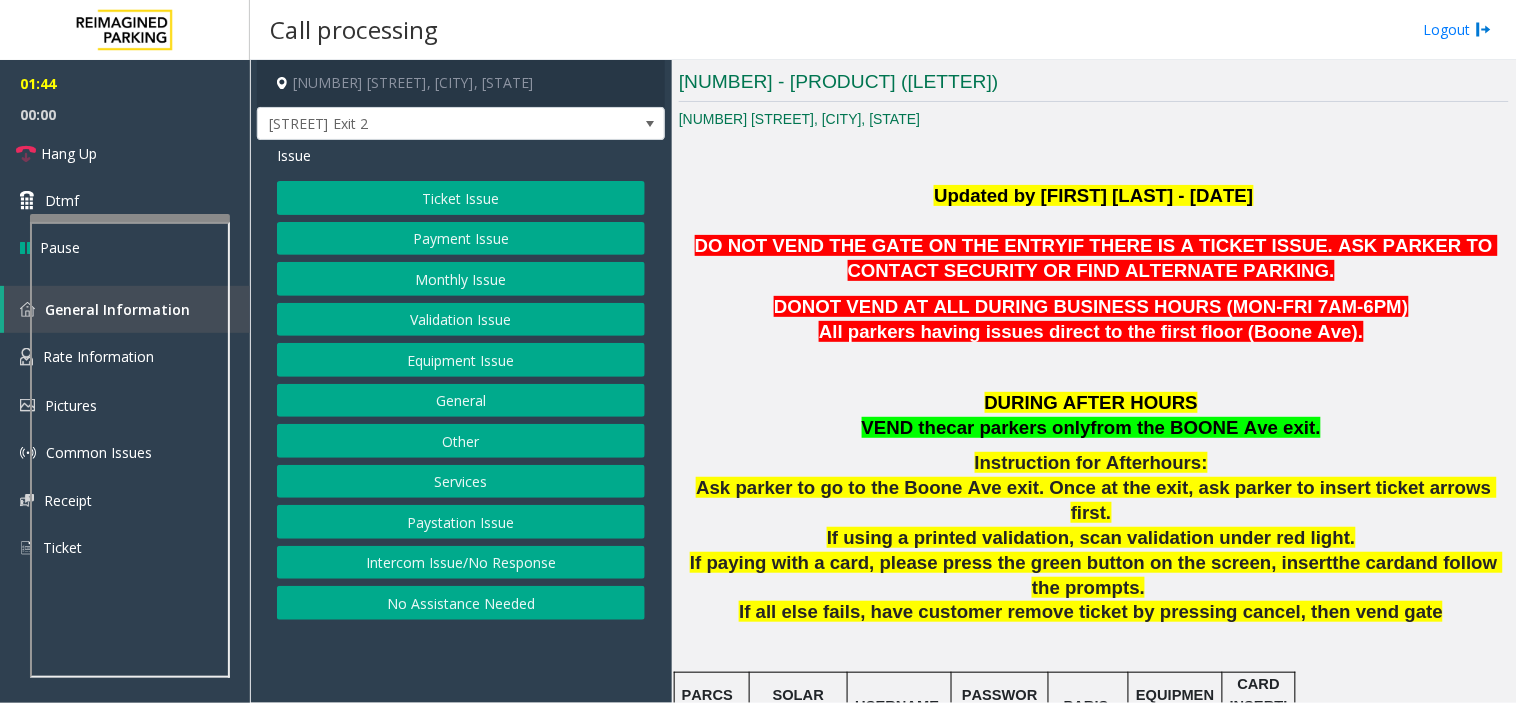 click on "Monthly Issue" 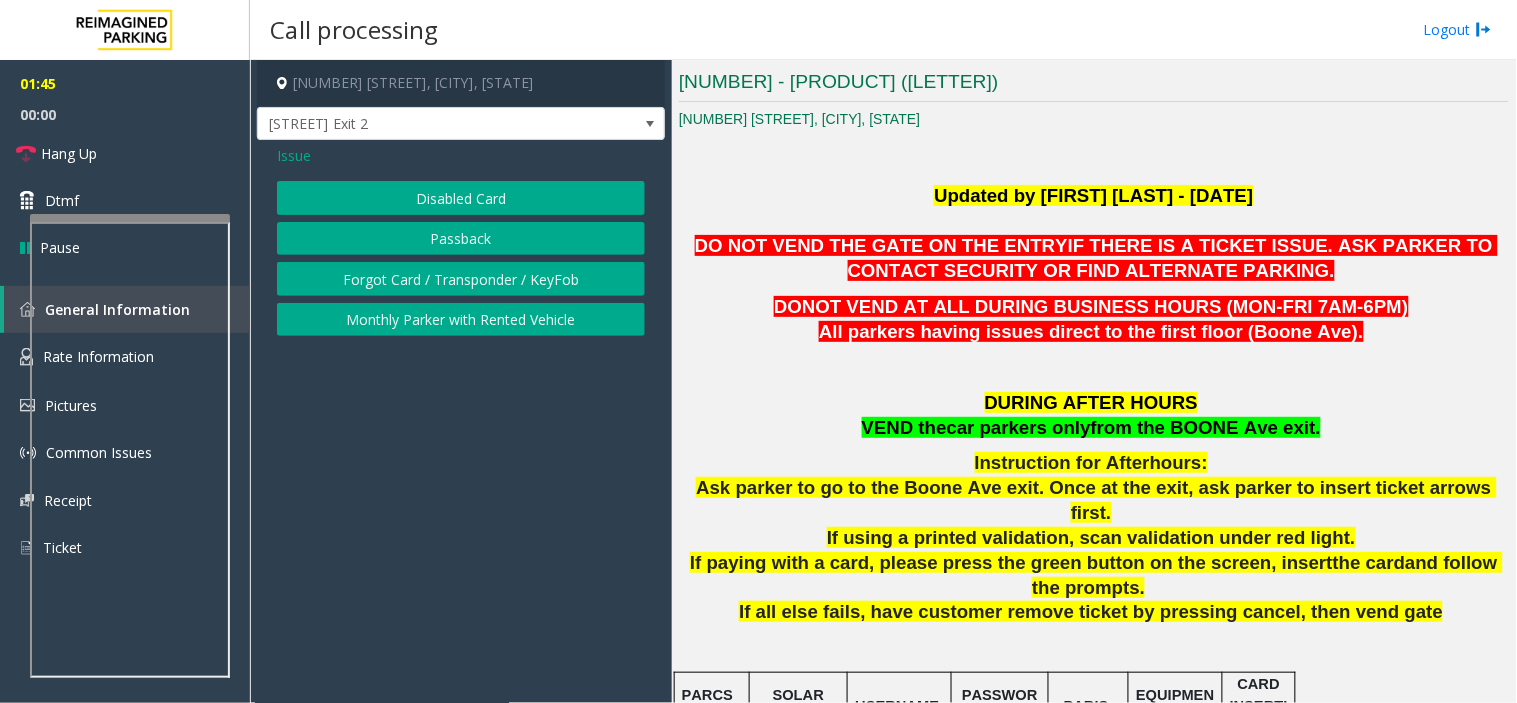 drag, startPoint x: 494, startPoint y: 298, endPoint x: 512, endPoint y: 286, distance: 21.633308 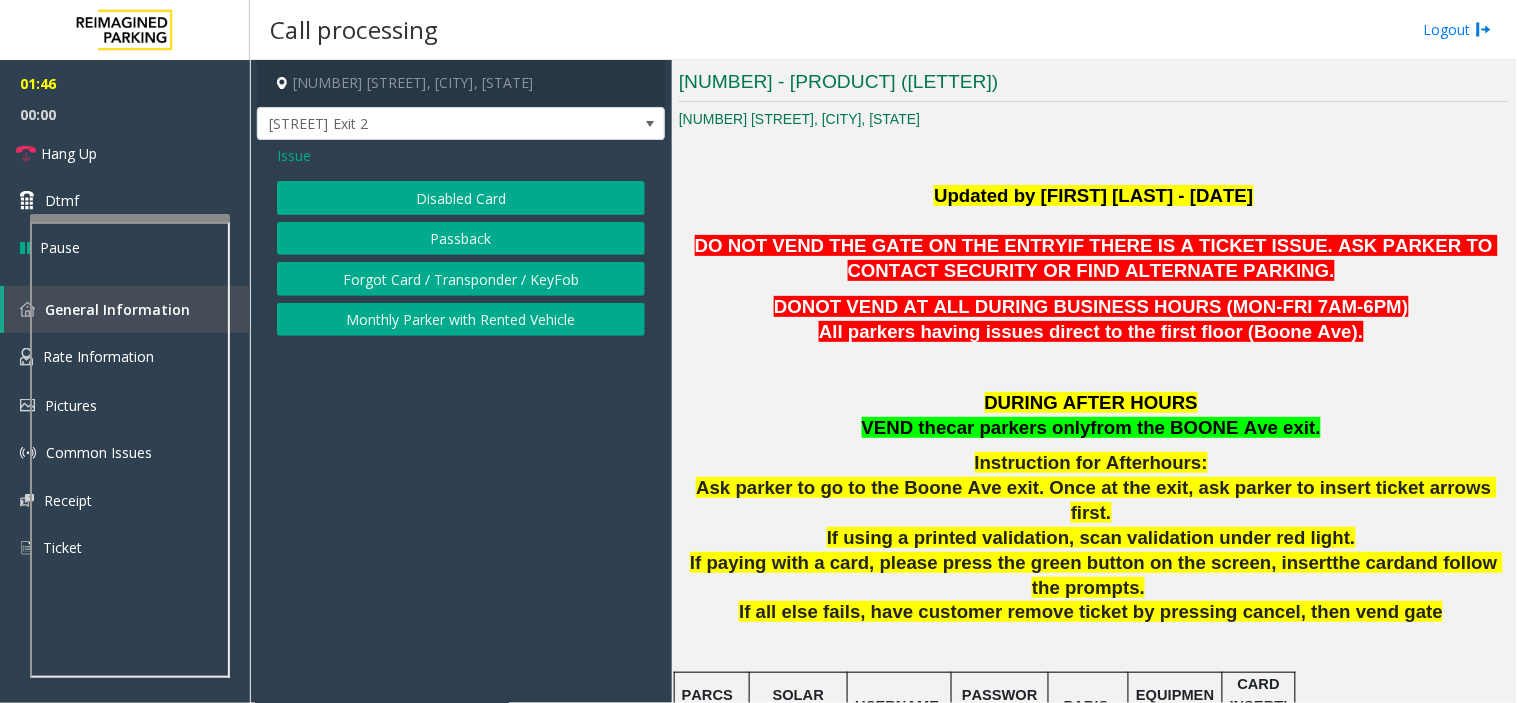 click on "Forgot Card / Transponder / KeyFob" 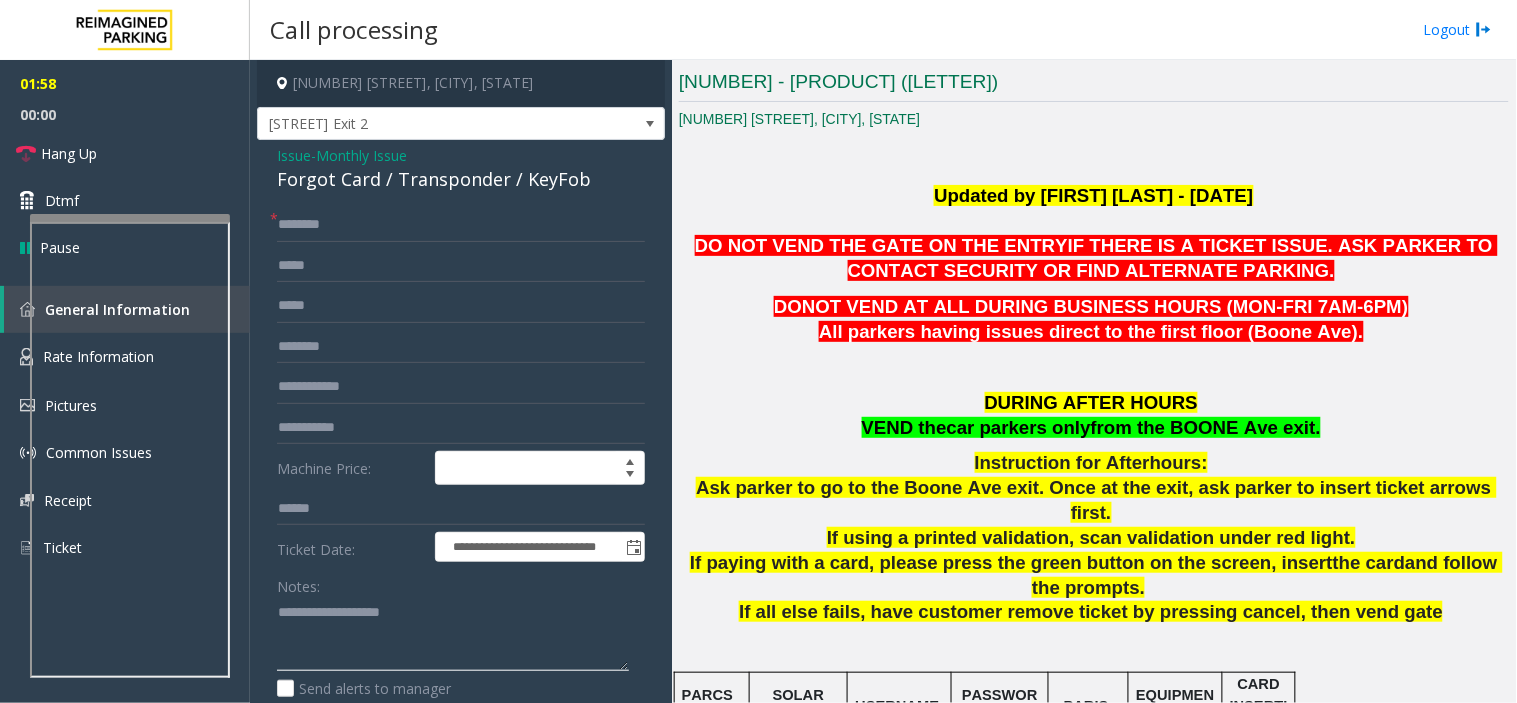 click 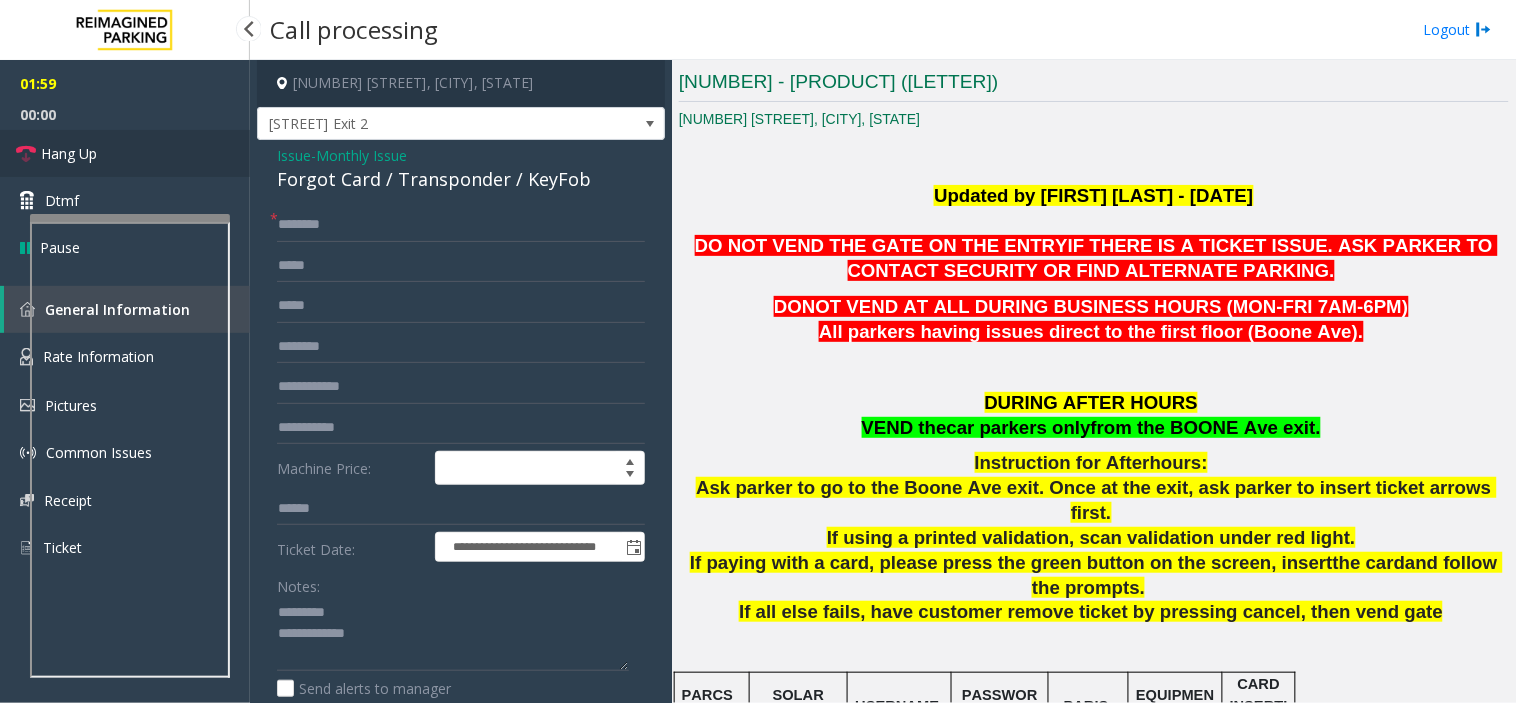 click on "Hang Up" at bounding box center (125, 153) 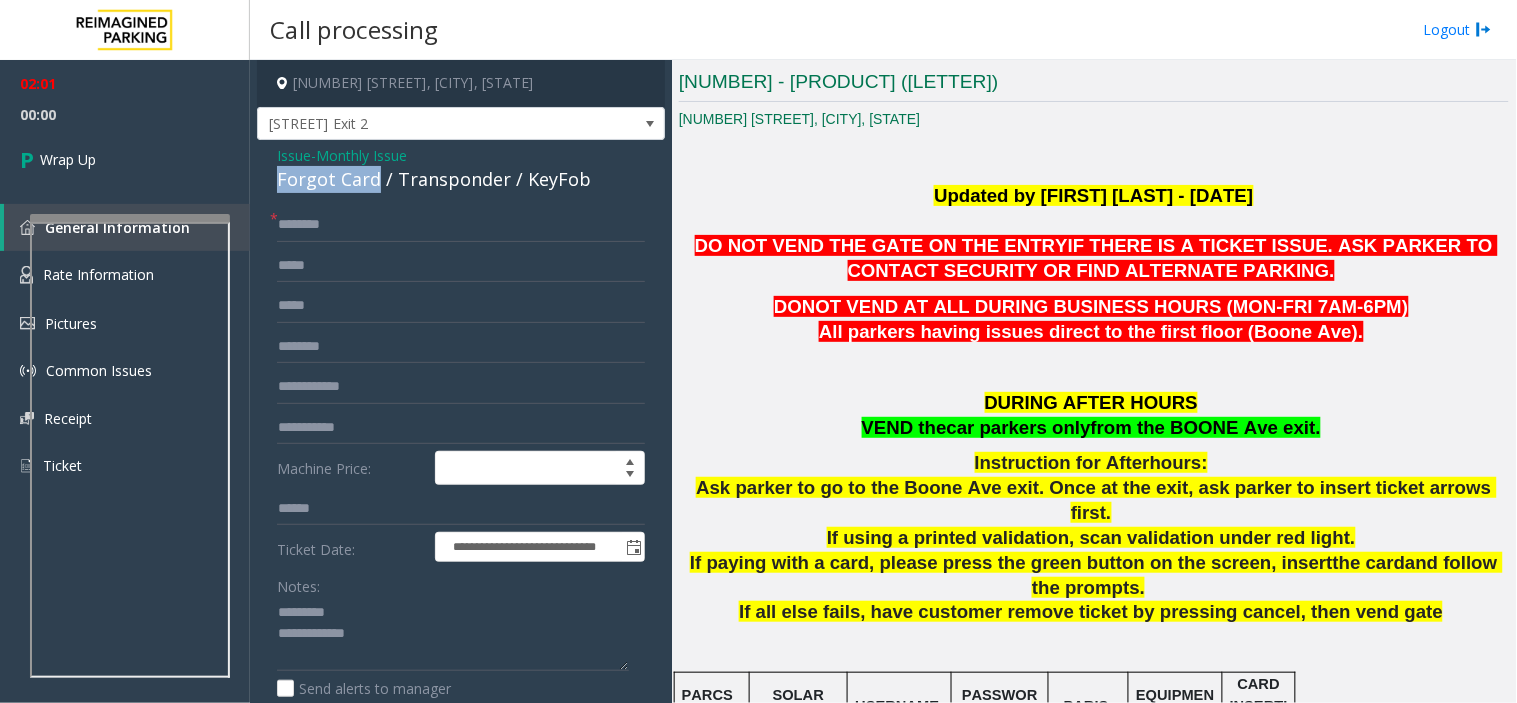 drag, startPoint x: 266, startPoint y: 177, endPoint x: 373, endPoint y: 175, distance: 107.01869 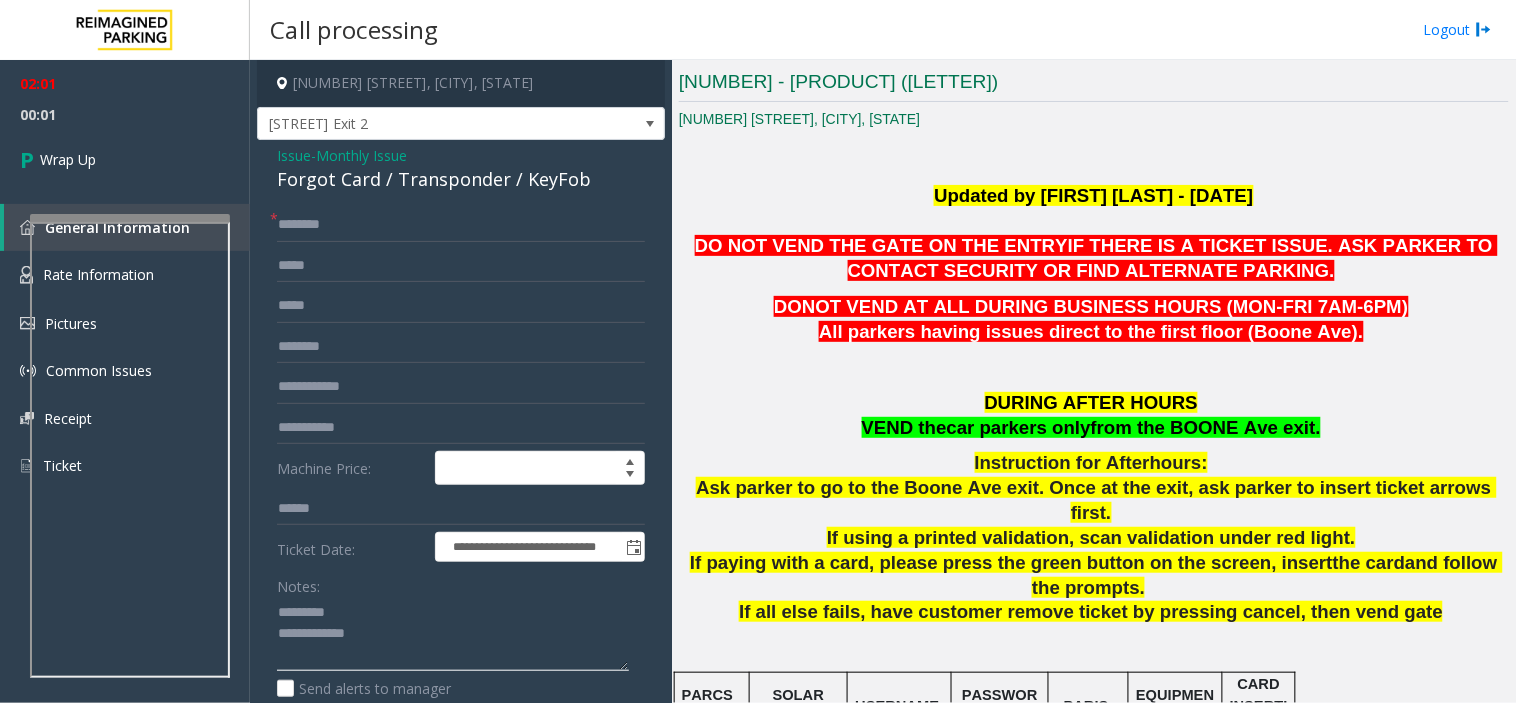 click 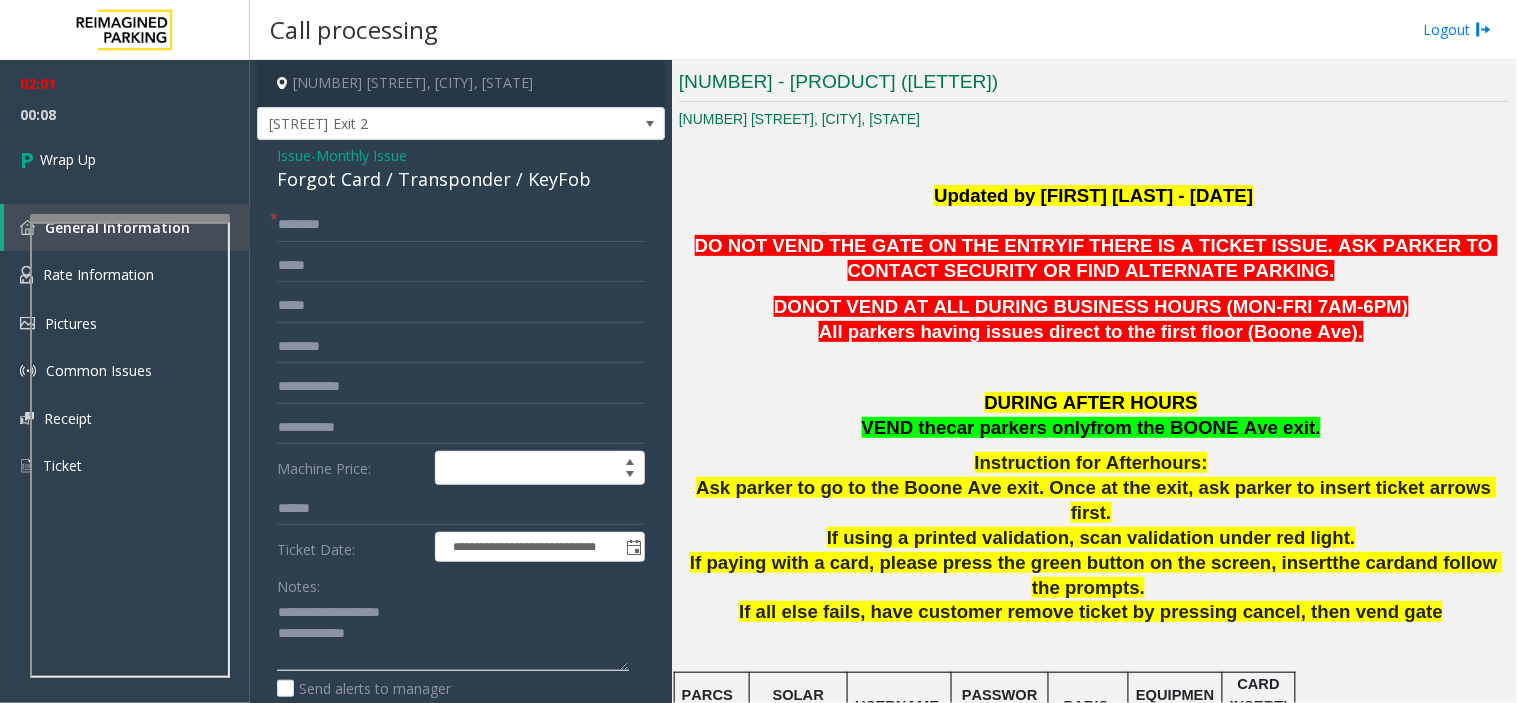 click 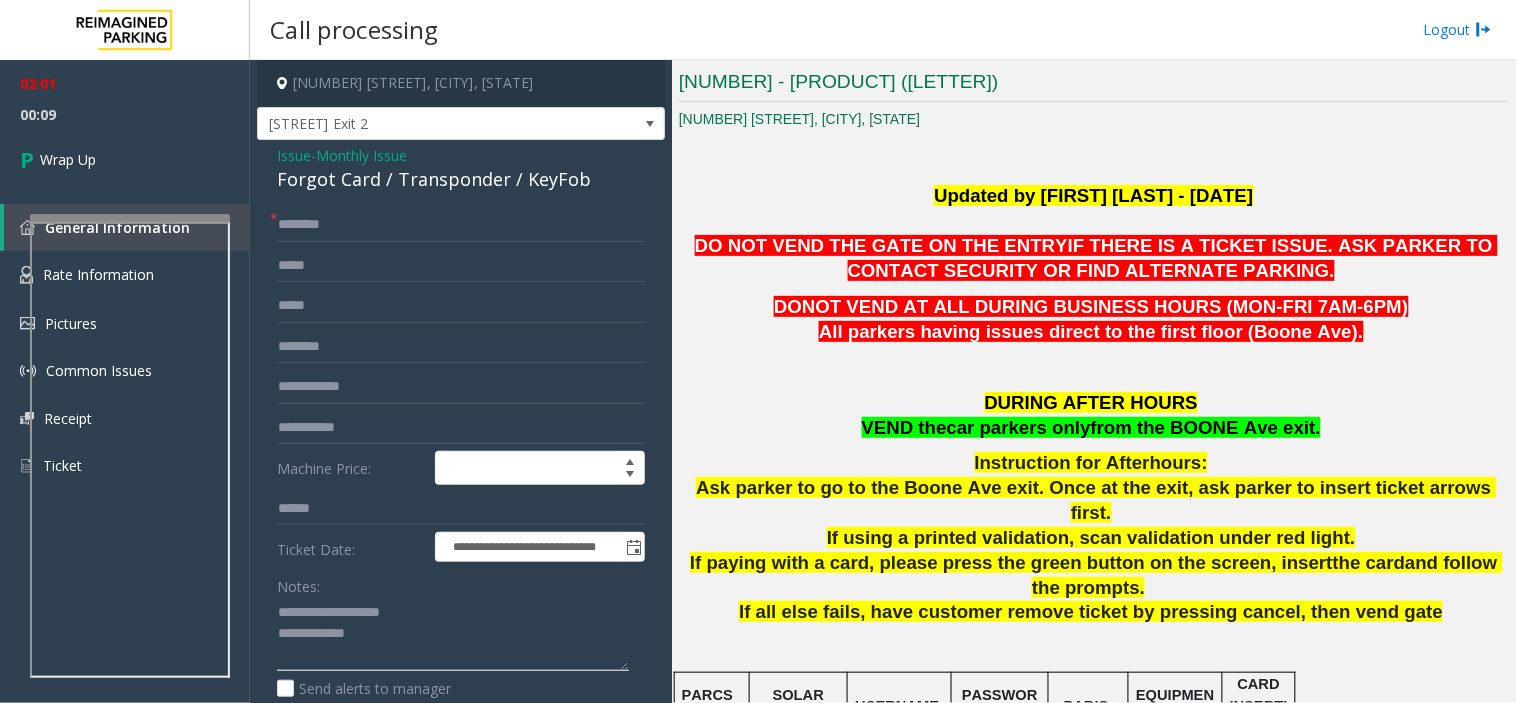 paste on "**********" 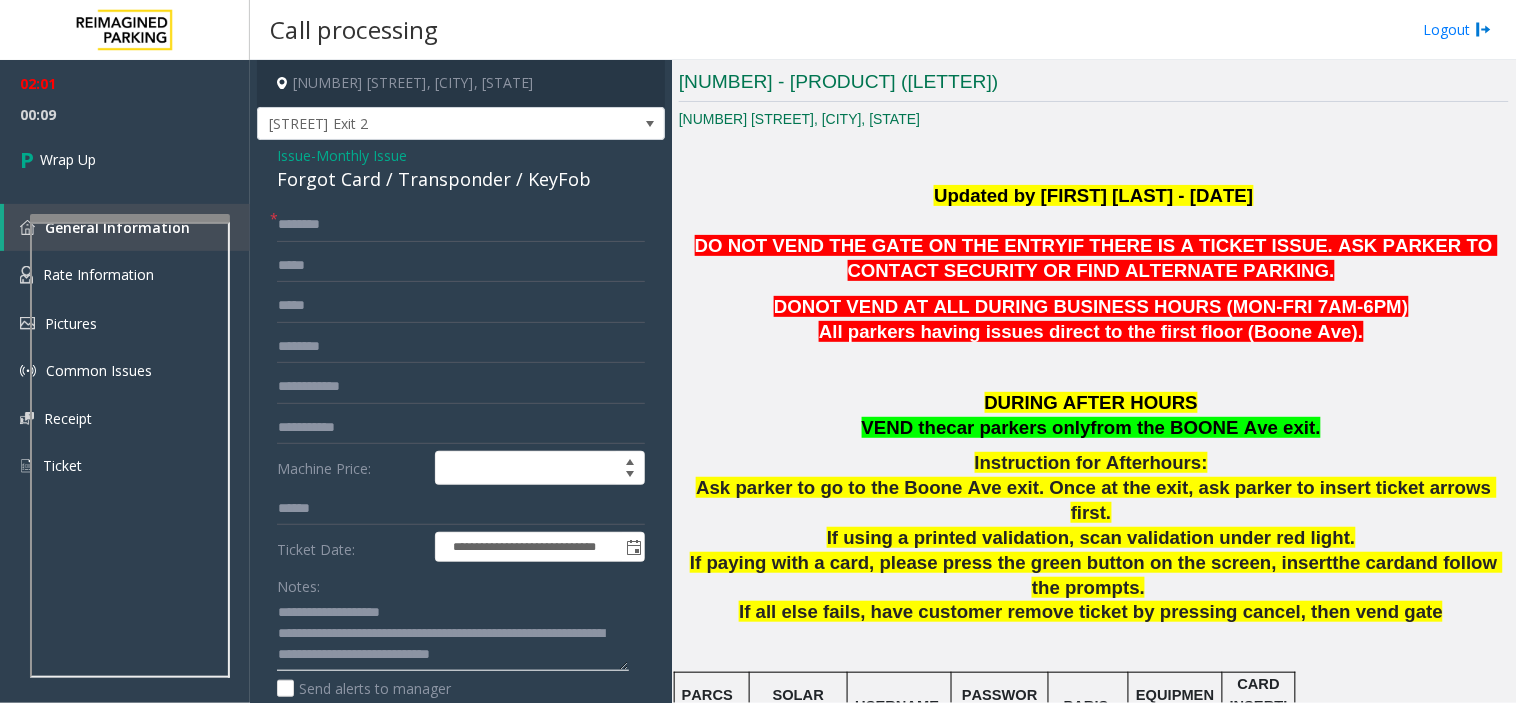 scroll, scrollTop: 14, scrollLeft: 0, axis: vertical 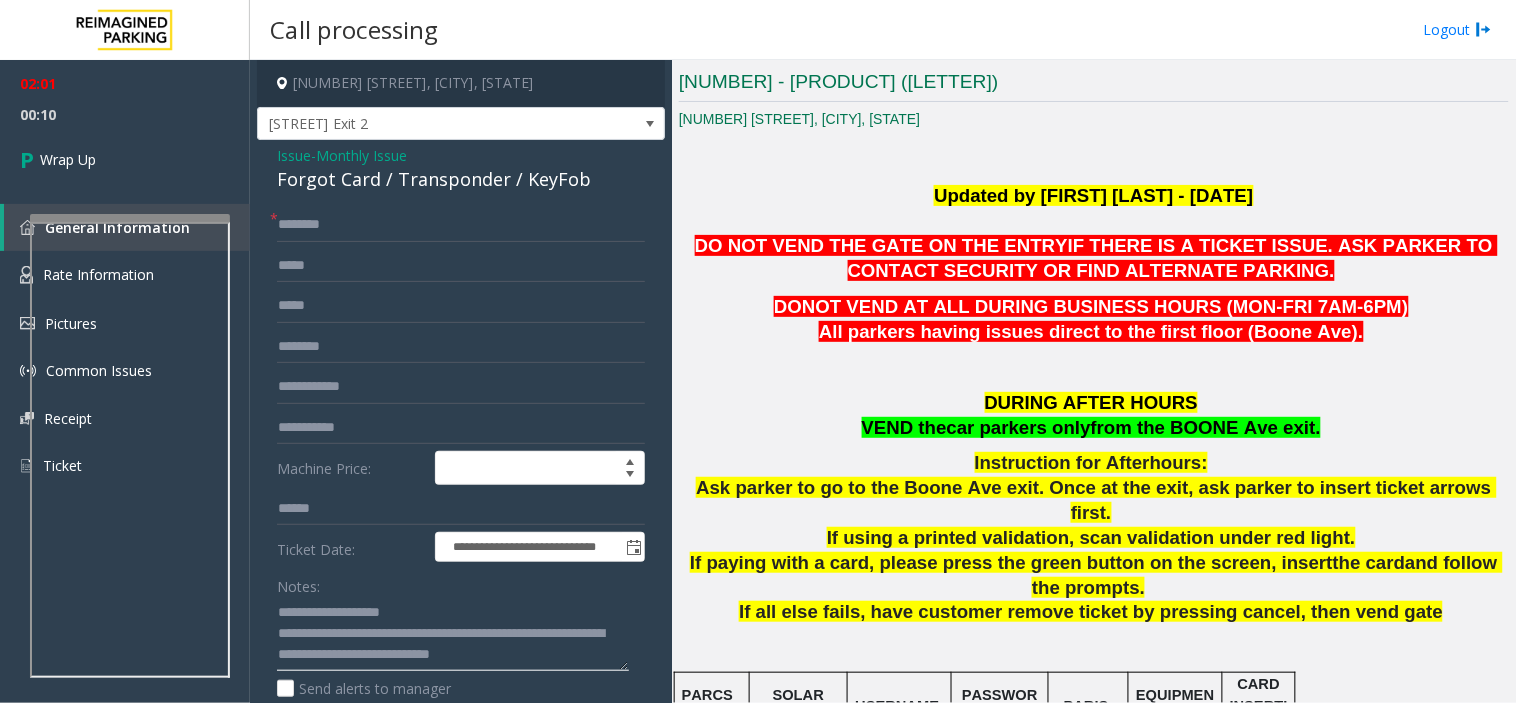 type on "**********" 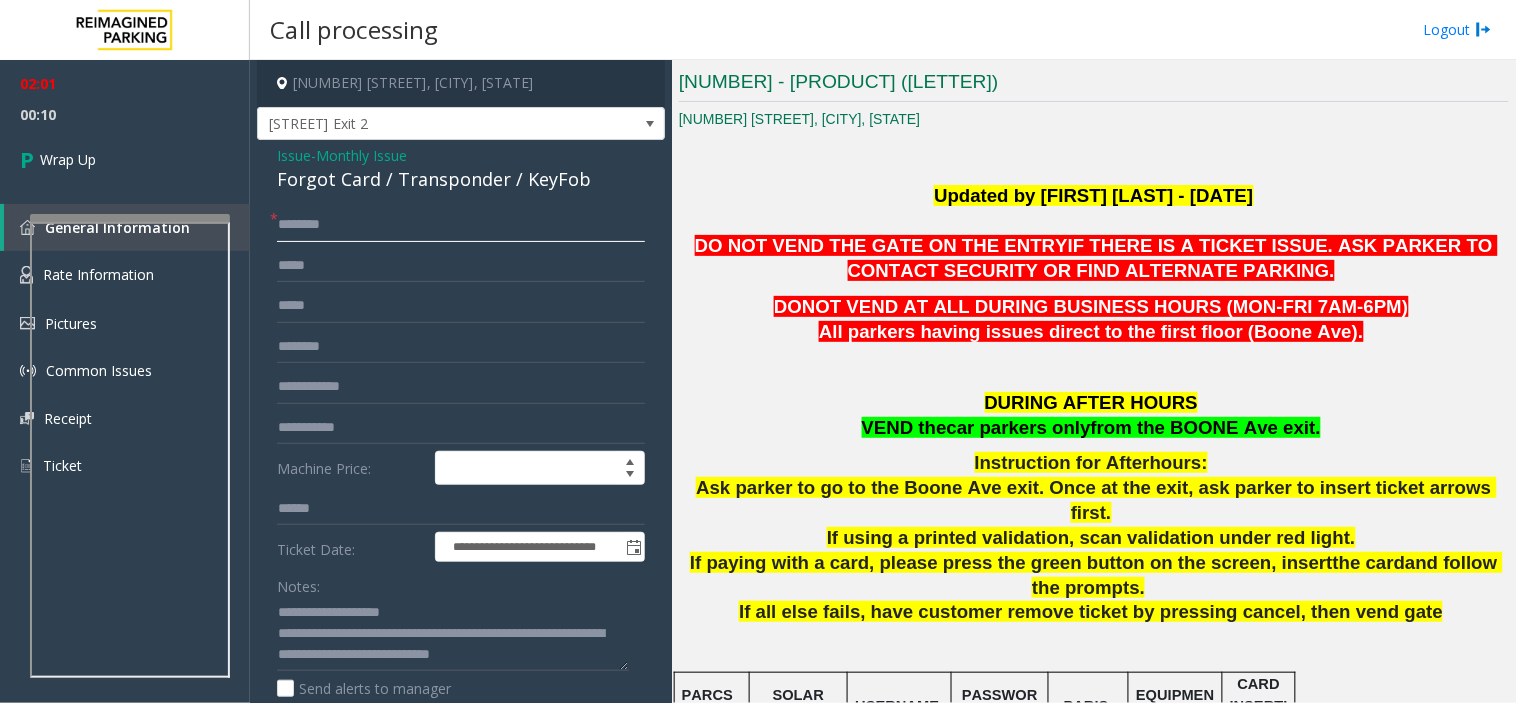 click 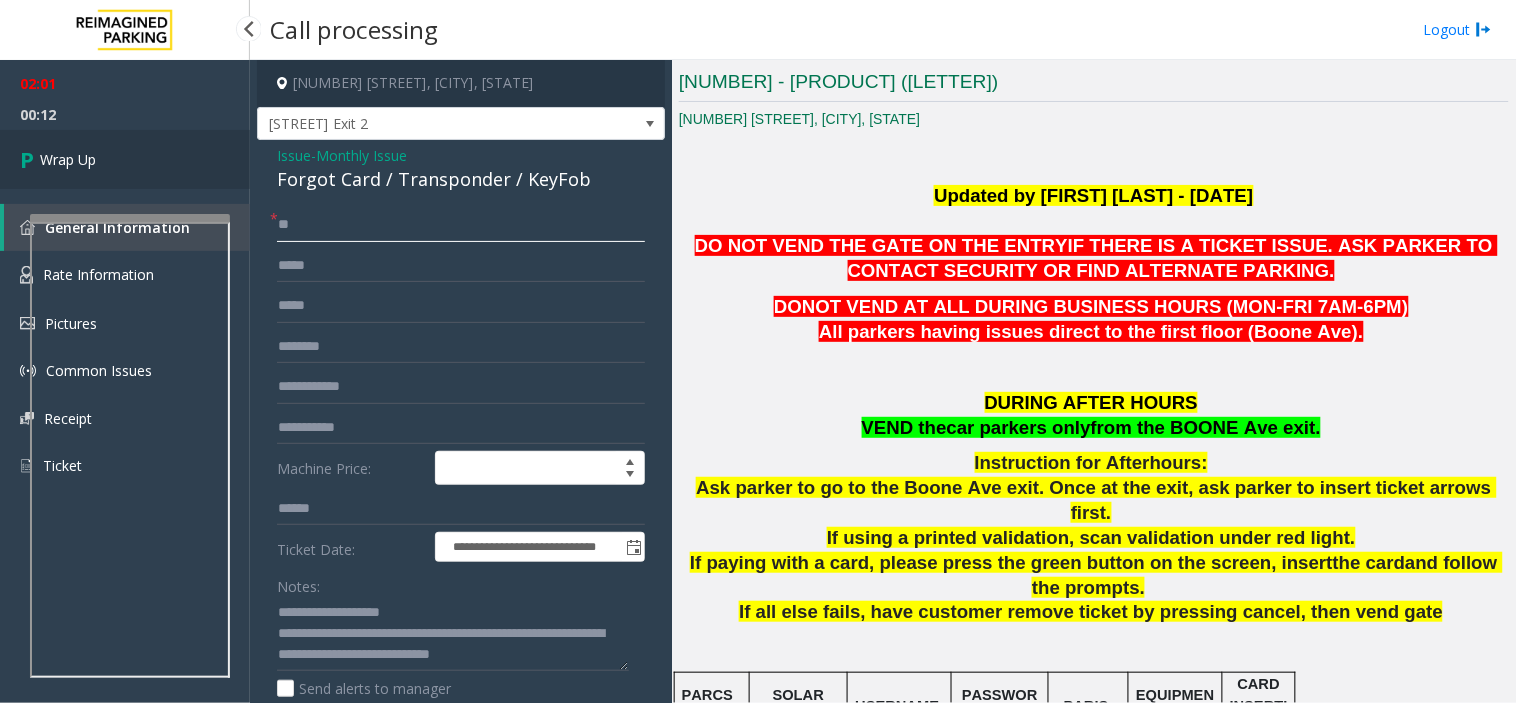 type on "**" 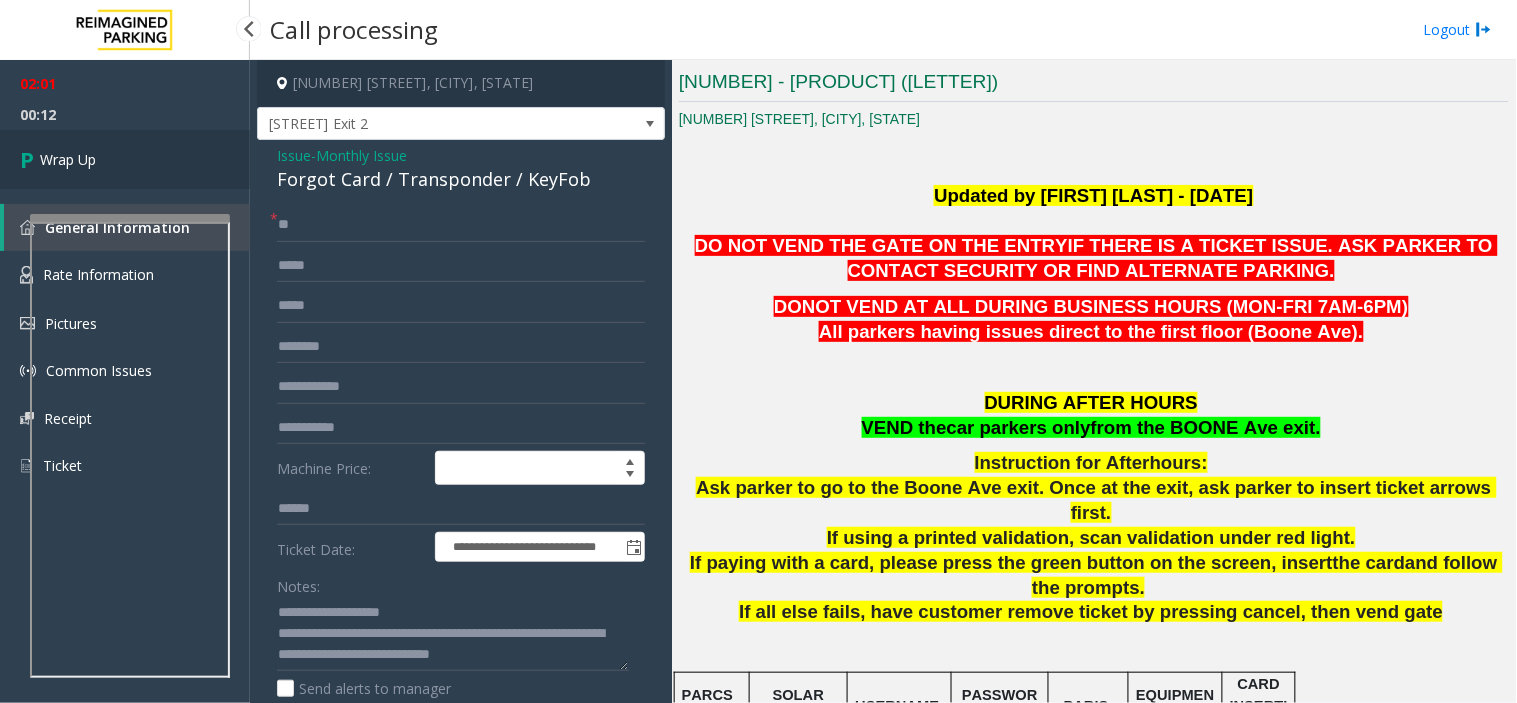 click on "Wrap Up" at bounding box center [68, 159] 